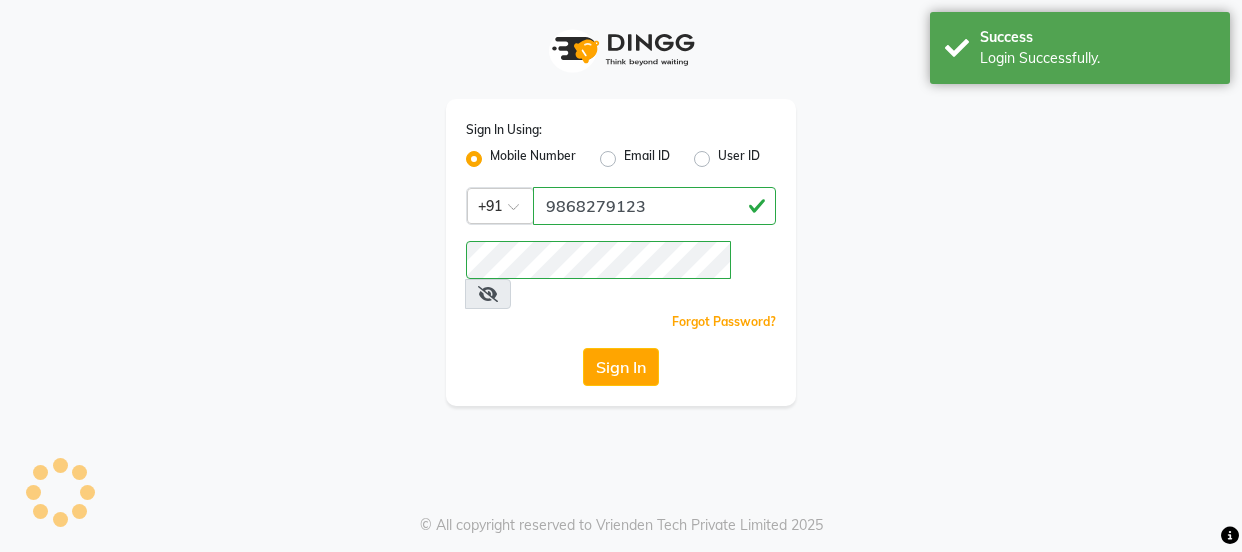 scroll, scrollTop: 0, scrollLeft: 0, axis: both 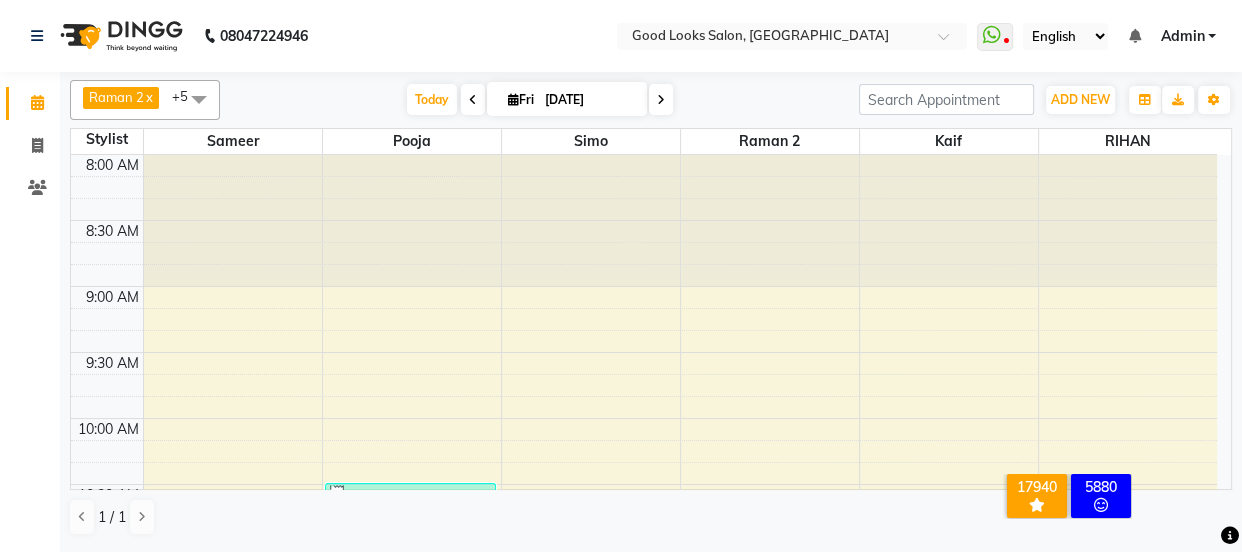 click on "08047224946 Select Location × Good Looks Salon, Vikaspuri  WhatsApp Status  ✕ Status:  Disconnected Recent Service Activity: [DATE]     05:30 AM  08047224946 Whatsapp Settings English ENGLISH Español العربية मराठी हिंदी ગુજરાતી தமிழ் 中文 Notifications nothing to show Admin Manage Profile Change Password Sign out  Version:3.15.4" 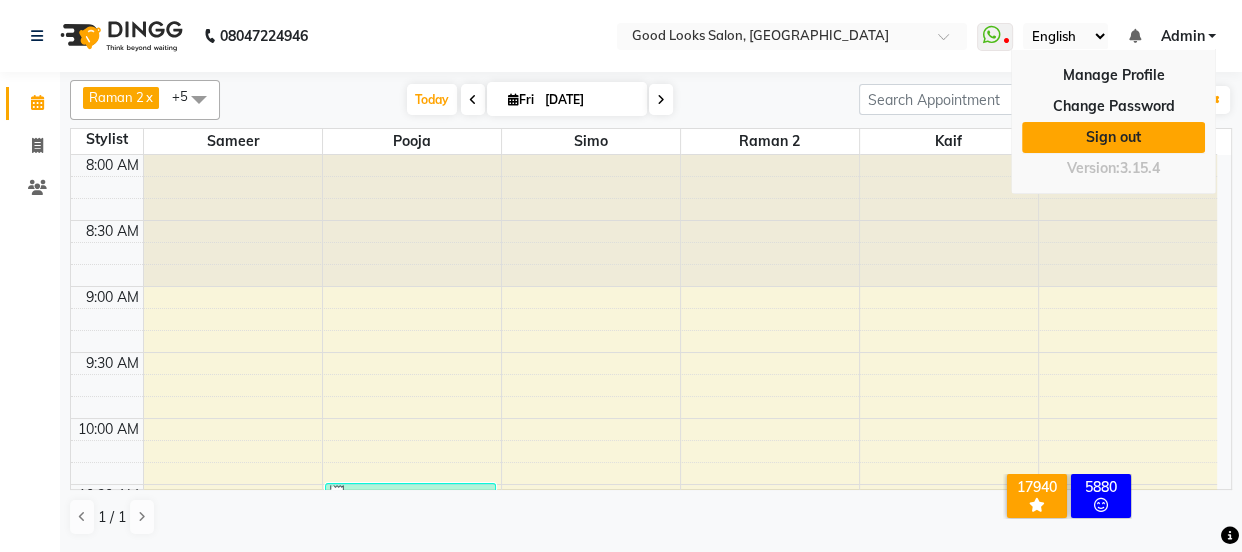 click on "Sign out" at bounding box center [1113, 137] 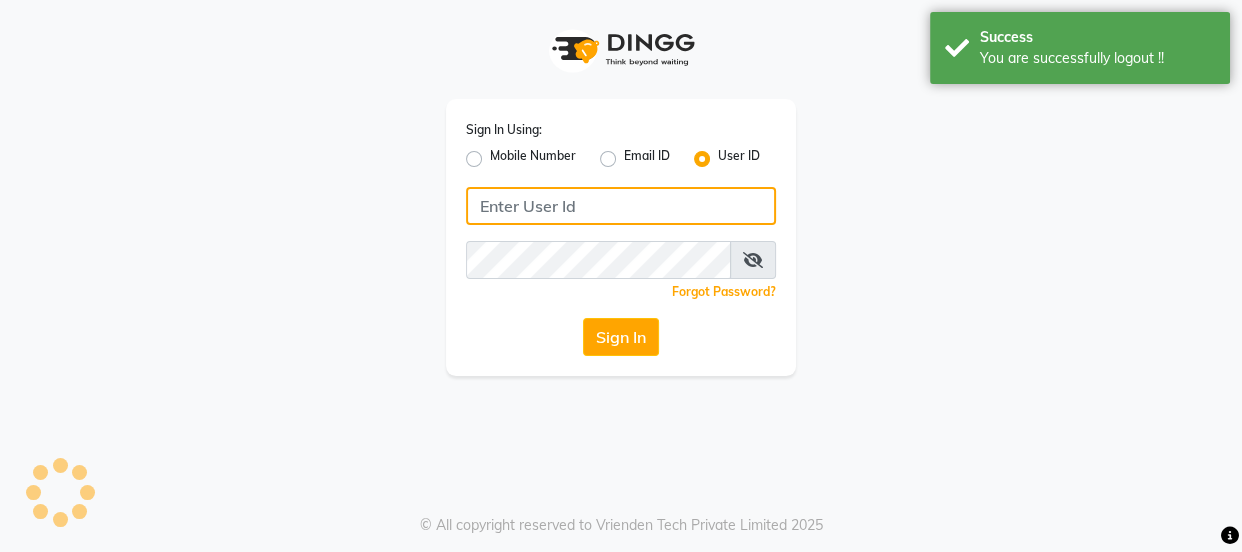 type on "9868279123" 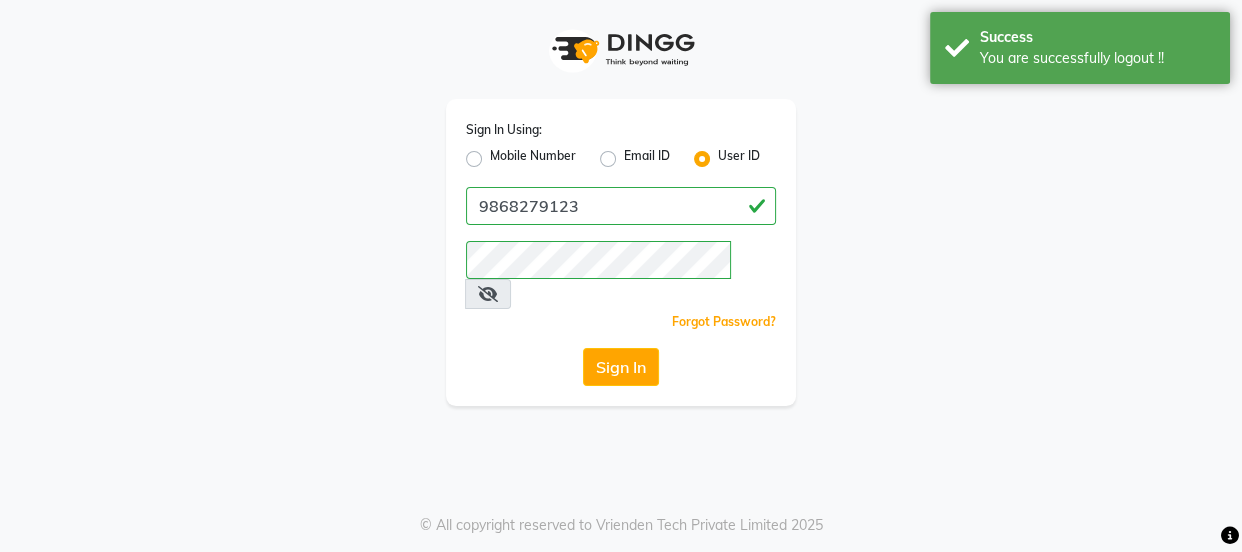 click on "Mobile Number" 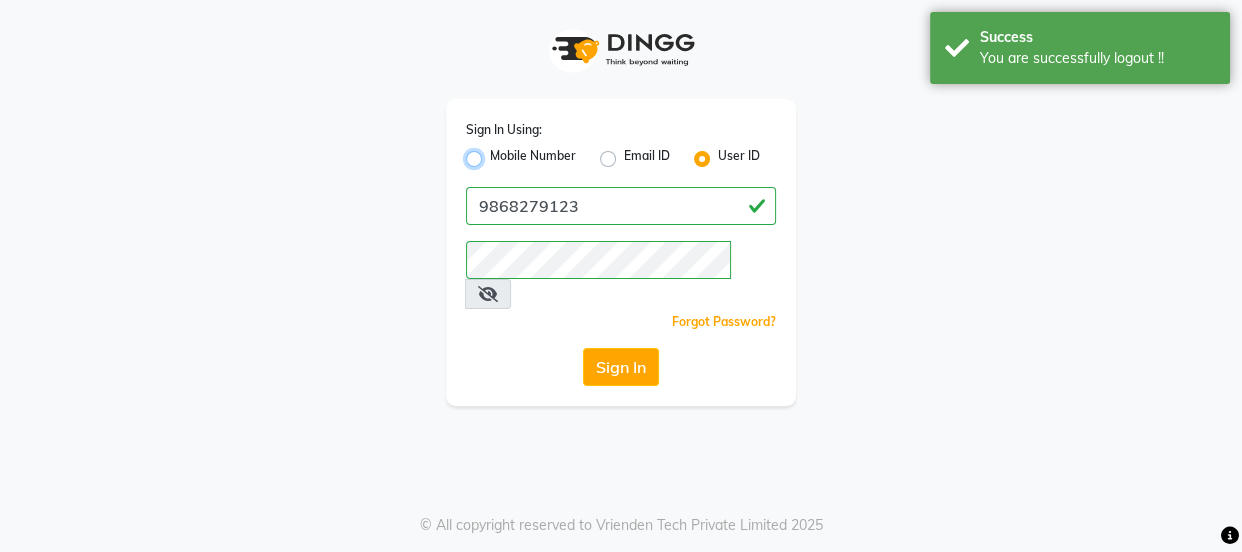 click on "Mobile Number" at bounding box center (496, 153) 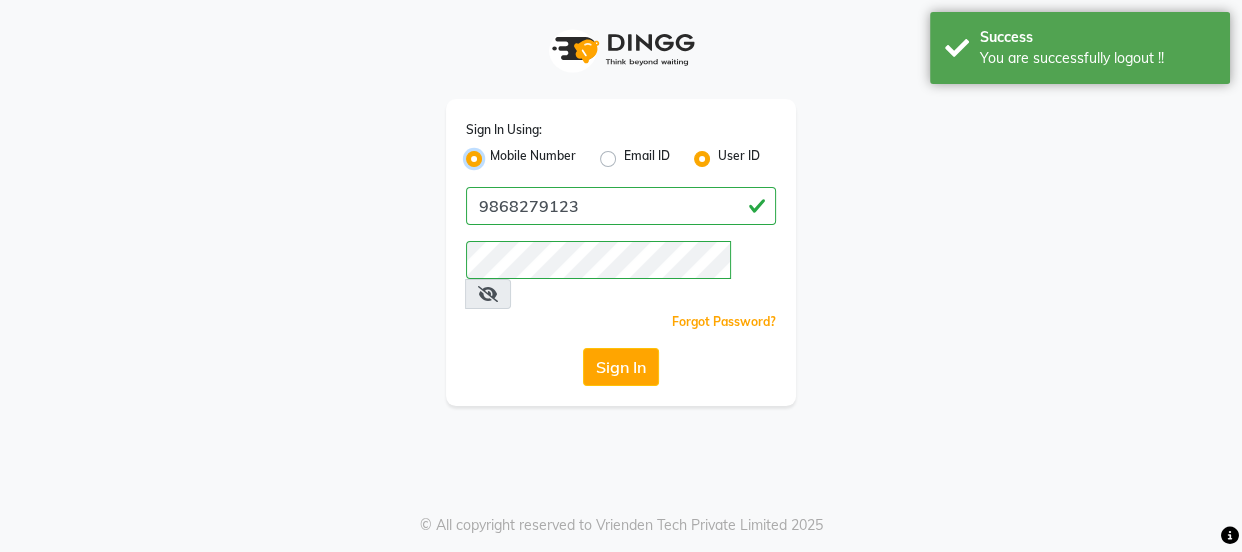 radio on "false" 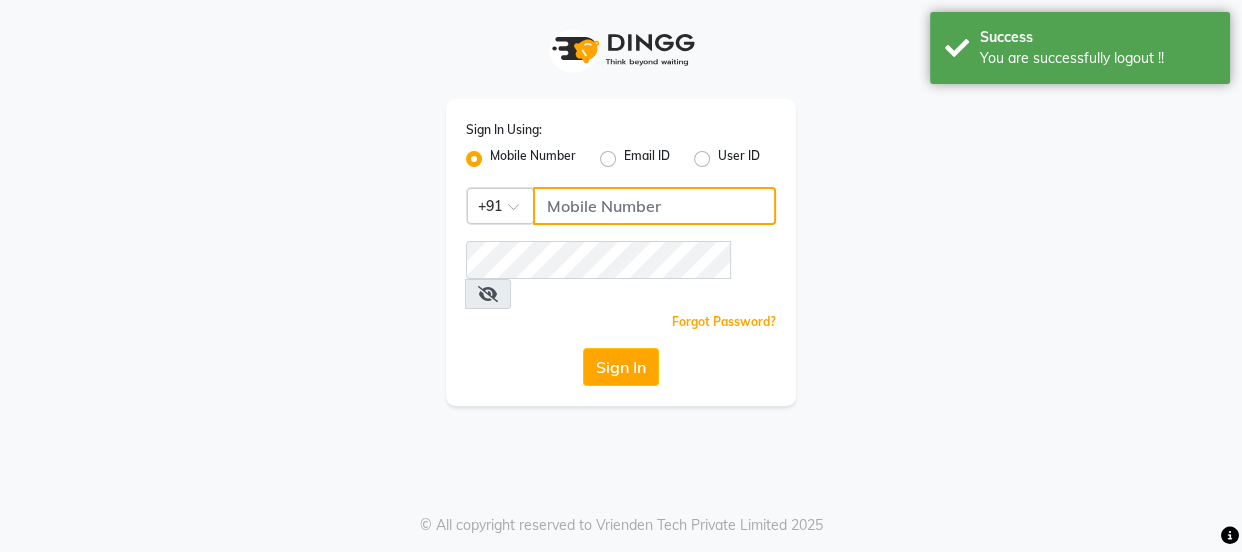 click 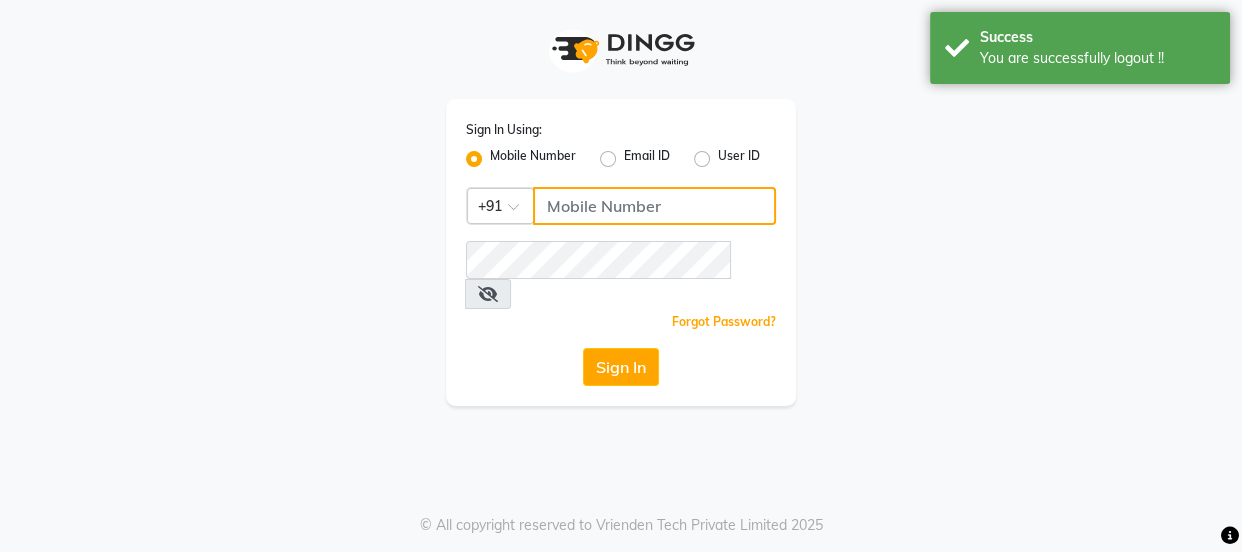 type on "9868279123" 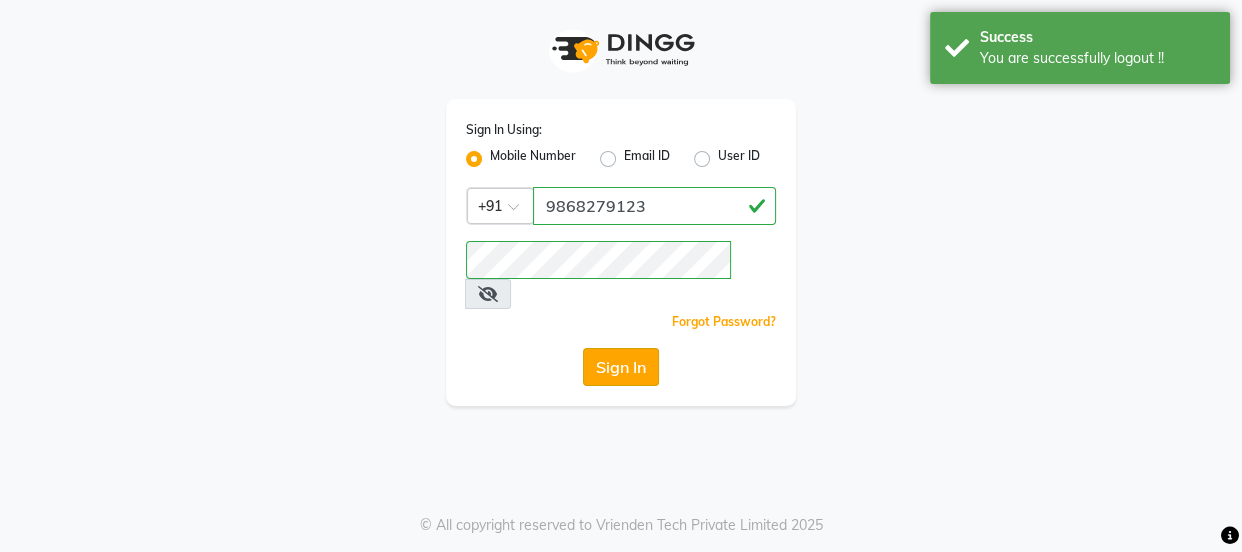 click on "Sign In" 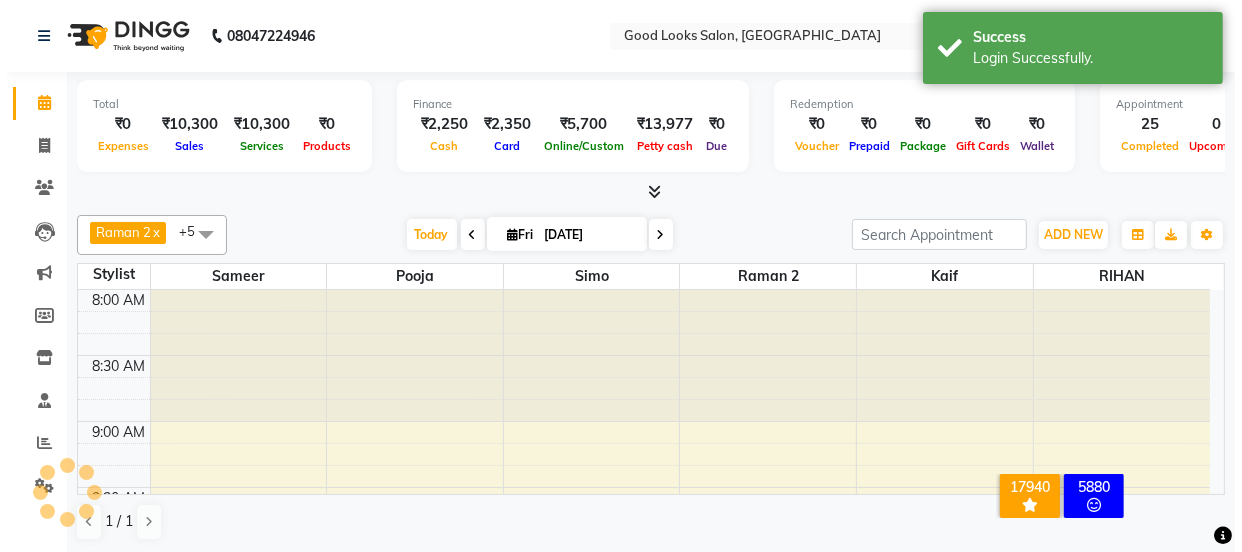 scroll, scrollTop: 0, scrollLeft: 0, axis: both 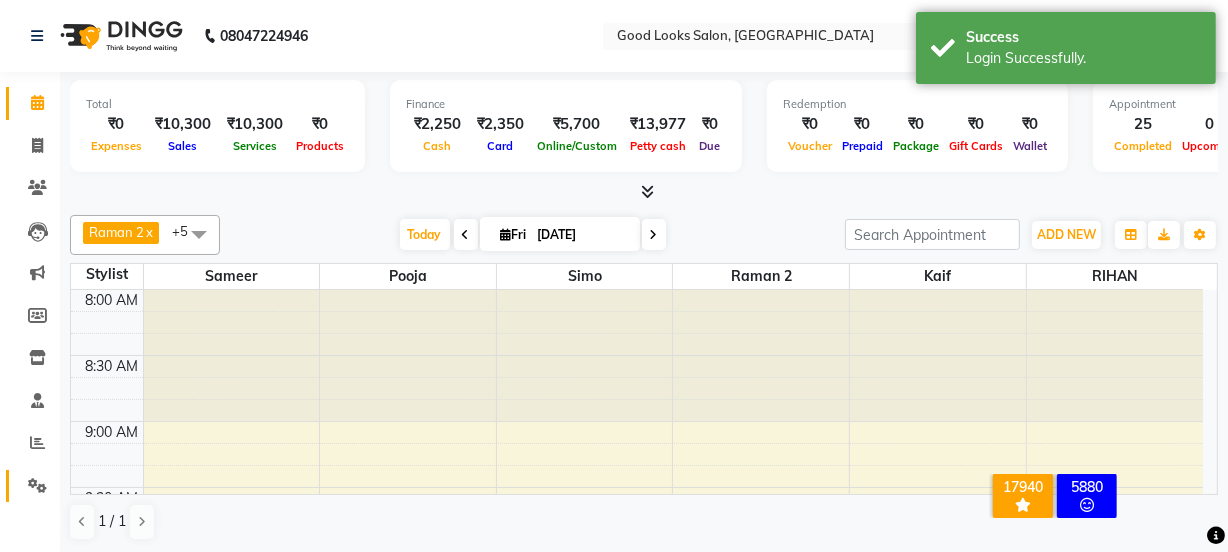 click 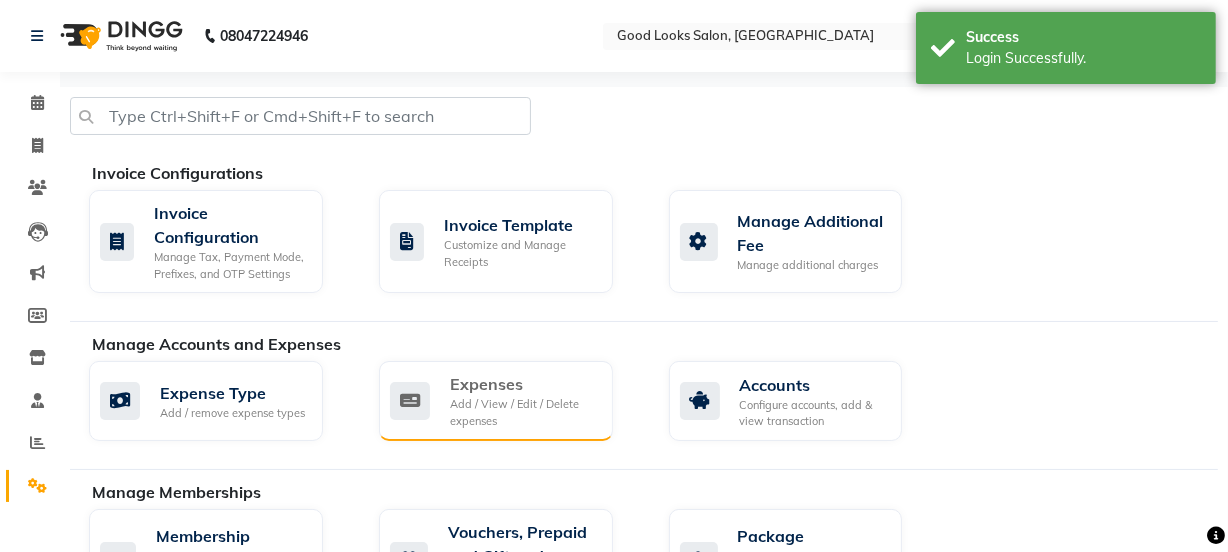 click on "Add / View / Edit / Delete expenses" 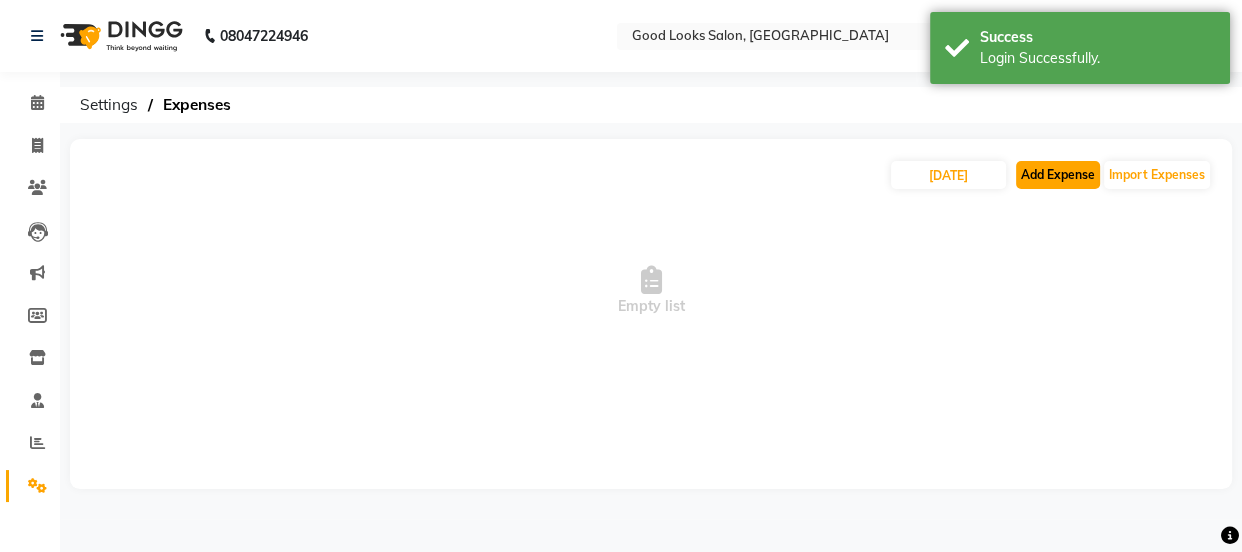 click on "Add Expense" 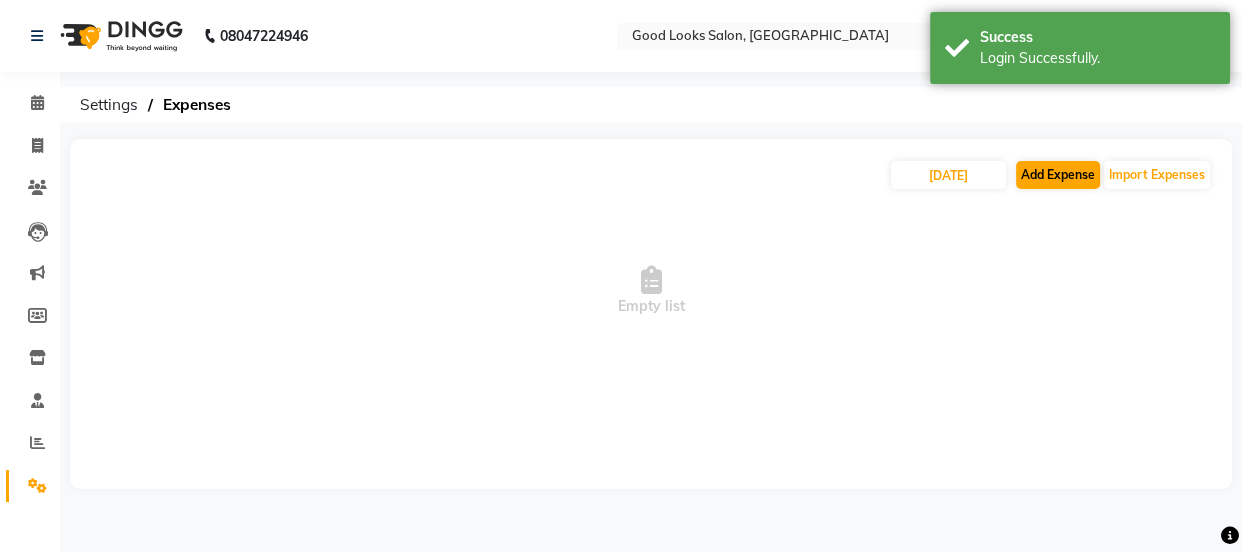 select on "1" 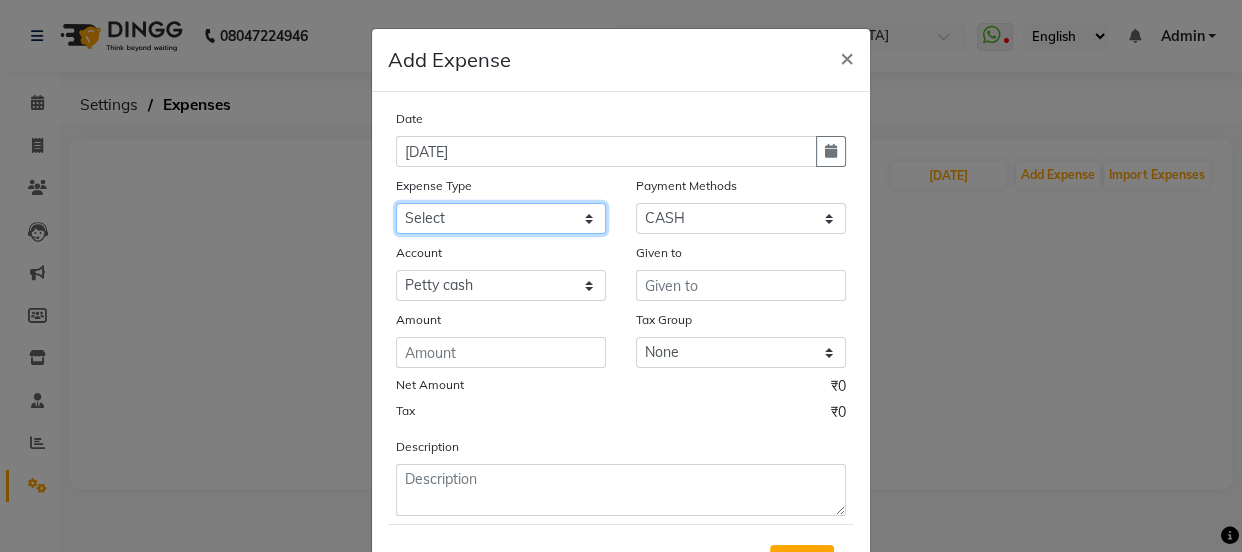 click on "Select Advance Salary Bank charges Car maintenance  Cash transfer to bank Cash transfer to hub Client Snacks Clinical charges Equipment Fuel Govt fee Incentive Insurance International purchase Loan Repayment Maintenance Marketing Miscellaneous MRA Other Pantry pooja [DEMOGRAPHIC_DATA] facial Product Rent Salary Staff Snacks Tax Tea & Refreshment Utilities" 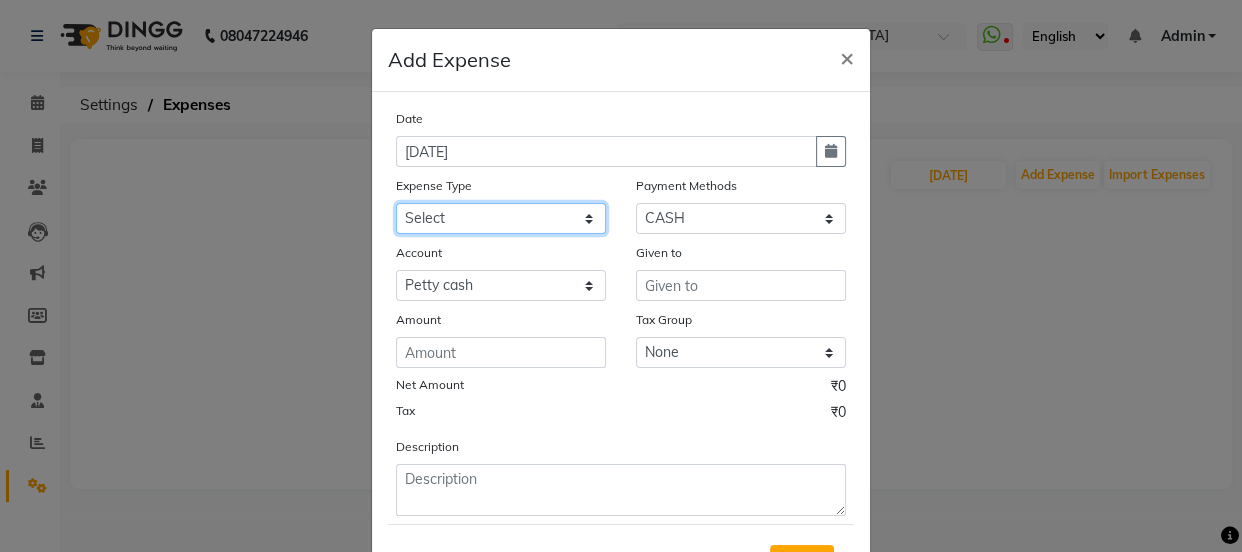 select on "4889" 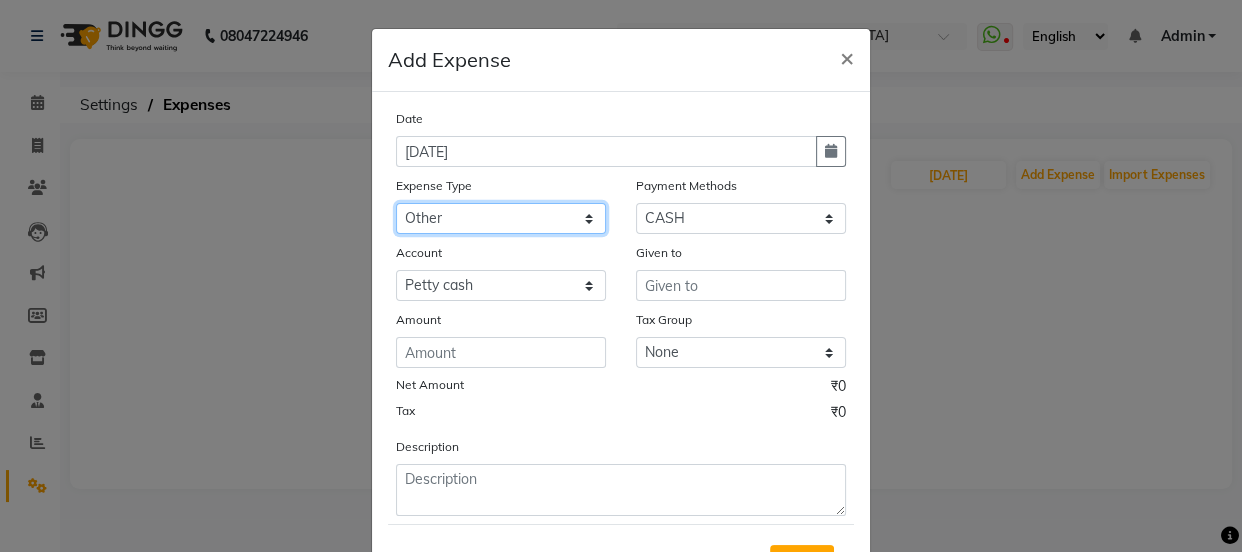 click on "Select Advance Salary Bank charges Car maintenance  Cash transfer to bank Cash transfer to hub Client Snacks Clinical charges Equipment Fuel Govt fee Incentive Insurance International purchase Loan Repayment Maintenance Marketing Miscellaneous MRA Other Pantry pooja [DEMOGRAPHIC_DATA] facial Product Rent Salary Staff Snacks Tax Tea & Refreshment Utilities" 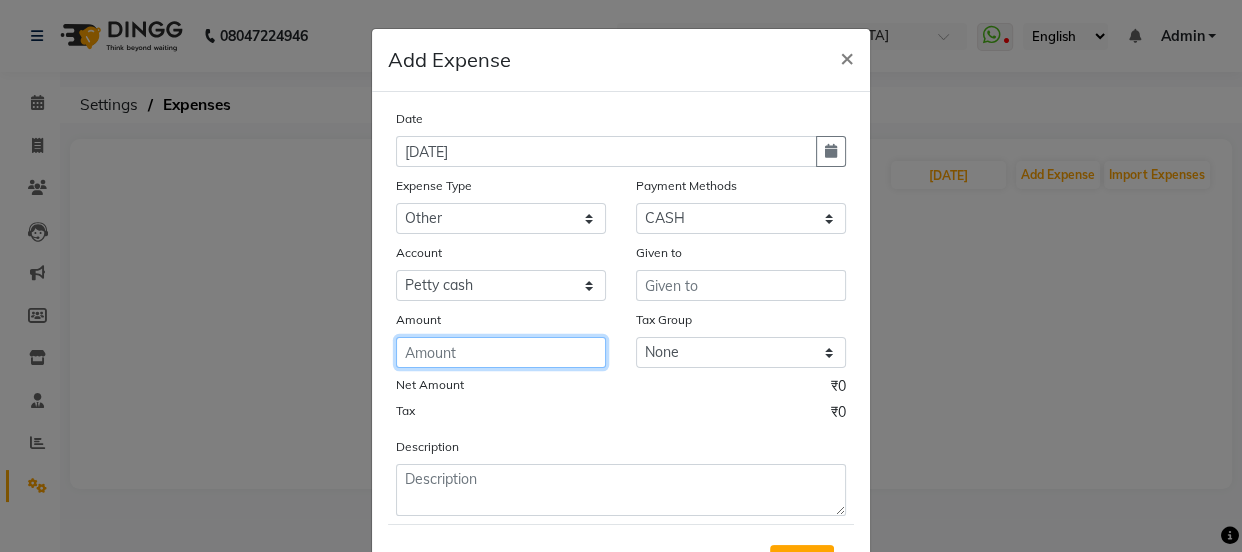 click 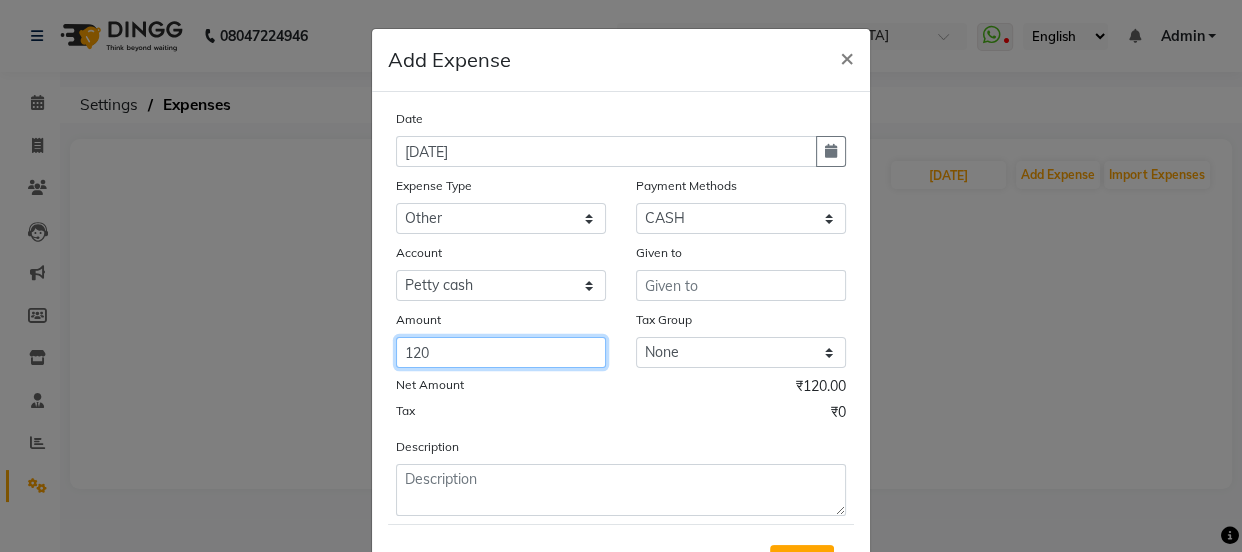 type on "120" 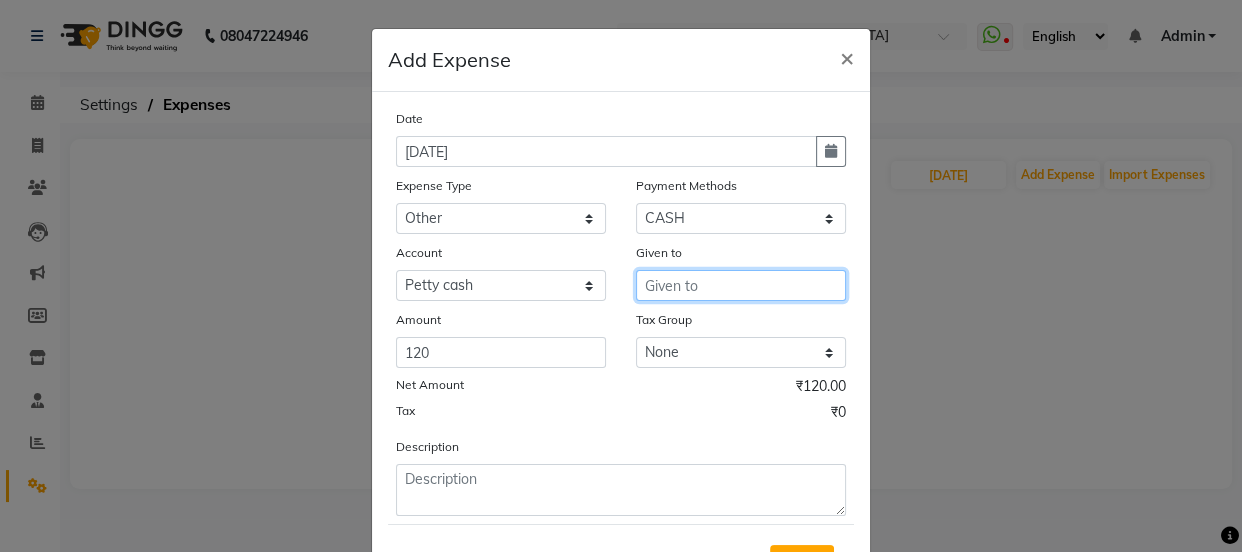 drag, startPoint x: 674, startPoint y: 296, endPoint x: 681, endPoint y: 320, distance: 25 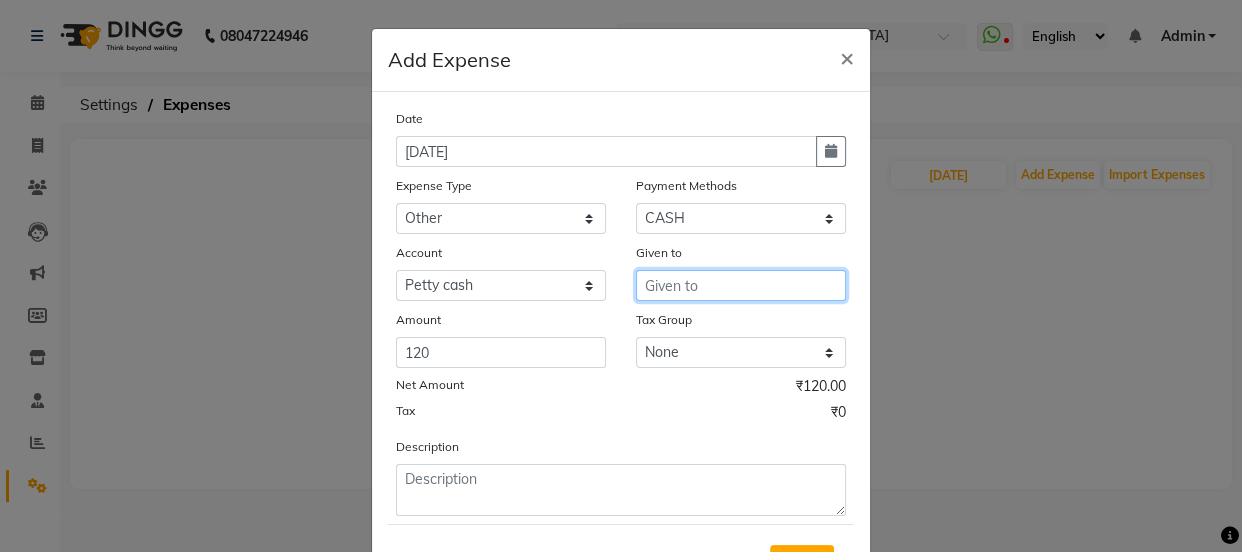 click at bounding box center (741, 285) 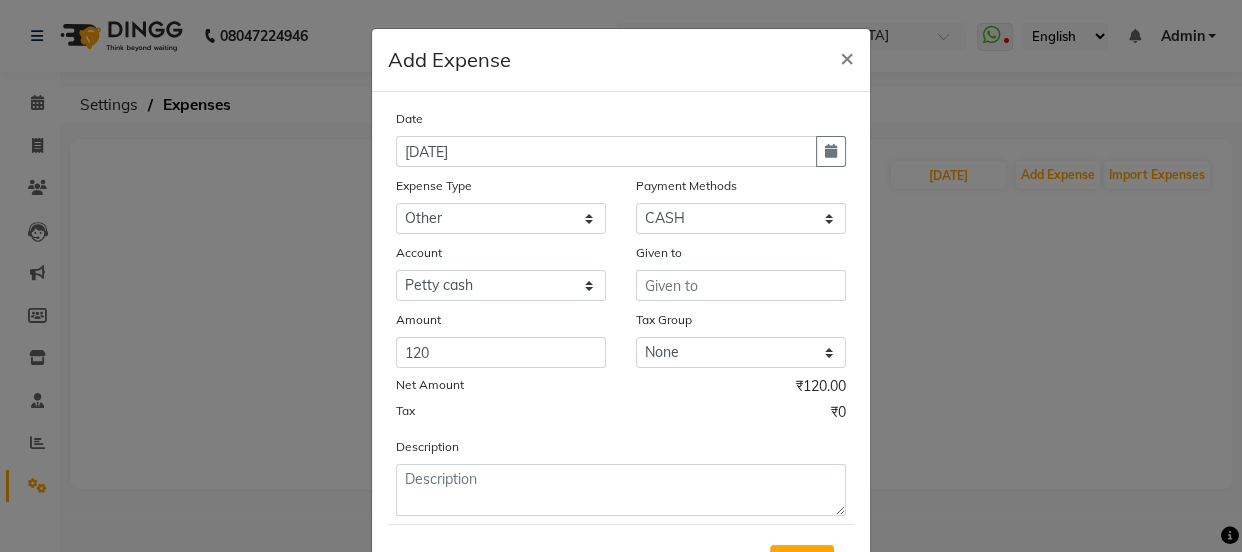 click on "Add Expense  × Date [DATE] Expense Type Select Advance Salary Bank charges Car maintenance  Cash transfer to bank Cash transfer to hub Client Snacks Clinical charges Equipment Fuel Govt fee Incentive Insurance International purchase Loan Repayment Maintenance Marketing Miscellaneous MRA Other Pantry pooja [DEMOGRAPHIC_DATA] facial Product Rent Salary Staff Snacks Tax Tea & Refreshment Utilities Payment Methods Select Voucher CARD PayTM Bank CASH PhonePe Account Select [PERSON_NAME] cash Default account Given to Amount 120 Tax Group None GST Net Amount ₹120.00 Tax ₹0 Description  Save" 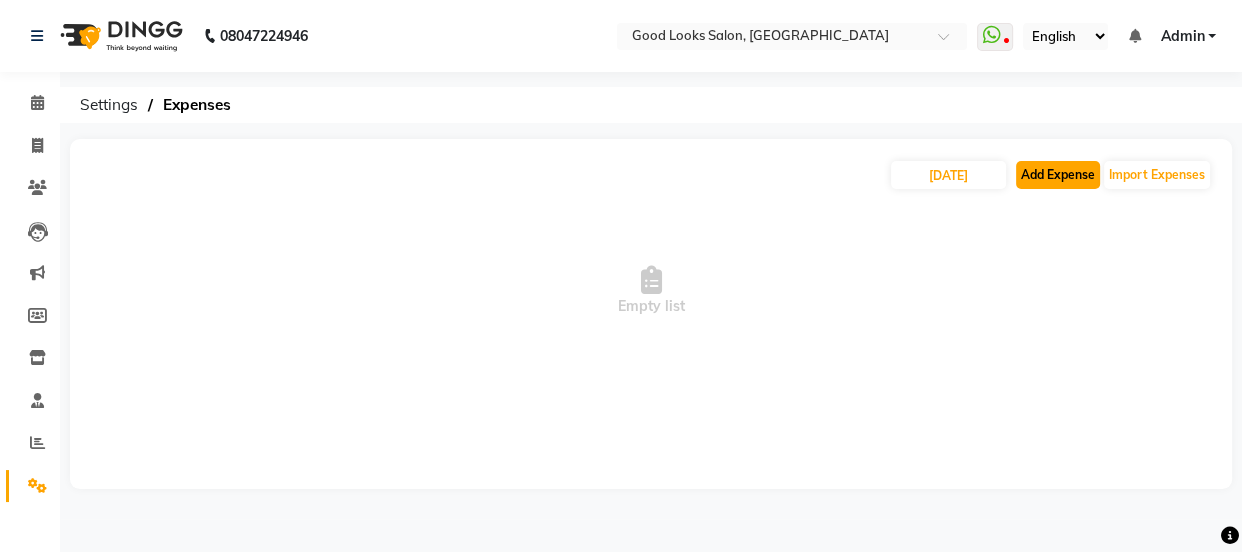 click on "Add Expense" 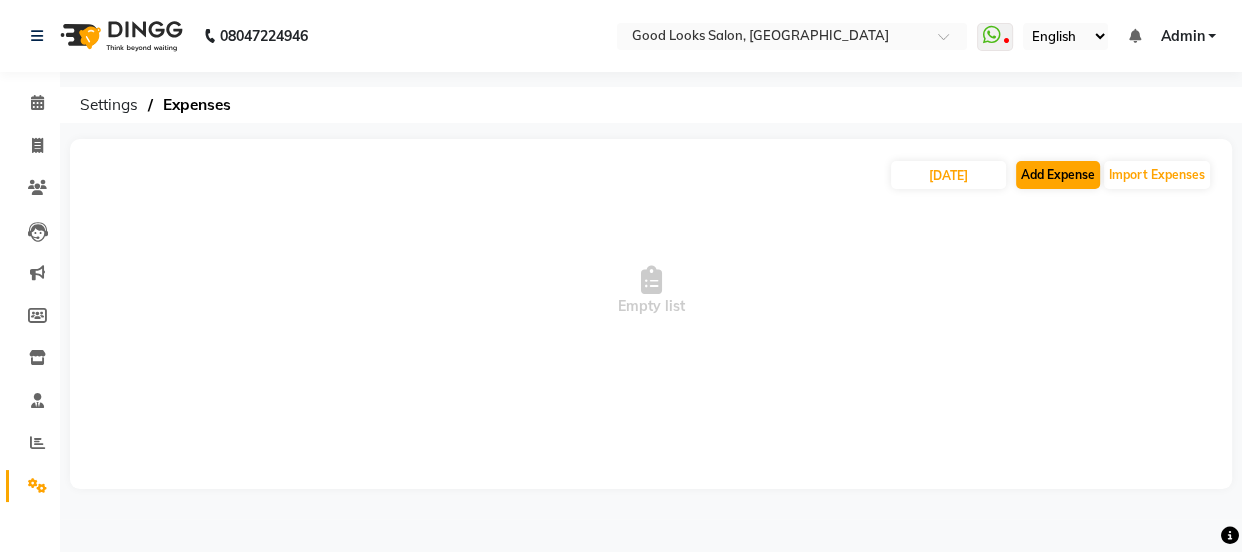 select on "1" 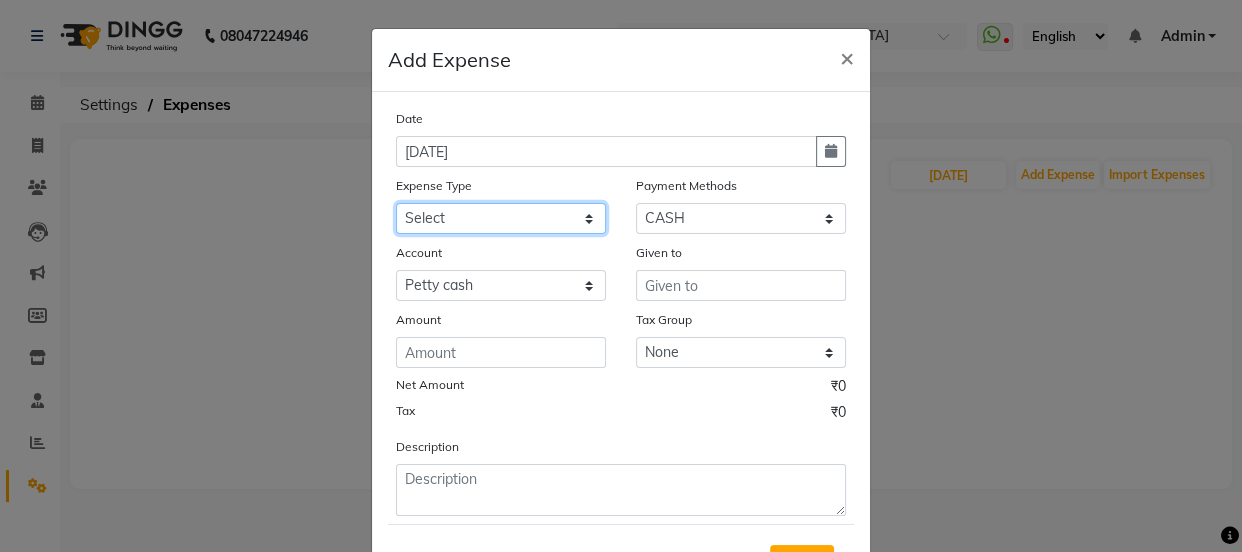 click on "Select Advance Salary Bank charges Car maintenance  Cash transfer to bank Cash transfer to hub Client Snacks Clinical charges Equipment Fuel Govt fee Incentive Insurance International purchase Loan Repayment Maintenance Marketing Miscellaneous MRA Other Pantry pooja [DEMOGRAPHIC_DATA] facial Product Rent Salary Staff Snacks Tax Tea & Refreshment Utilities" 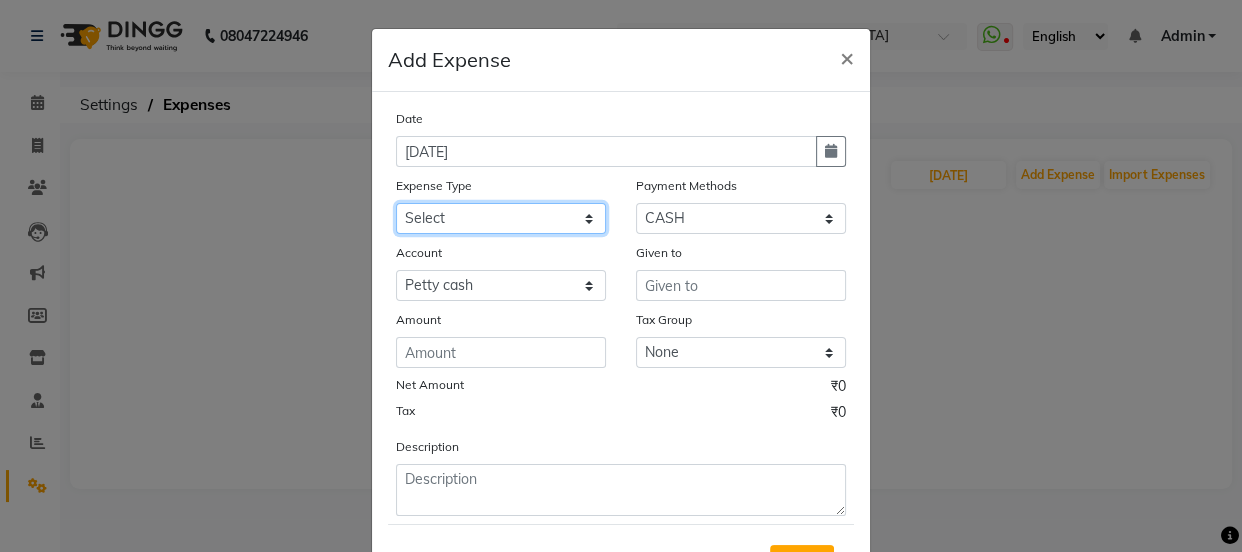 select on "4889" 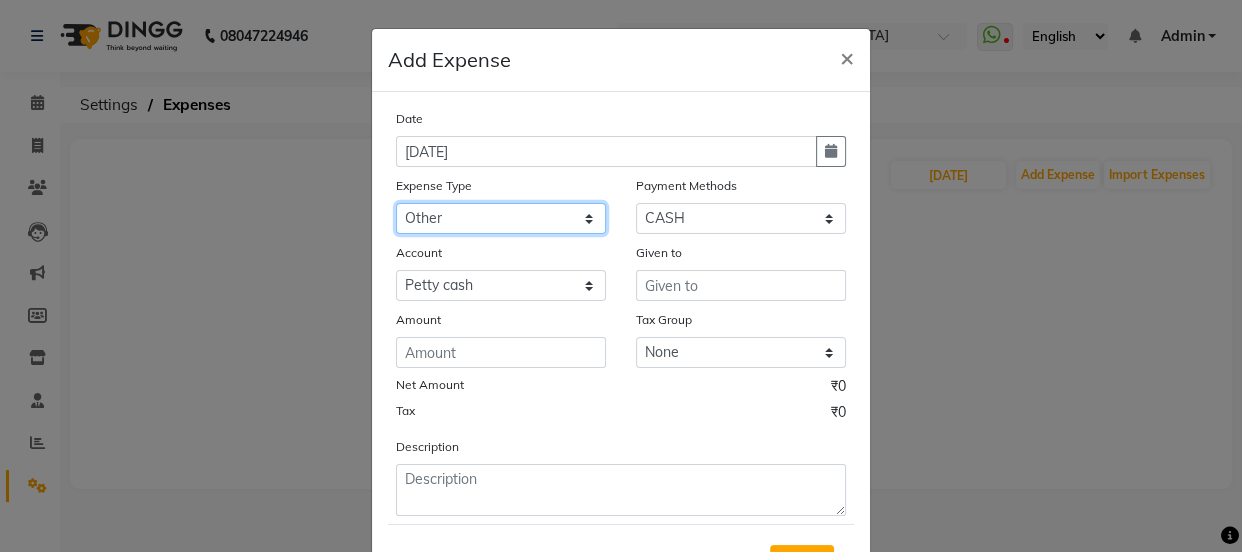 click on "Select Advance Salary Bank charges Car maintenance  Cash transfer to bank Cash transfer to hub Client Snacks Clinical charges Equipment Fuel Govt fee Incentive Insurance International purchase Loan Repayment Maintenance Marketing Miscellaneous MRA Other Pantry pooja [DEMOGRAPHIC_DATA] facial Product Rent Salary Staff Snacks Tax Tea & Refreshment Utilities" 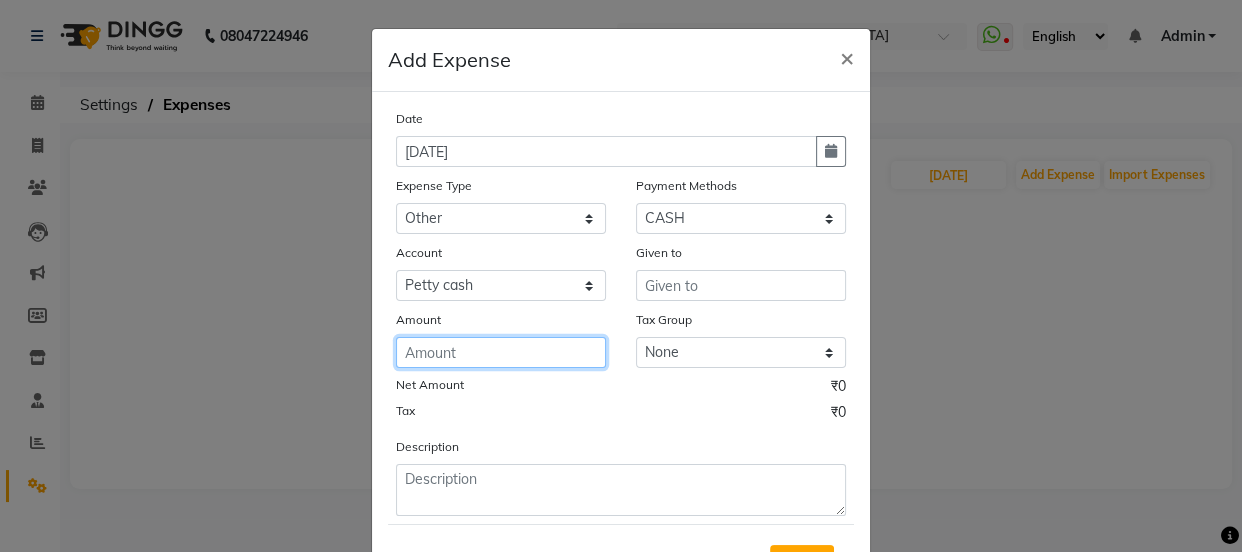 click 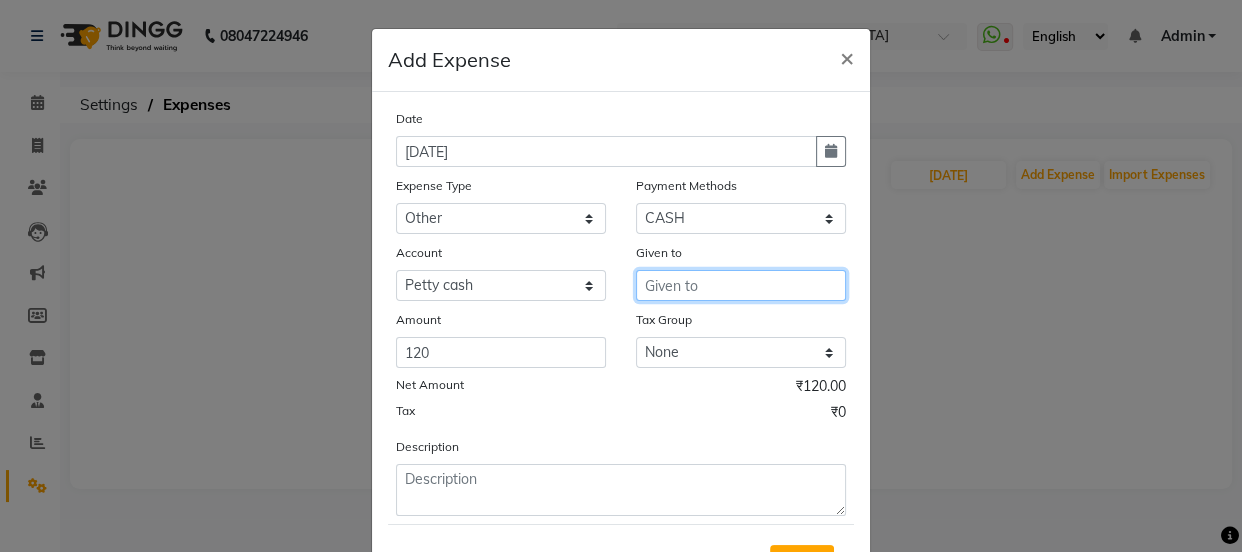 click at bounding box center (741, 285) 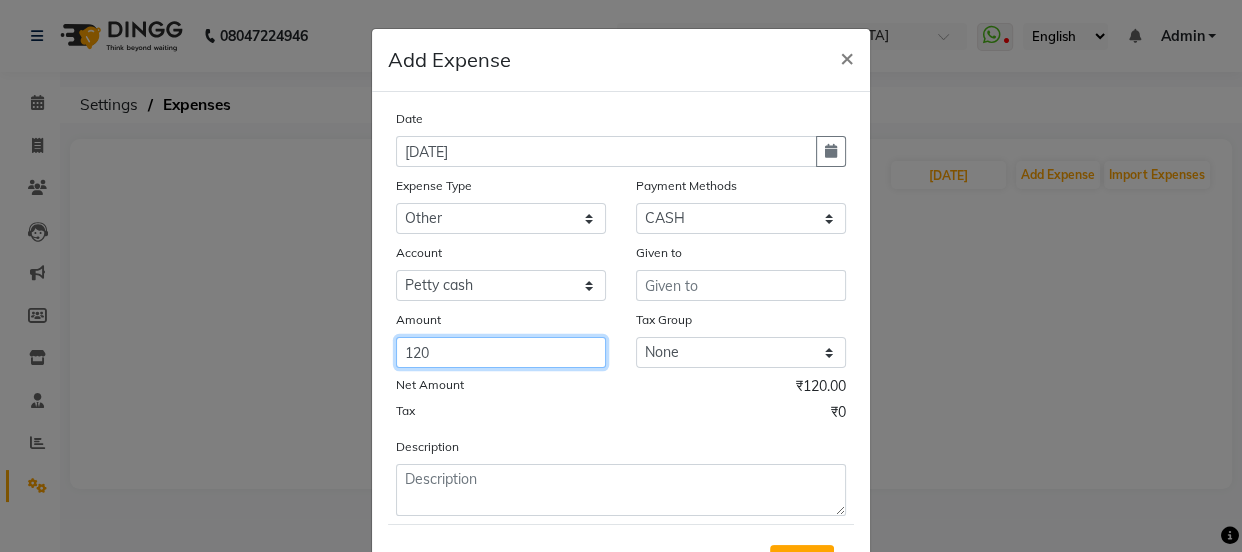 click on "120" 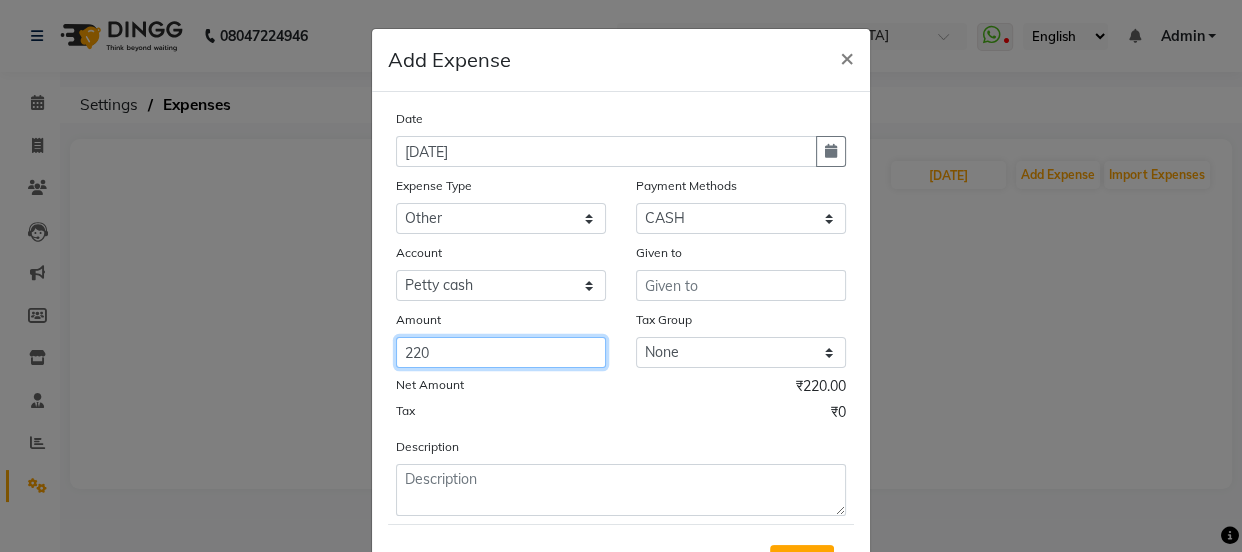type on "220" 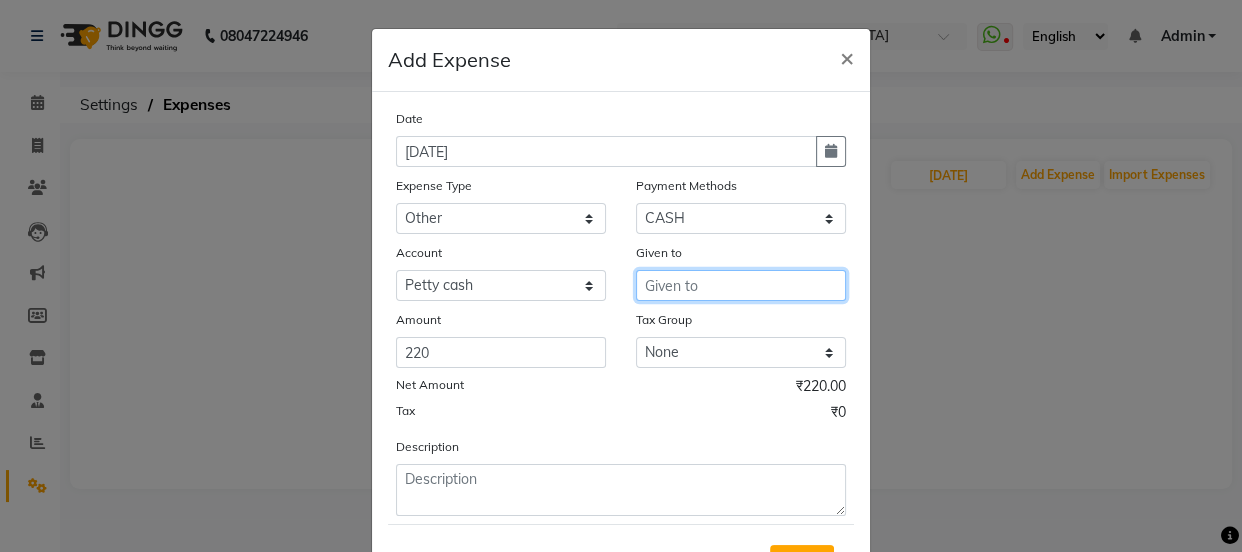 click at bounding box center [741, 285] 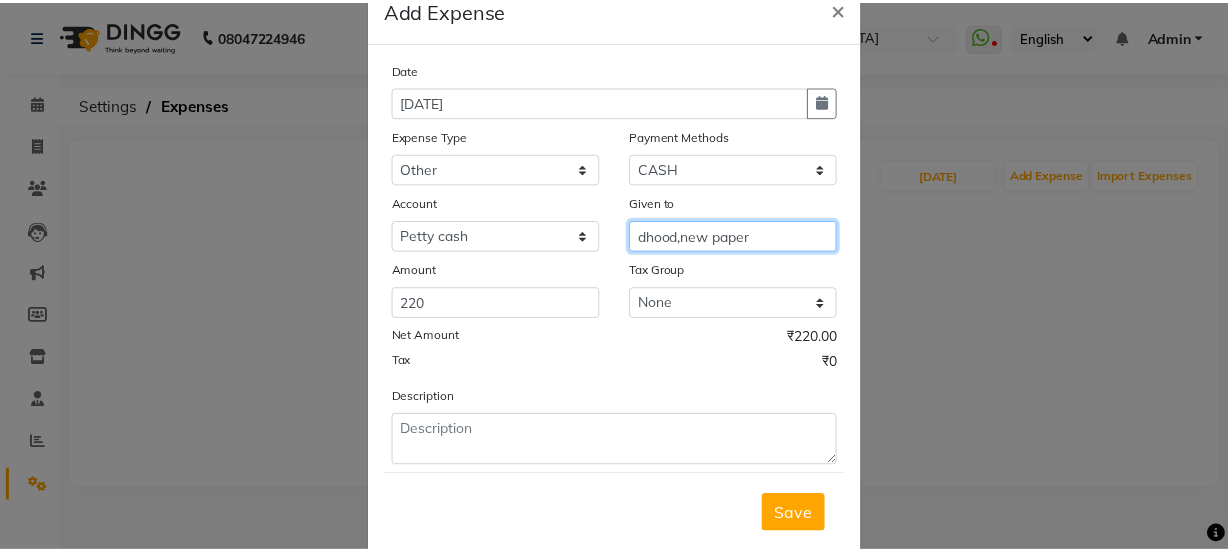 scroll, scrollTop: 99, scrollLeft: 0, axis: vertical 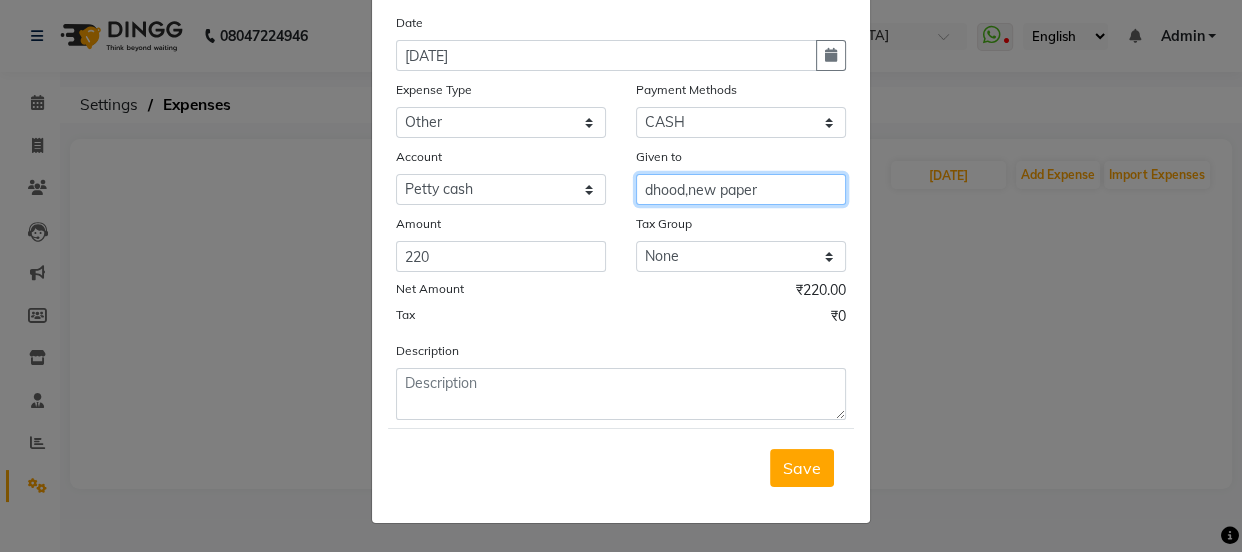 type on "dhood,new paper" 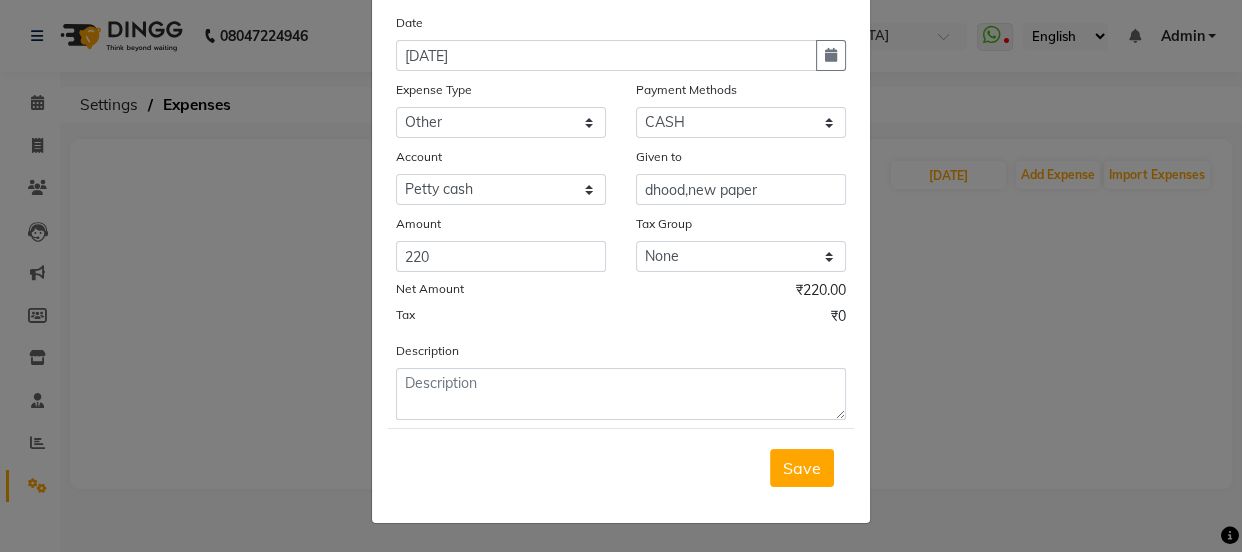 click on "Save" at bounding box center (802, 468) 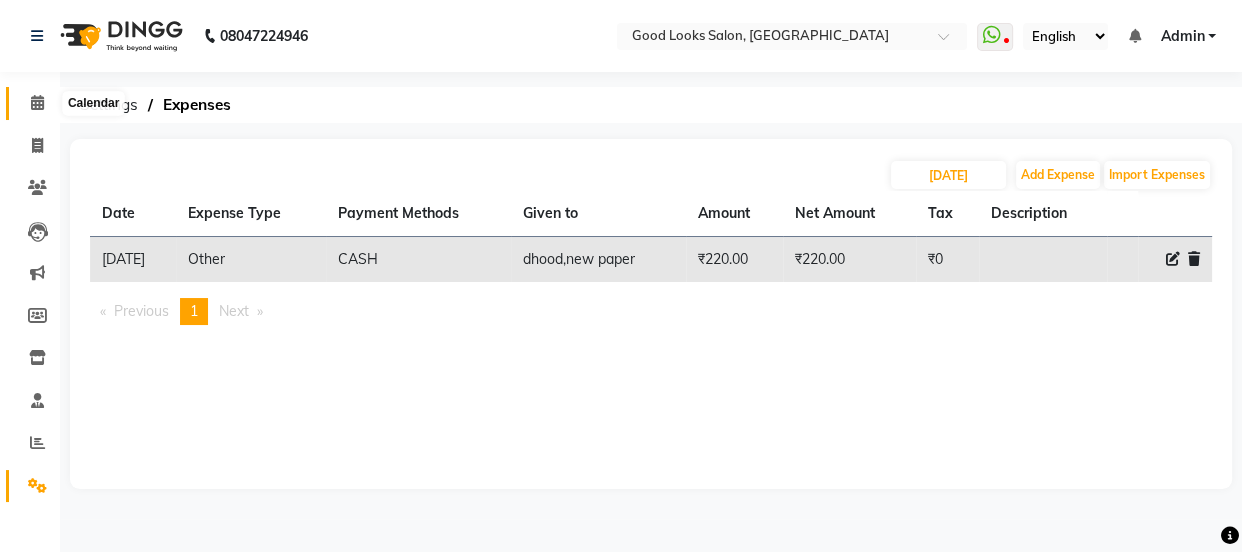 click 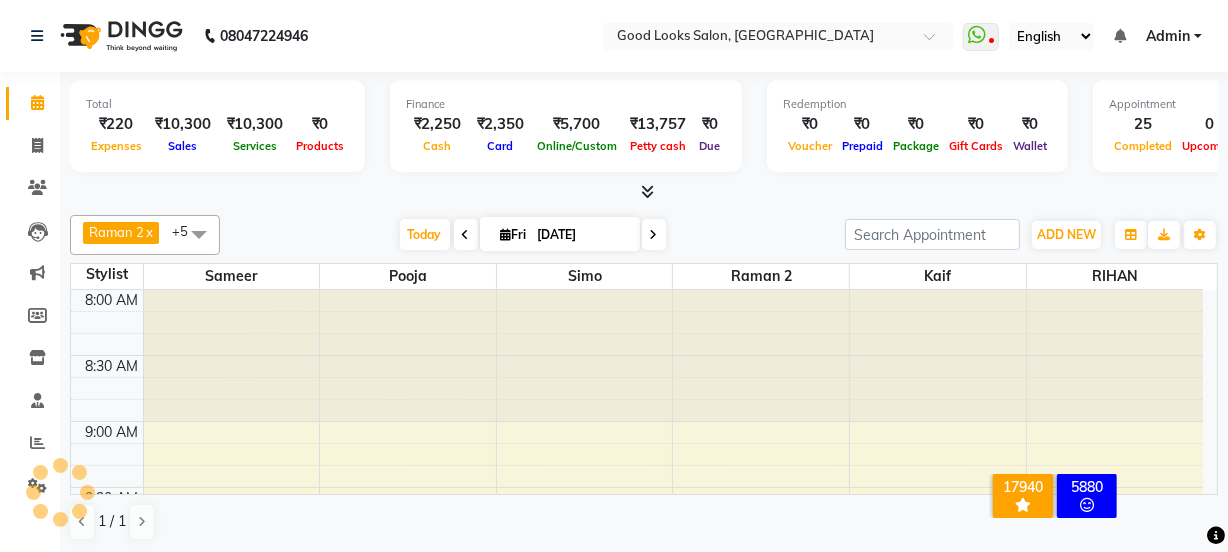 scroll, scrollTop: 0, scrollLeft: 0, axis: both 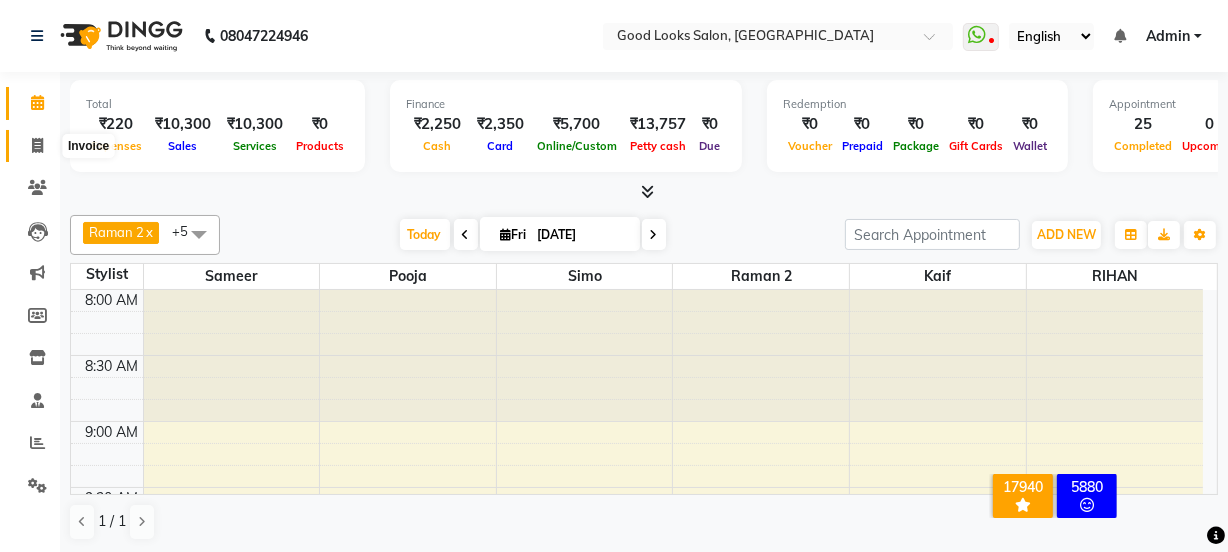 click 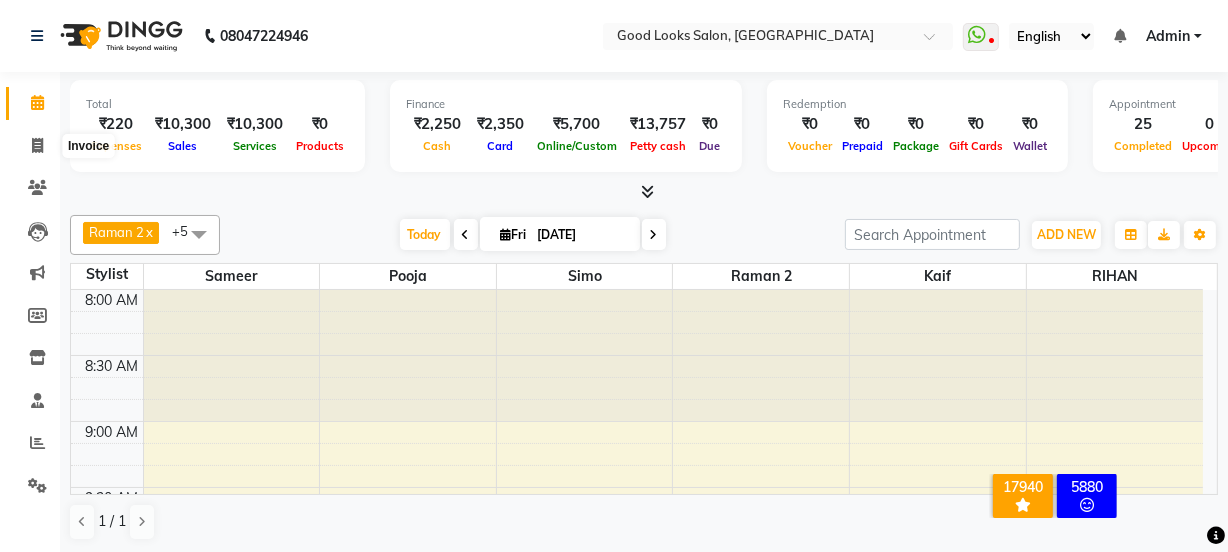 select on "service" 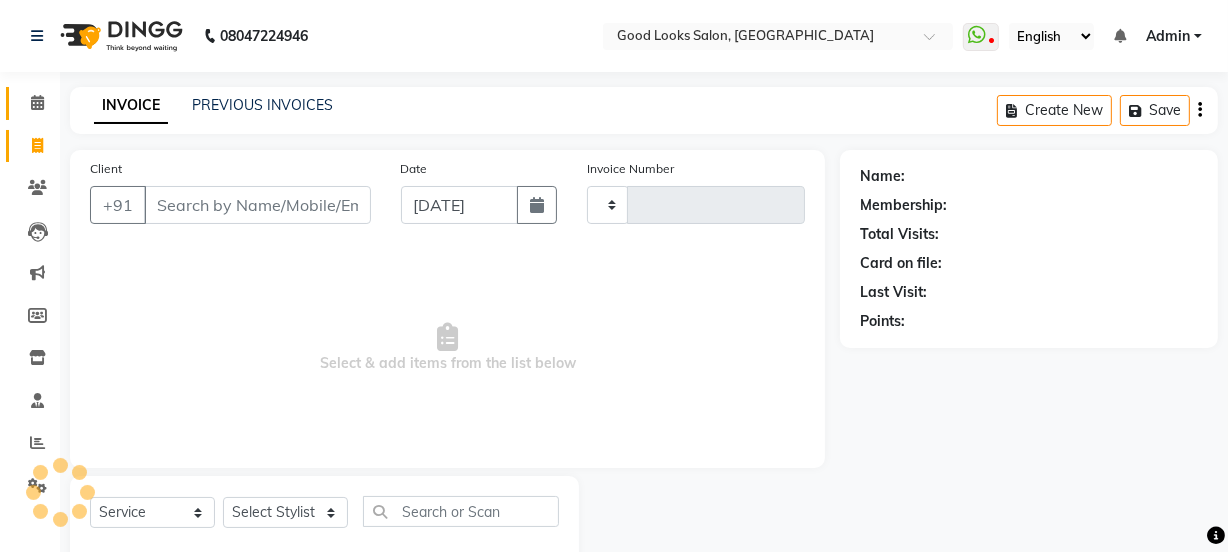 type on "2618" 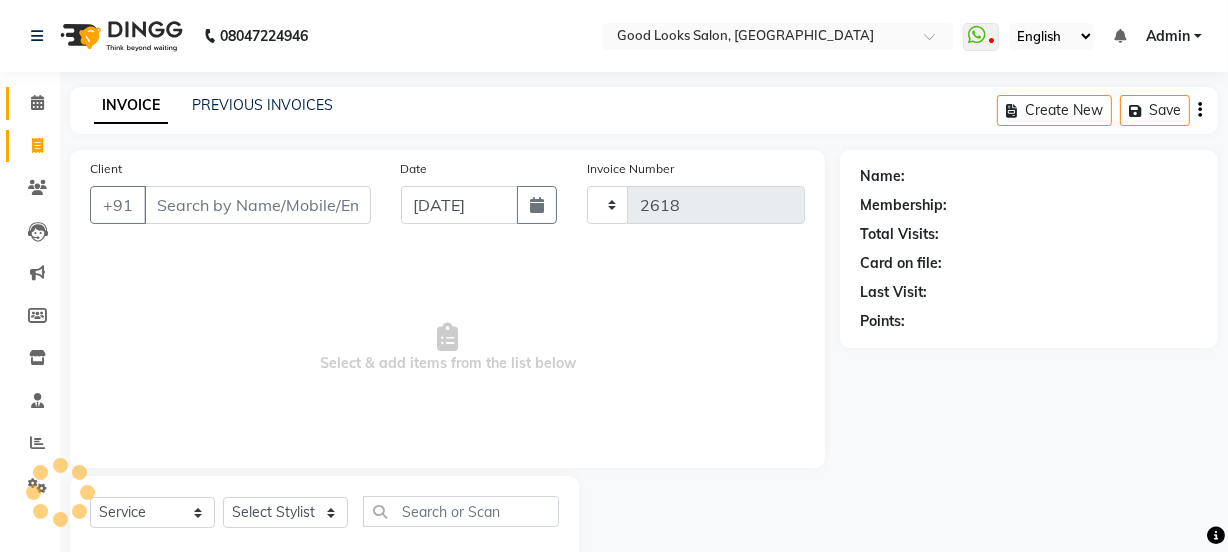 select on "4230" 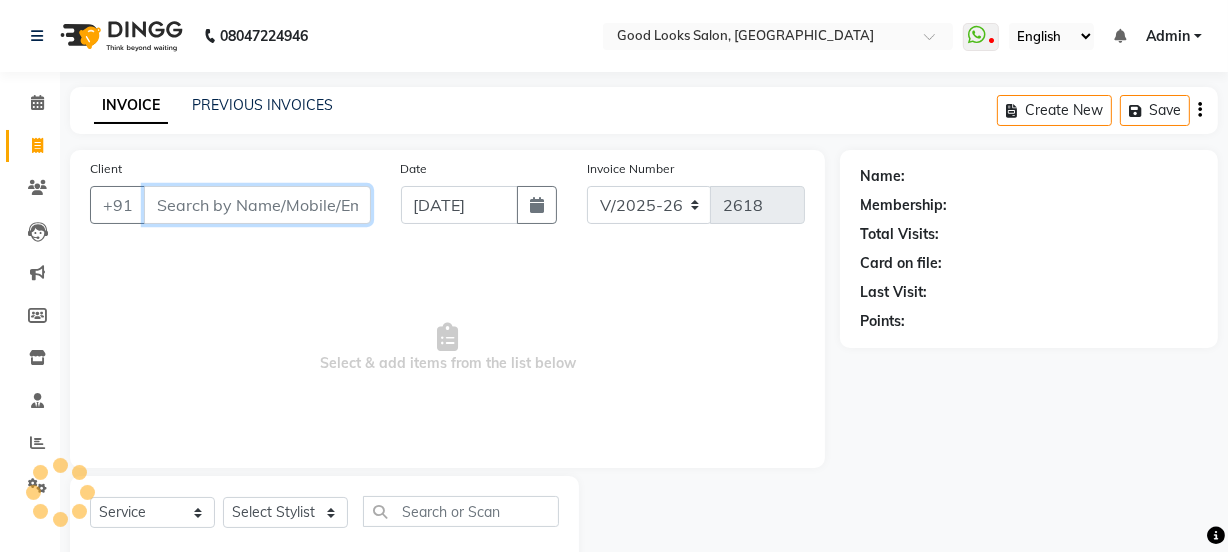 click on "Client" at bounding box center [257, 205] 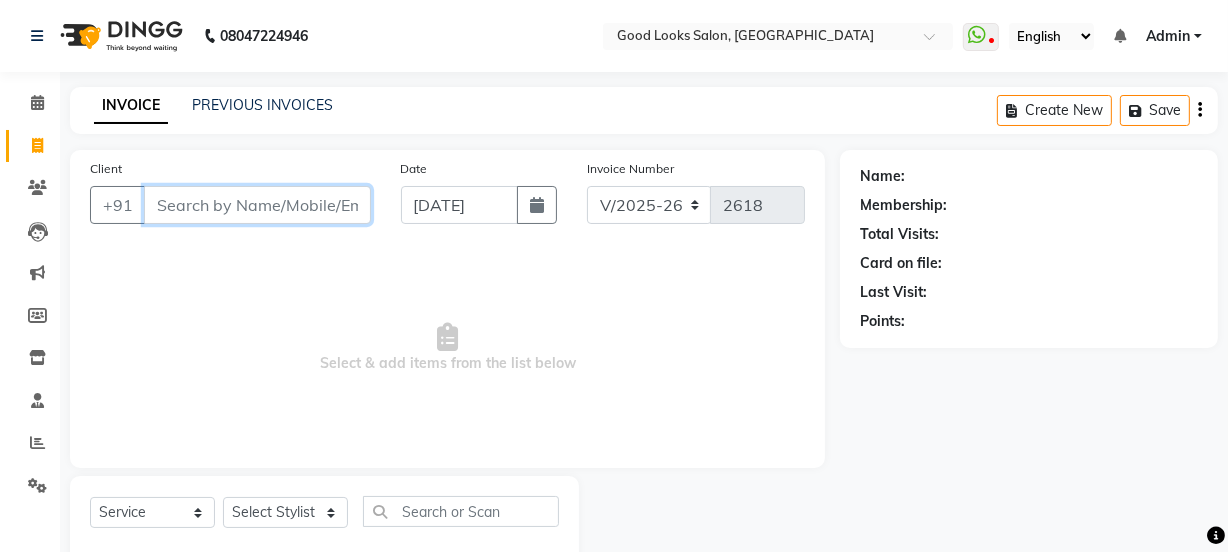 scroll, scrollTop: 50, scrollLeft: 0, axis: vertical 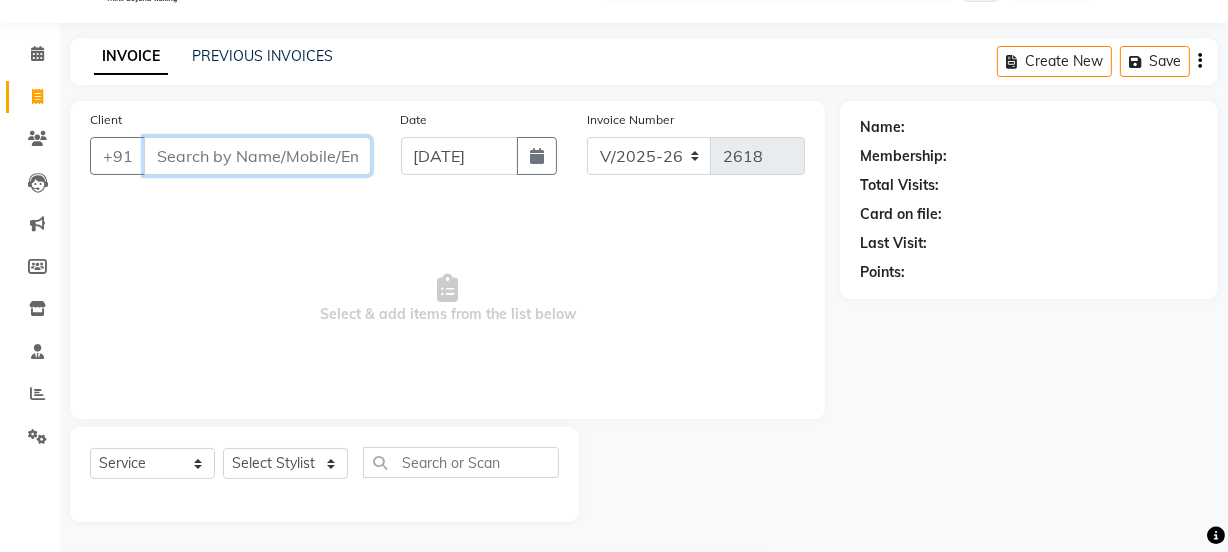 click on "Client" at bounding box center (257, 156) 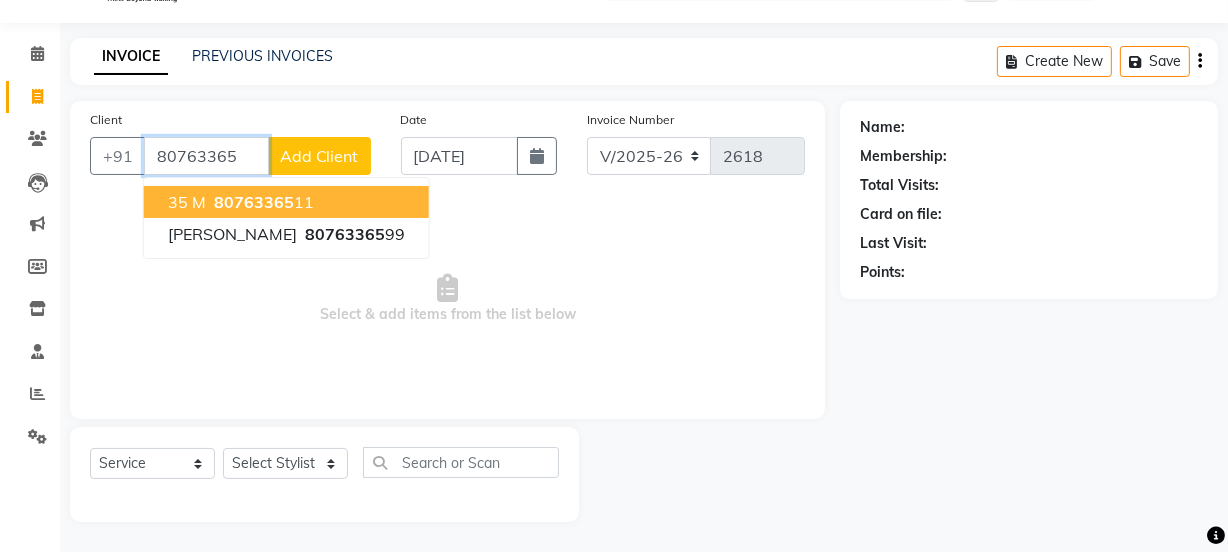 click on "80763365" at bounding box center [254, 202] 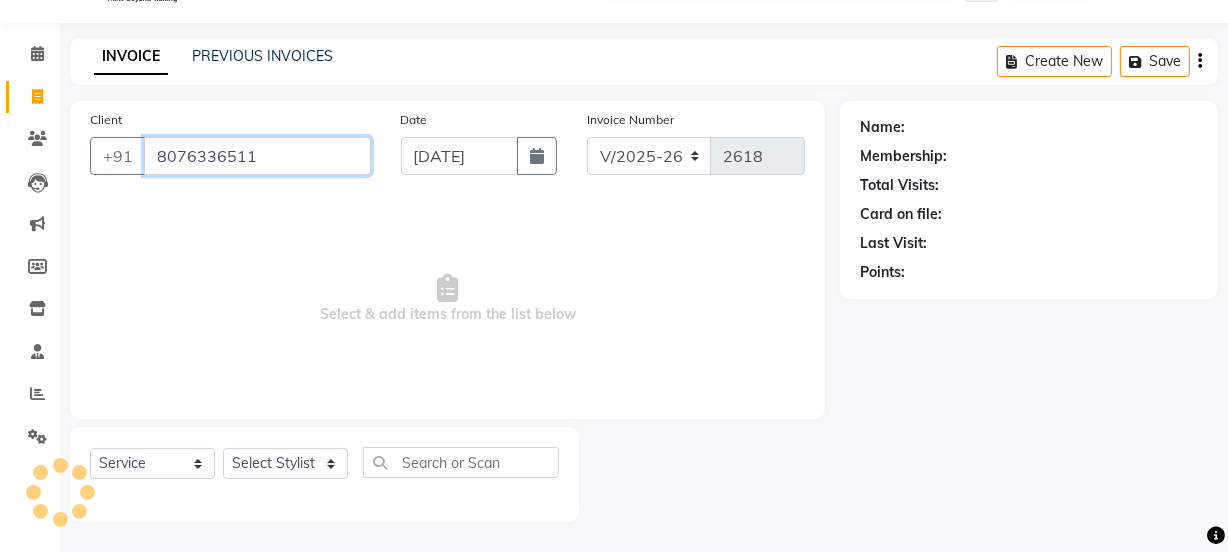 type on "8076336511" 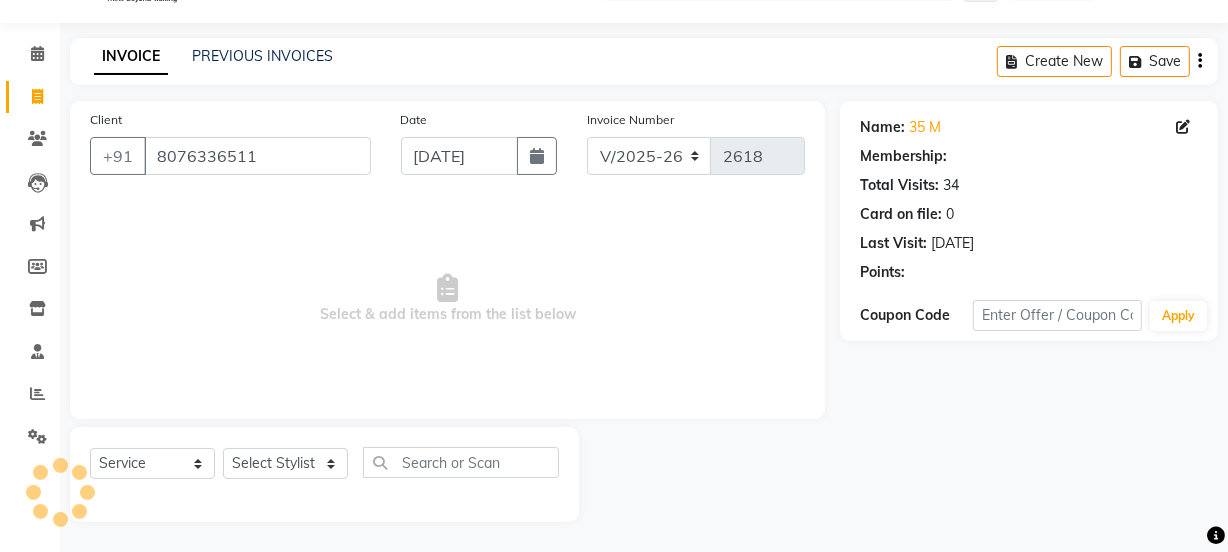 select on "1: Object" 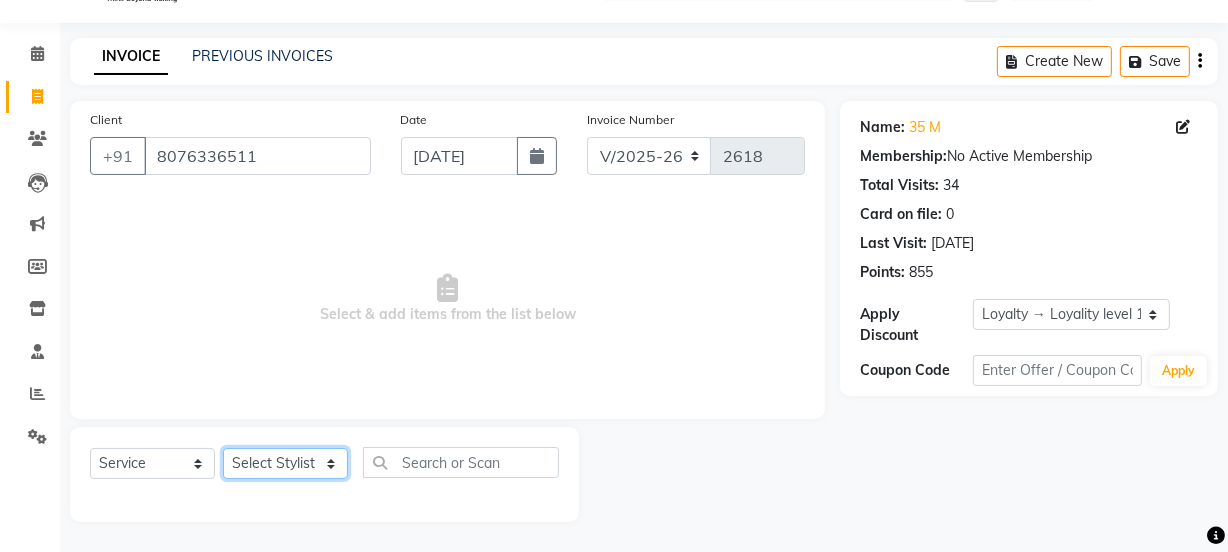 click on "Select Stylist Jyoti kaif Manager [PERSON_NAME] 2 Reception [PERSON_NAME] [PERSON_NAME] SUNNY [PERSON_NAME]" 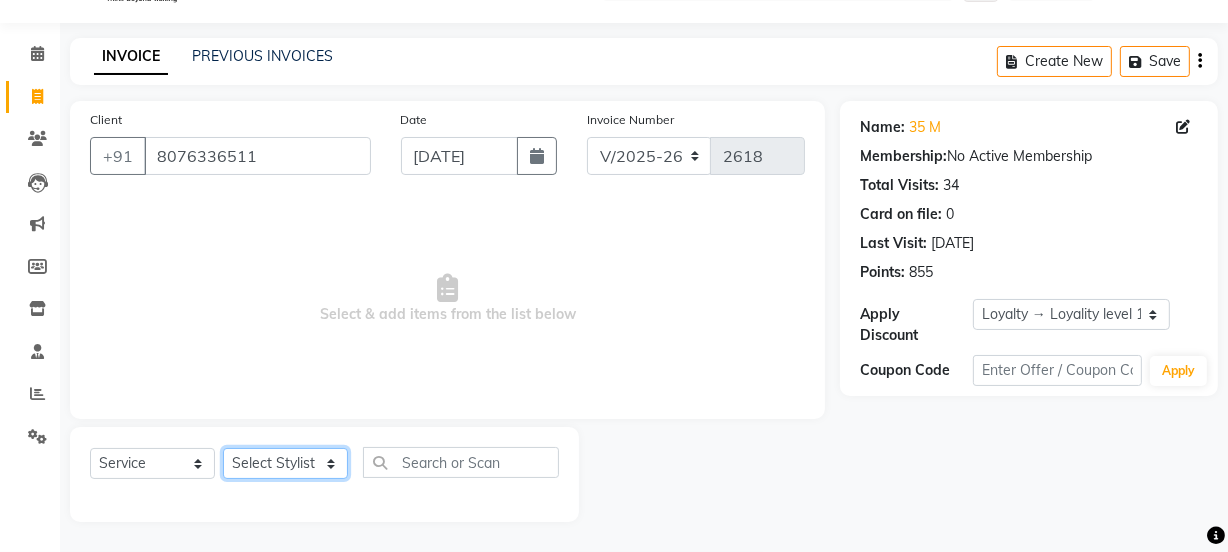 select on "79136" 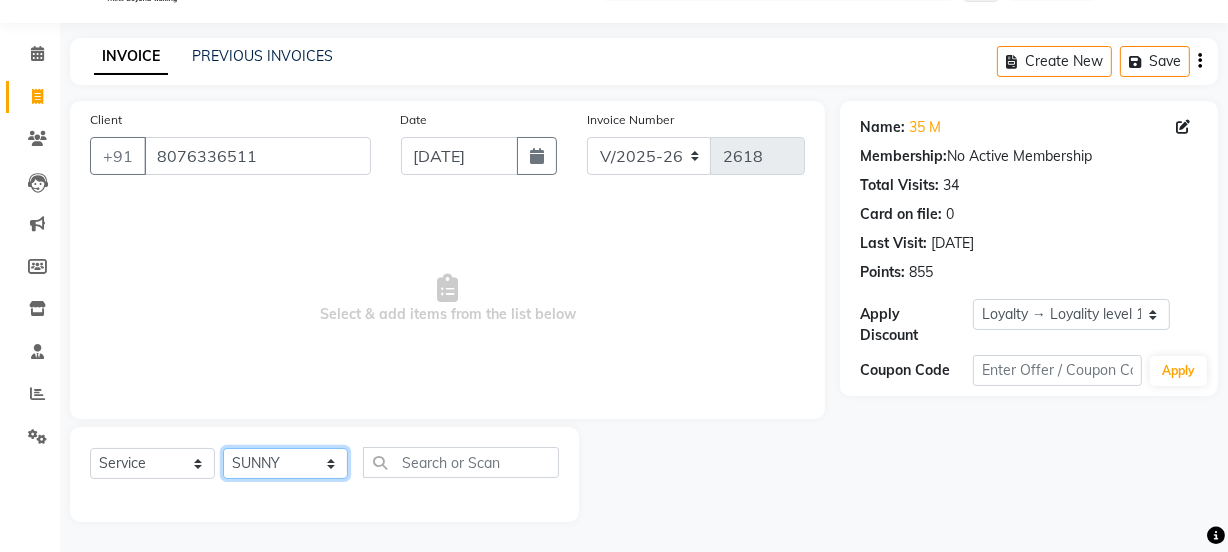 click on "Select Stylist Jyoti kaif Manager [PERSON_NAME] 2 Reception [PERSON_NAME] [PERSON_NAME] SUNNY [PERSON_NAME]" 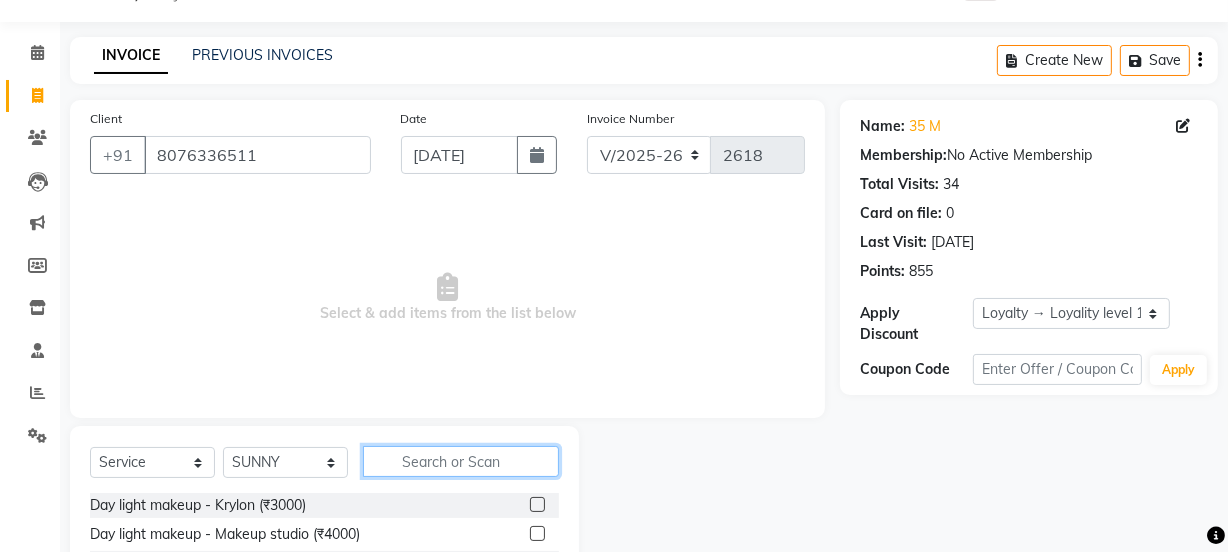 click on "Select  Service  Product  Membership  Package Voucher Prepaid Gift Card  Select Stylist Jyoti kaif Manager [PERSON_NAME] 2 Reception [PERSON_NAME] [PERSON_NAME] SUNNY [PERSON_NAME]" 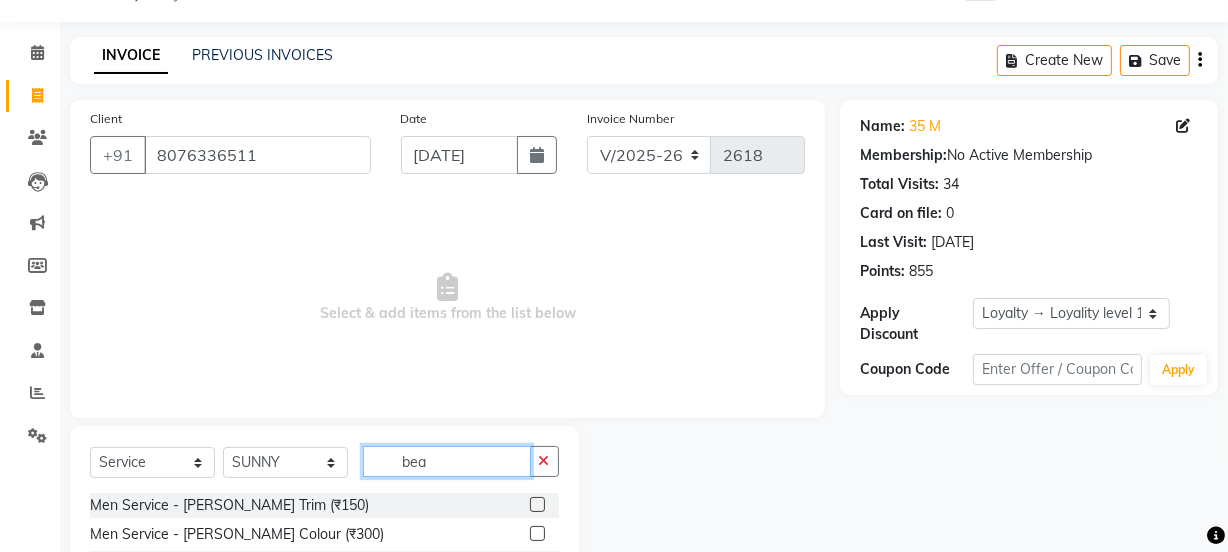 type on "bea" 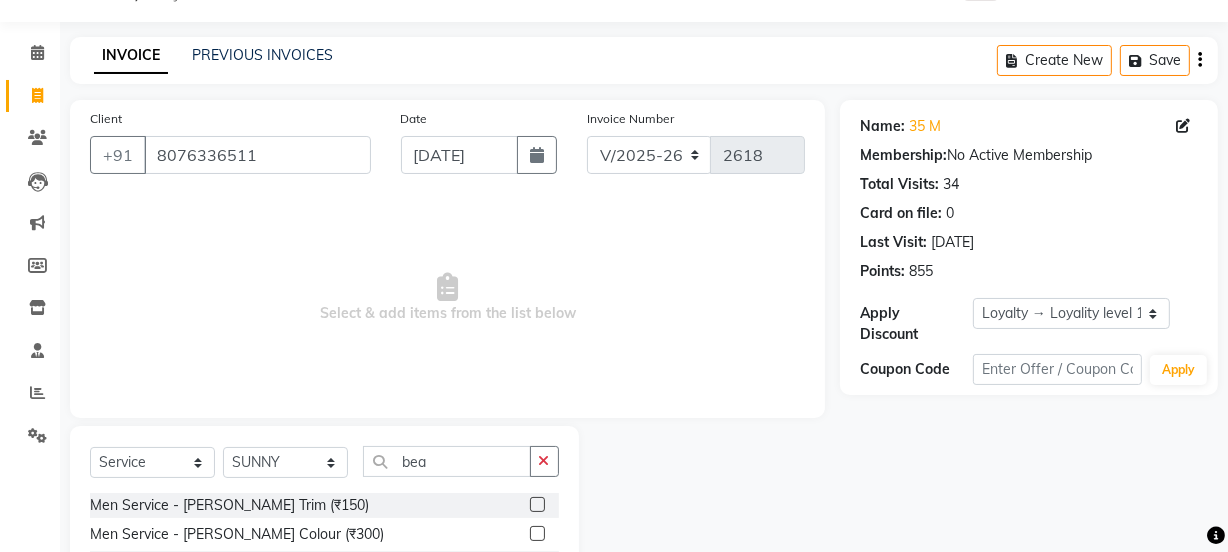 click 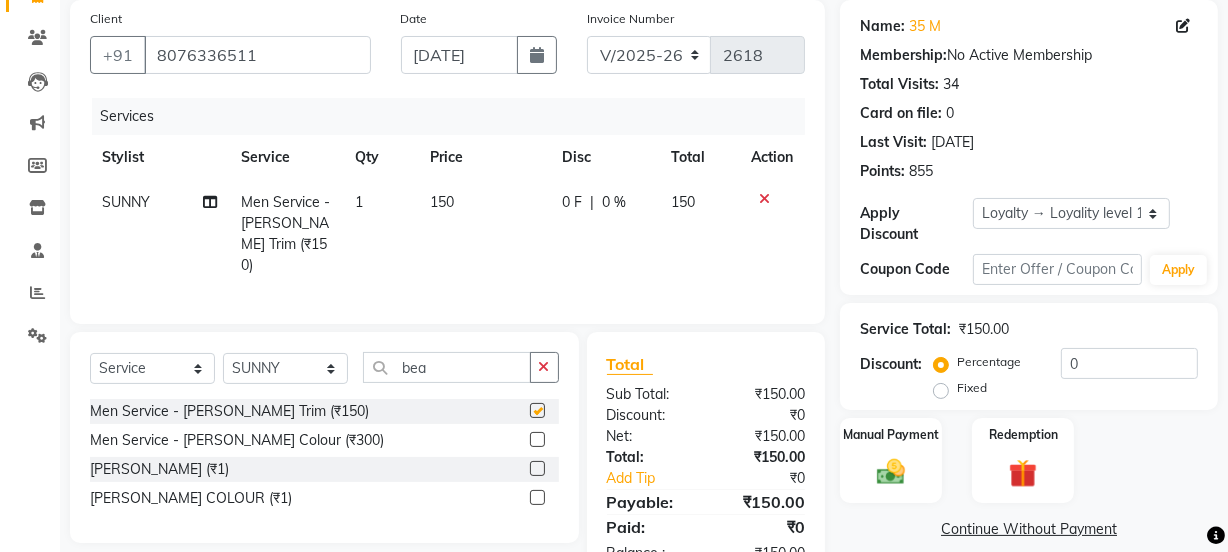 scroll, scrollTop: 206, scrollLeft: 0, axis: vertical 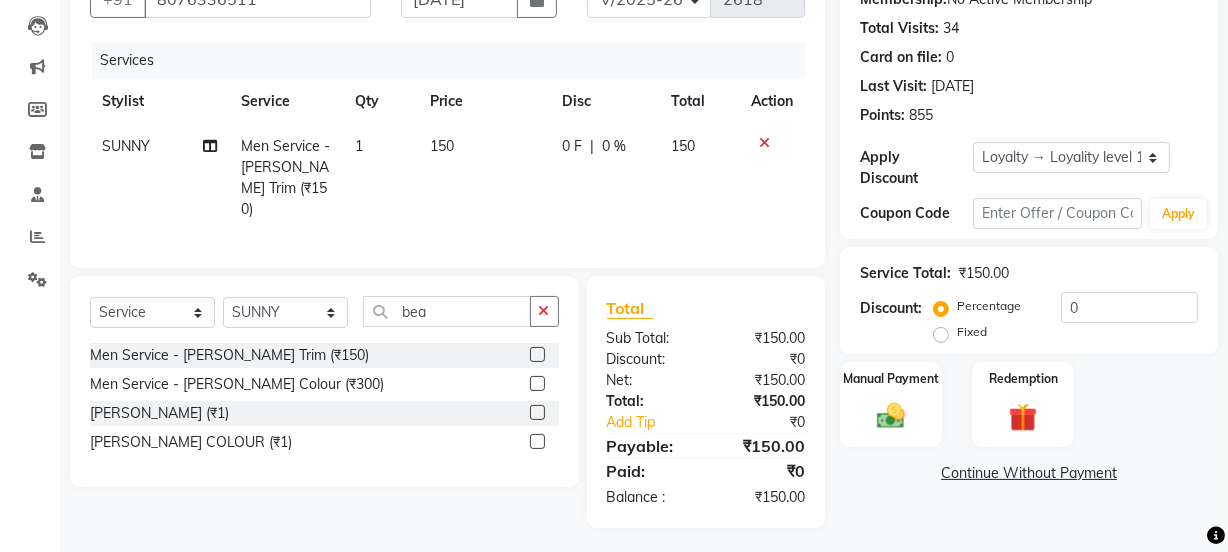 checkbox on "false" 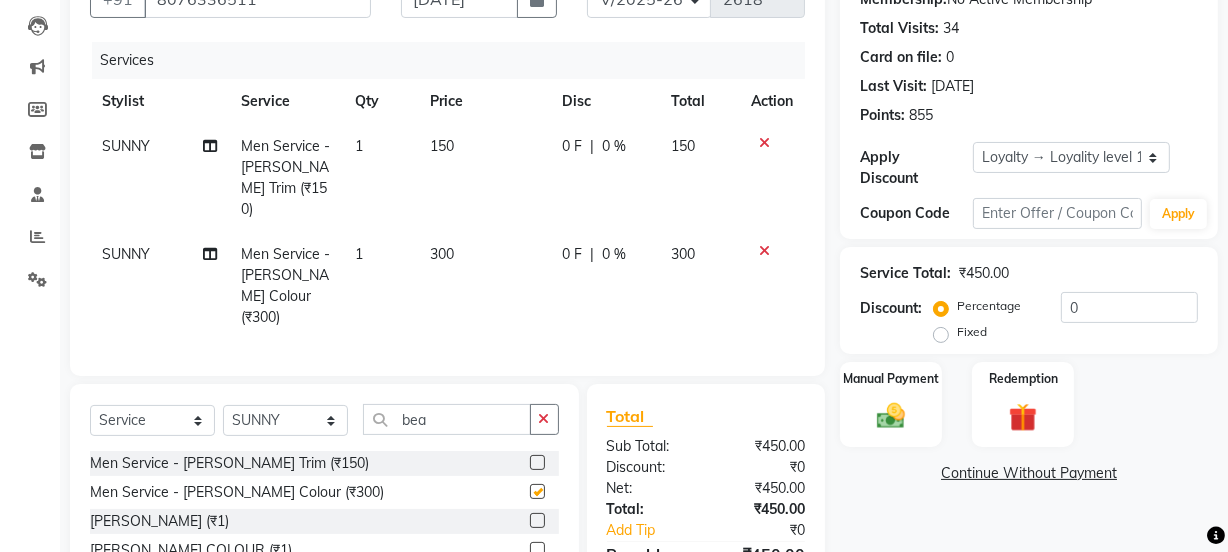 click on "300" 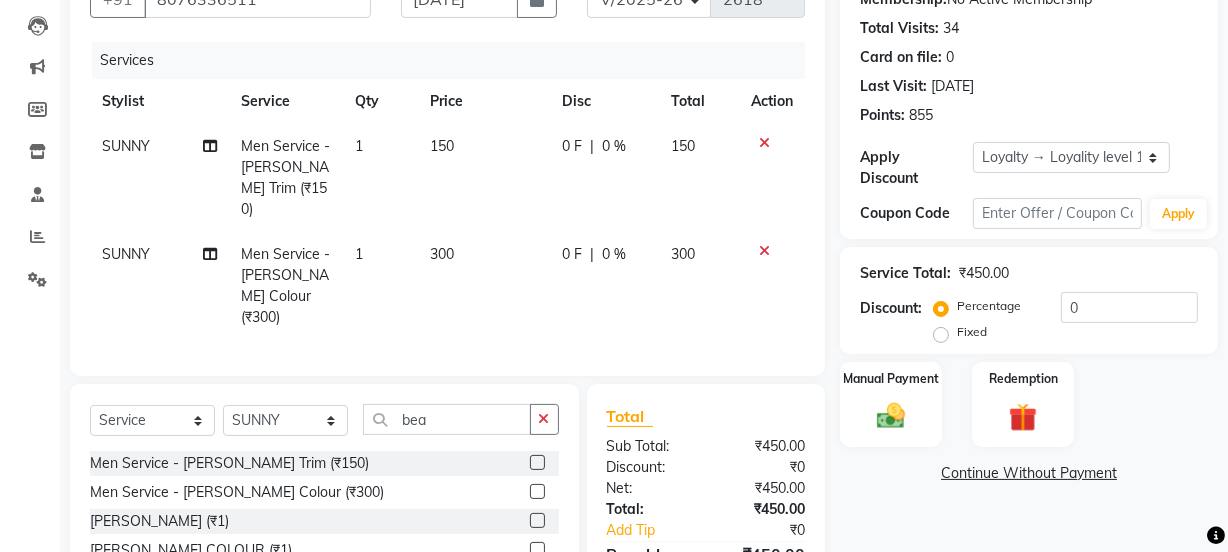 checkbox on "false" 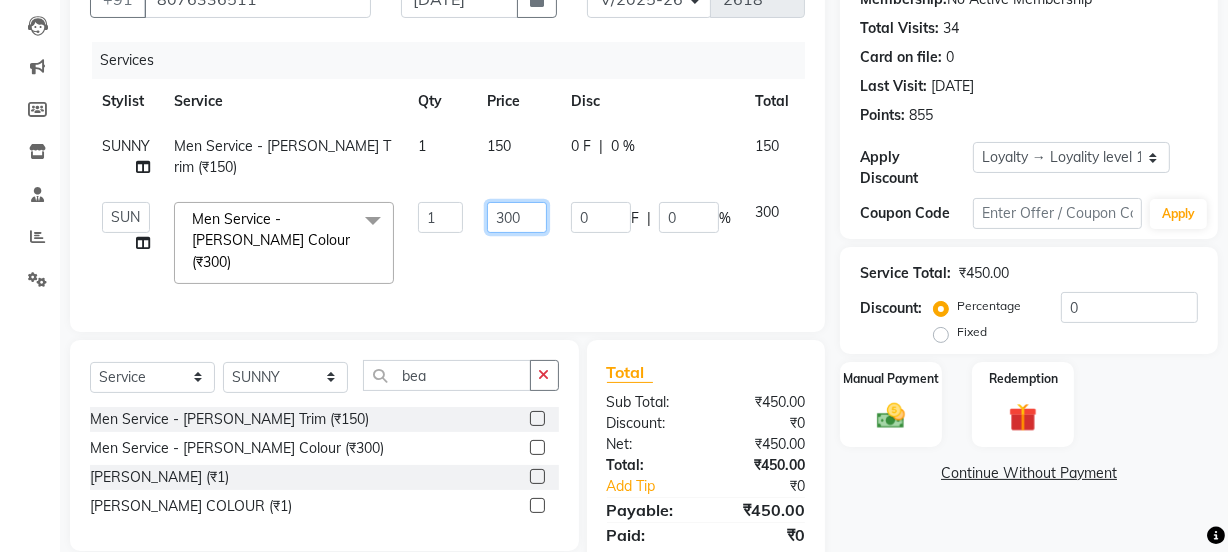 drag, startPoint x: 524, startPoint y: 218, endPoint x: 471, endPoint y: 218, distance: 53 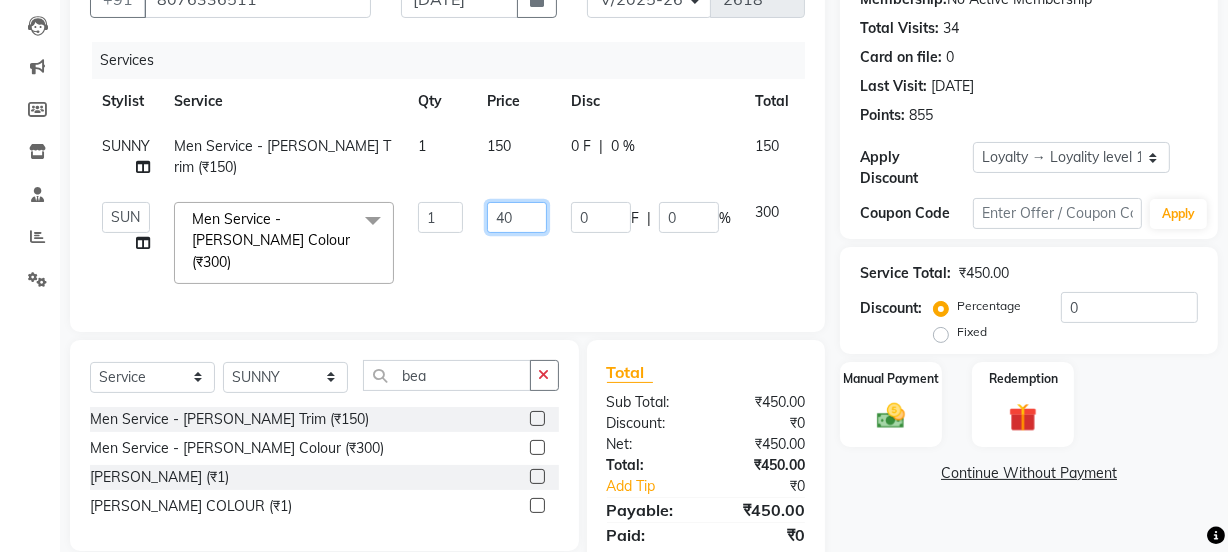 type on "400" 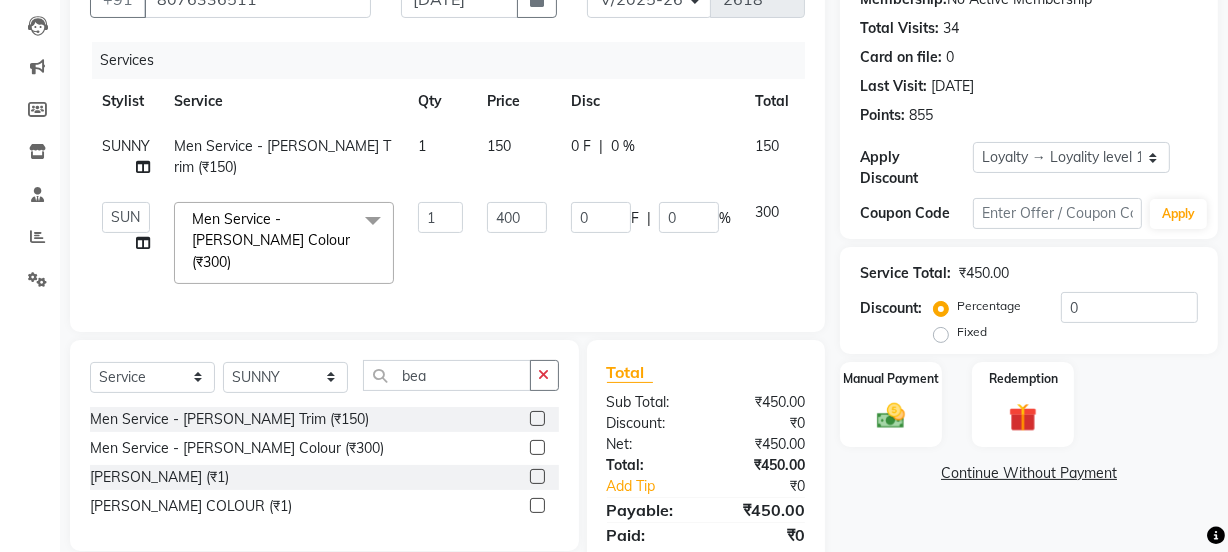click on "400" 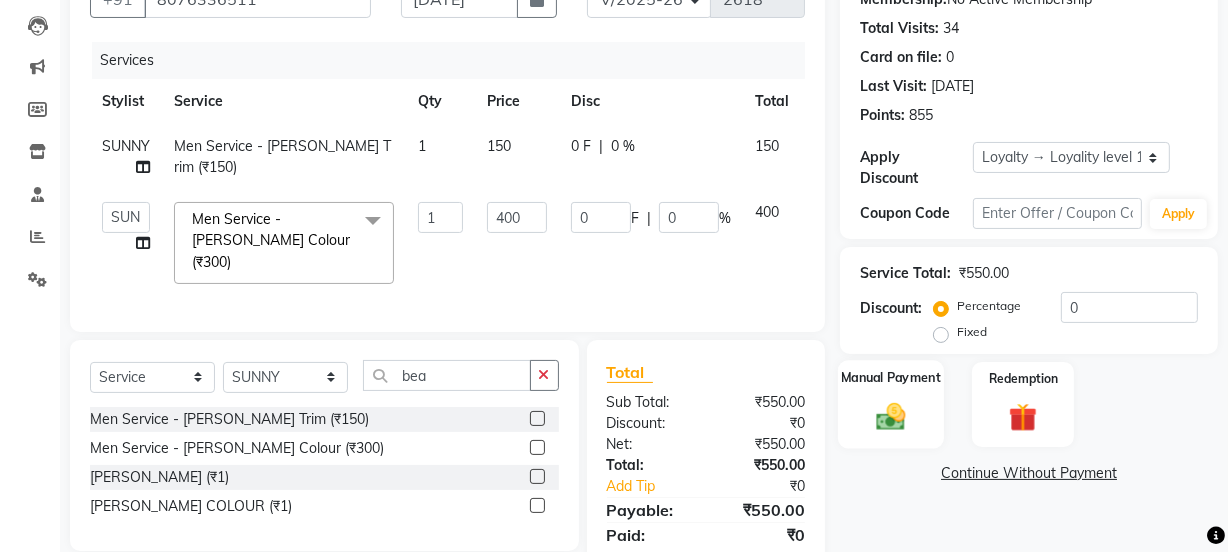 click on "Manual Payment" 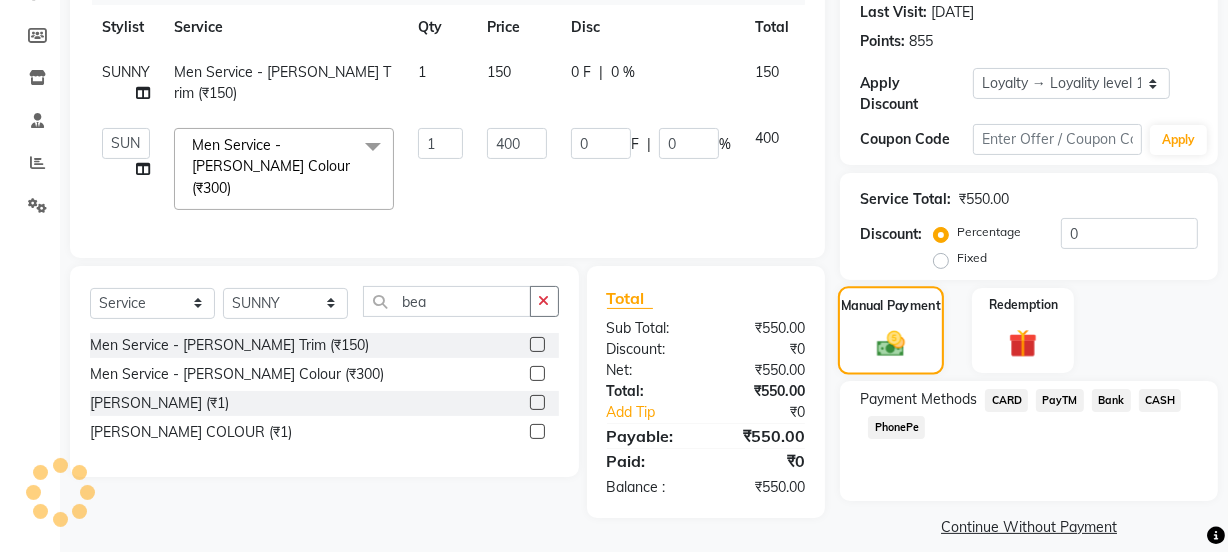 scroll, scrollTop: 300, scrollLeft: 0, axis: vertical 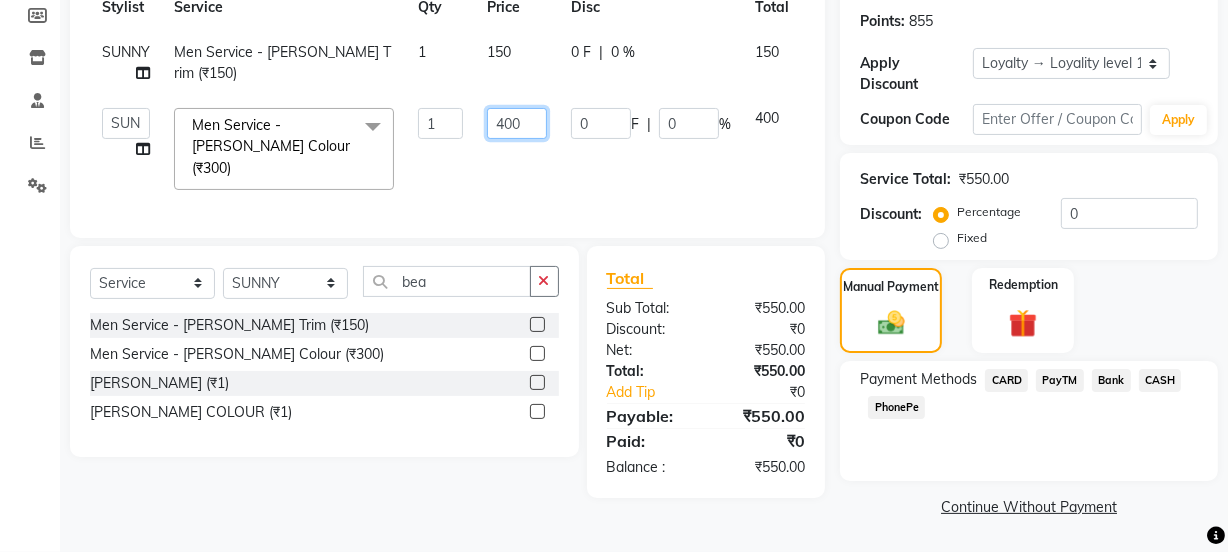 drag, startPoint x: 510, startPoint y: 119, endPoint x: 467, endPoint y: 132, distance: 44.922153 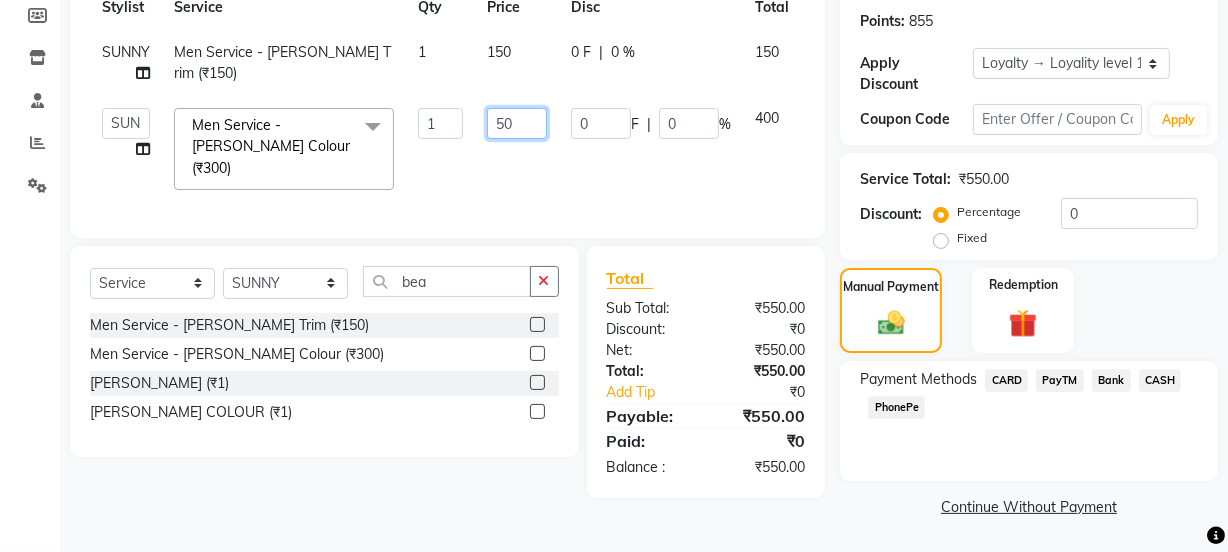 type on "500" 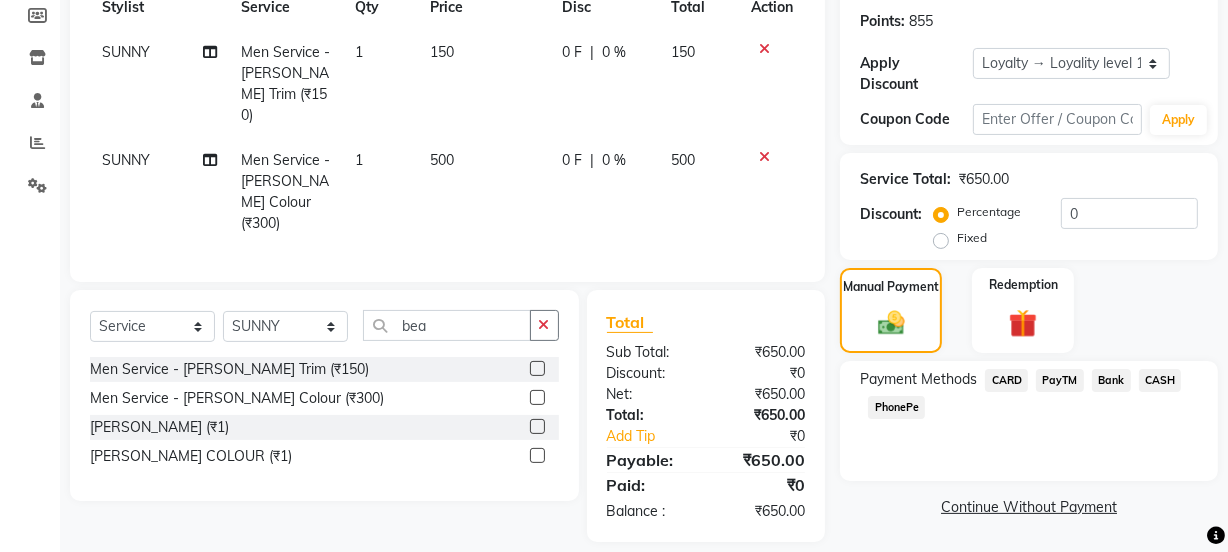click on "500" 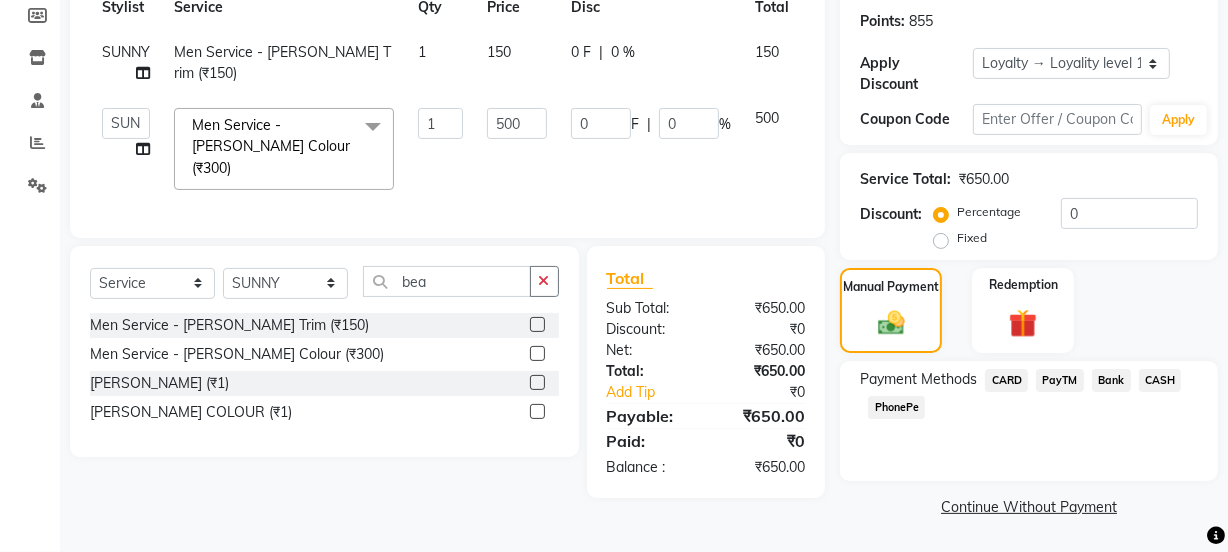click on "PayTM" 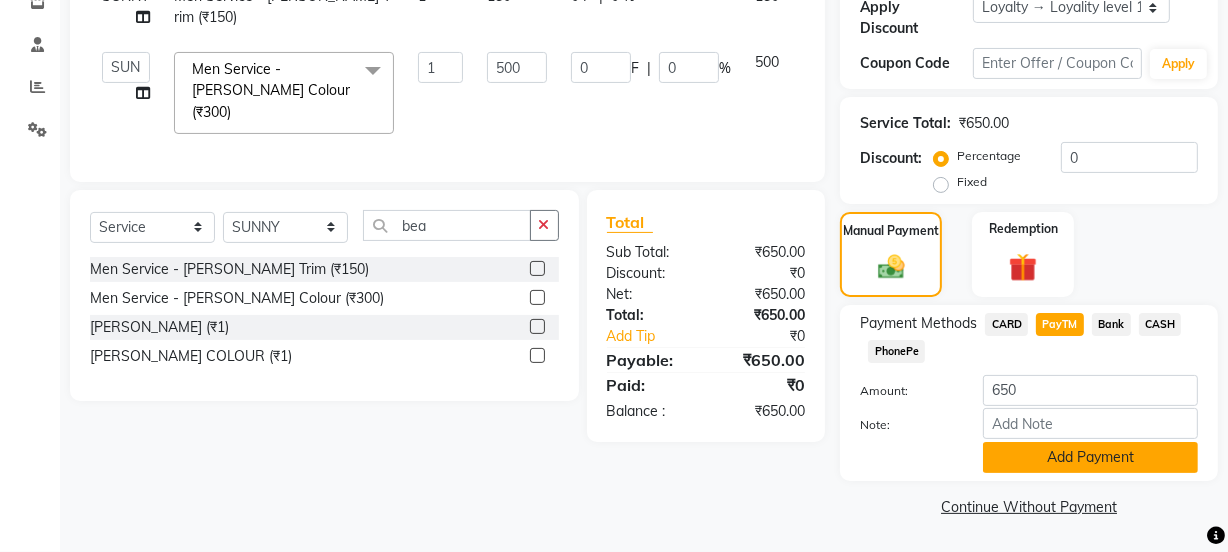 click on "Add Payment" 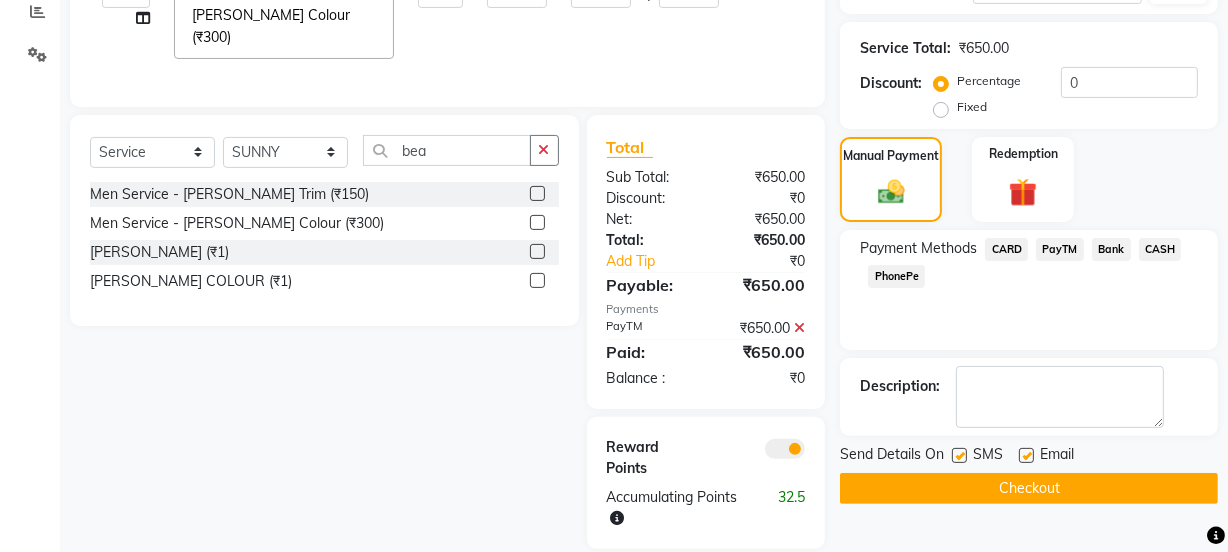 scroll, scrollTop: 471, scrollLeft: 0, axis: vertical 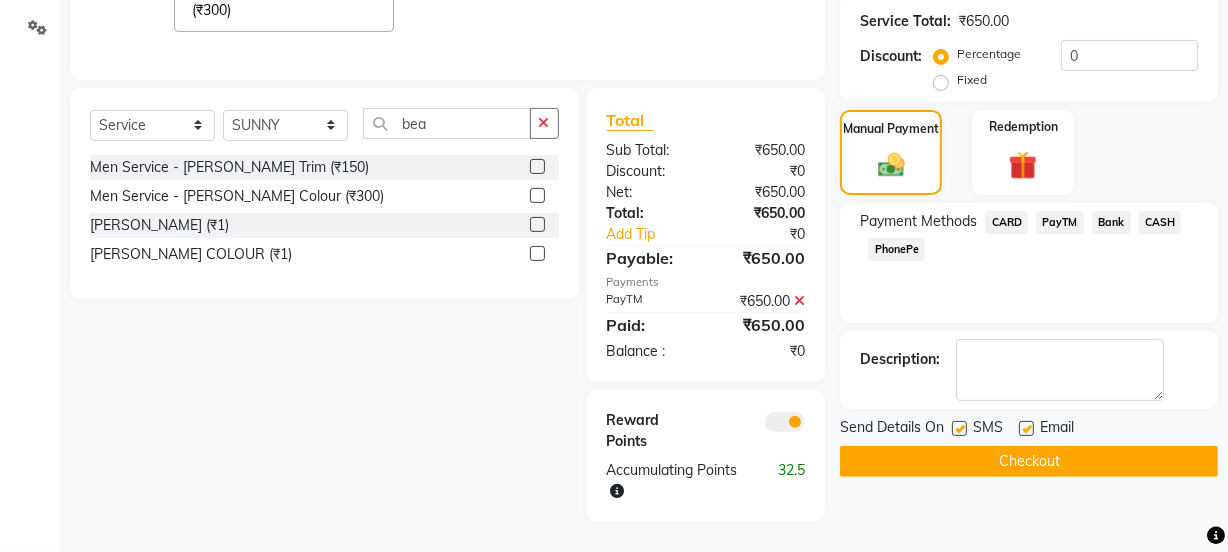 click 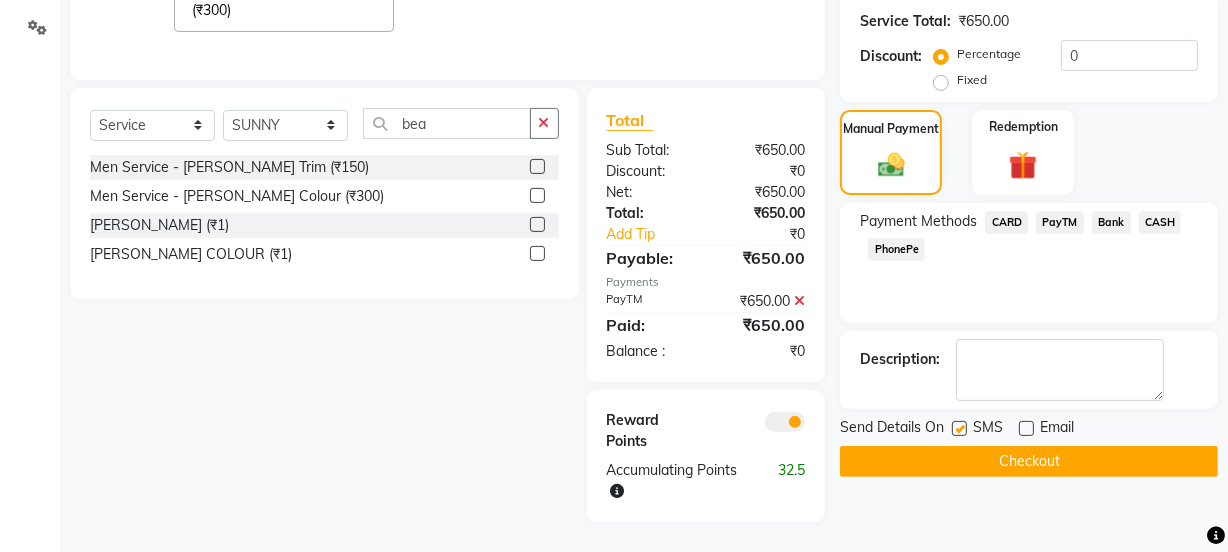 click on "SMS" 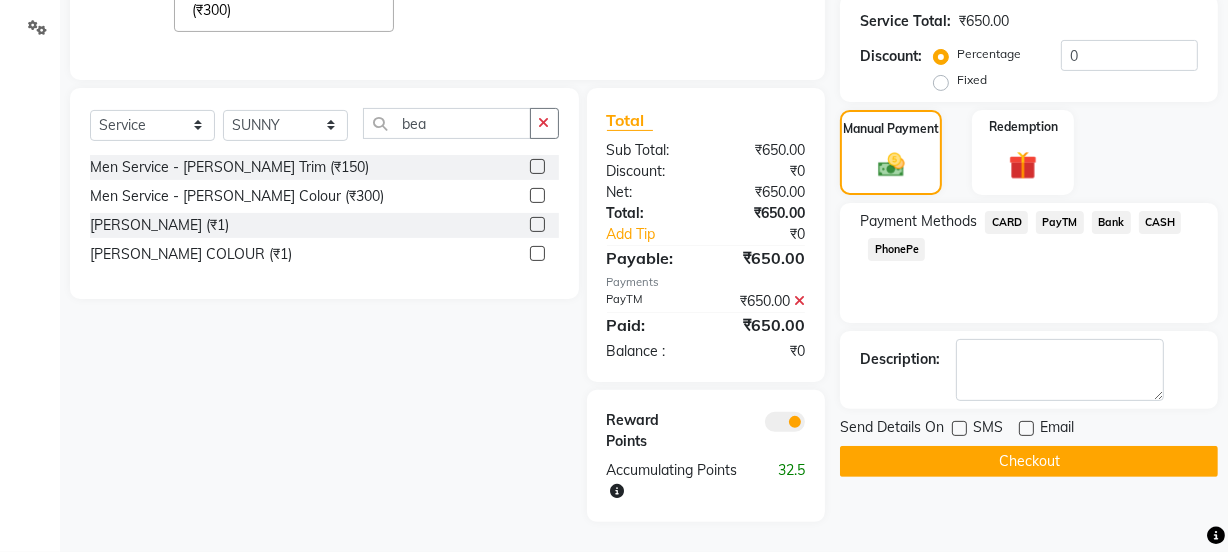 click on "Checkout" 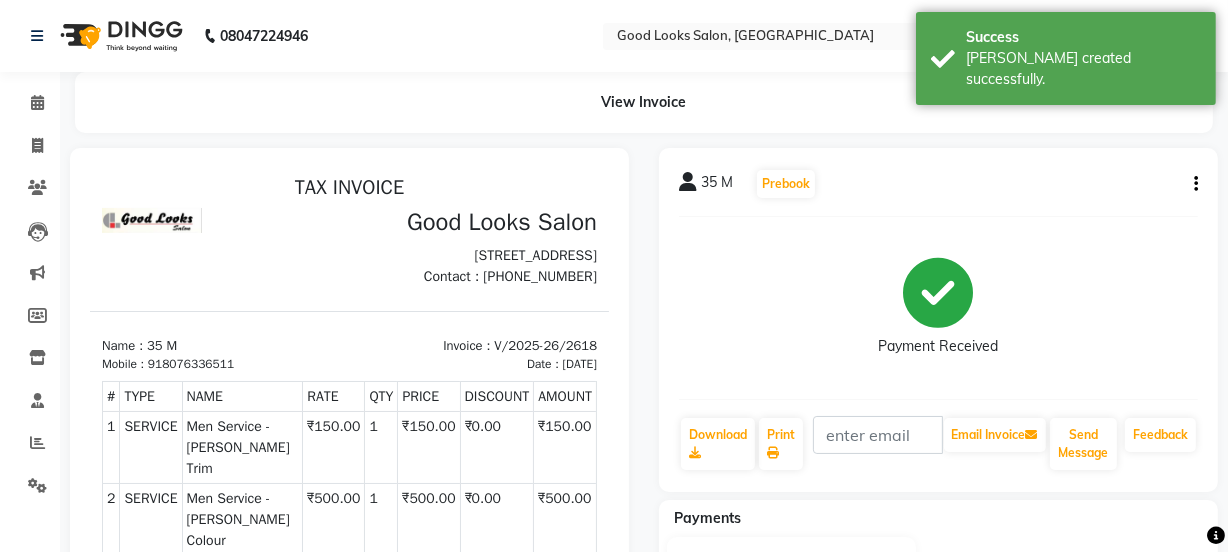 scroll, scrollTop: 0, scrollLeft: 0, axis: both 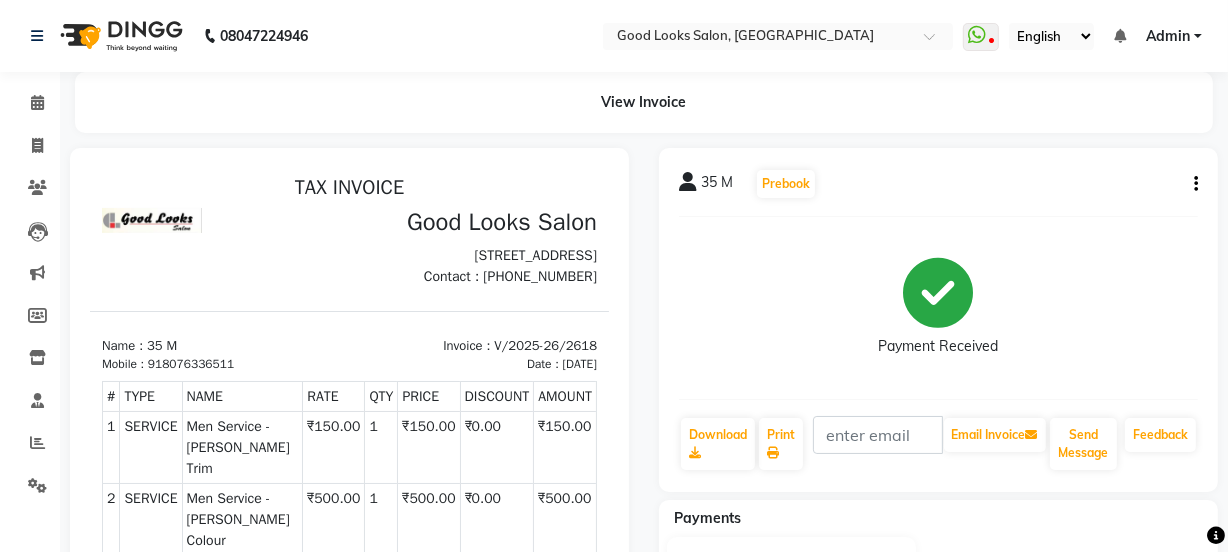 drag, startPoint x: 879, startPoint y: 214, endPoint x: 496, endPoint y: 169, distance: 385.63455 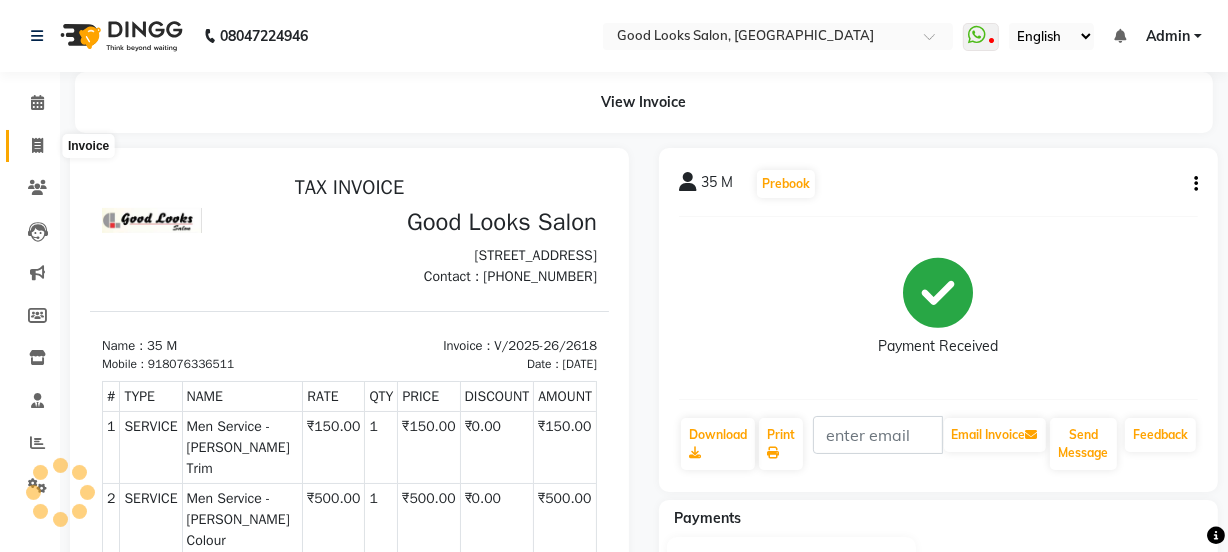 click 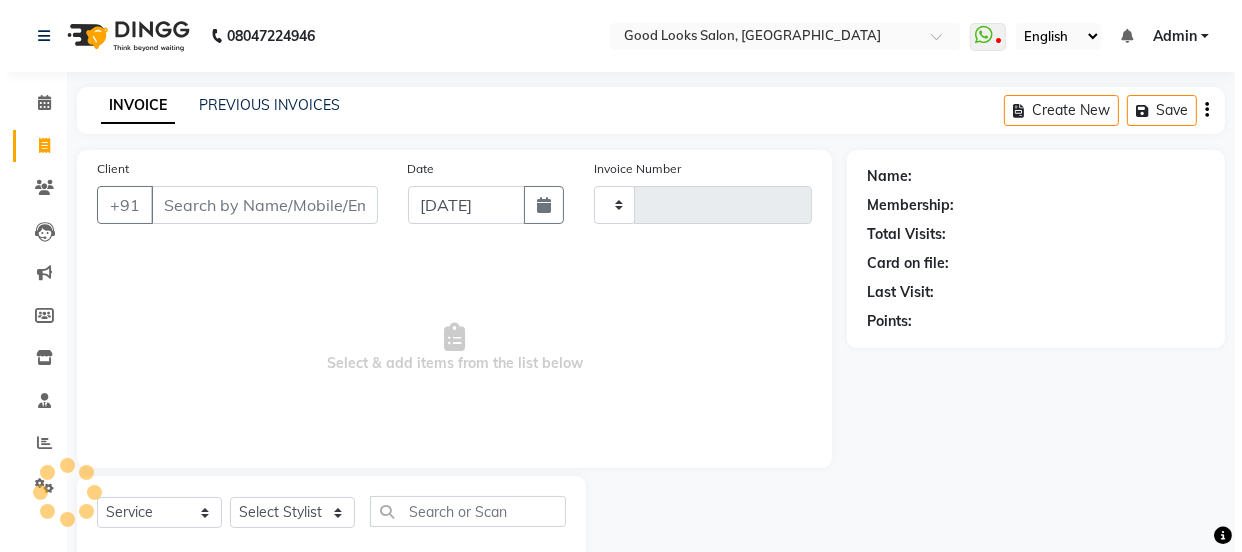 scroll, scrollTop: 50, scrollLeft: 0, axis: vertical 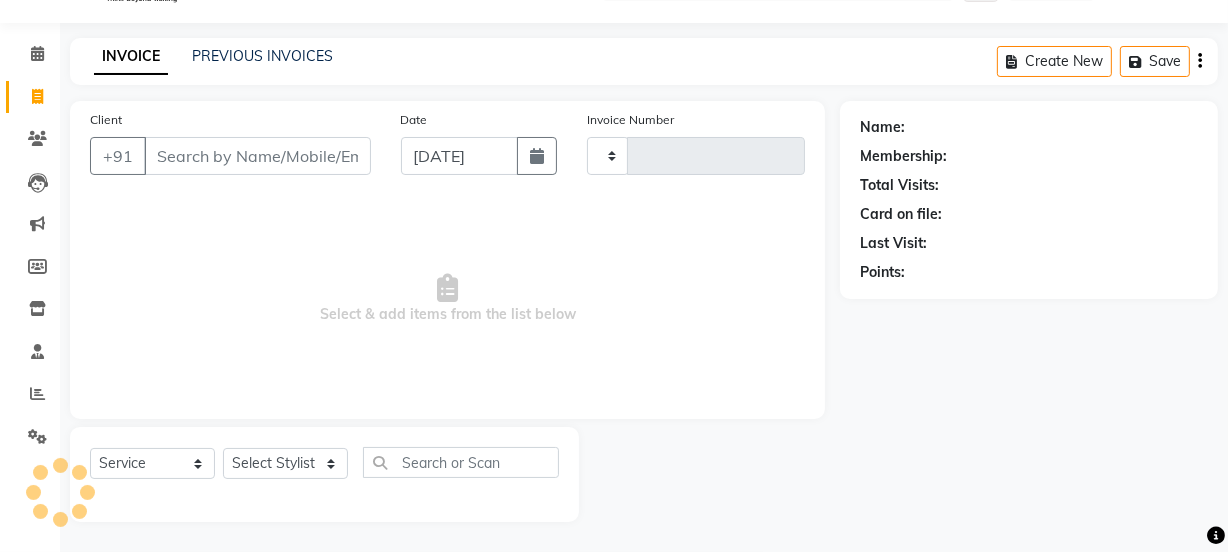 click on "Client" at bounding box center (257, 156) 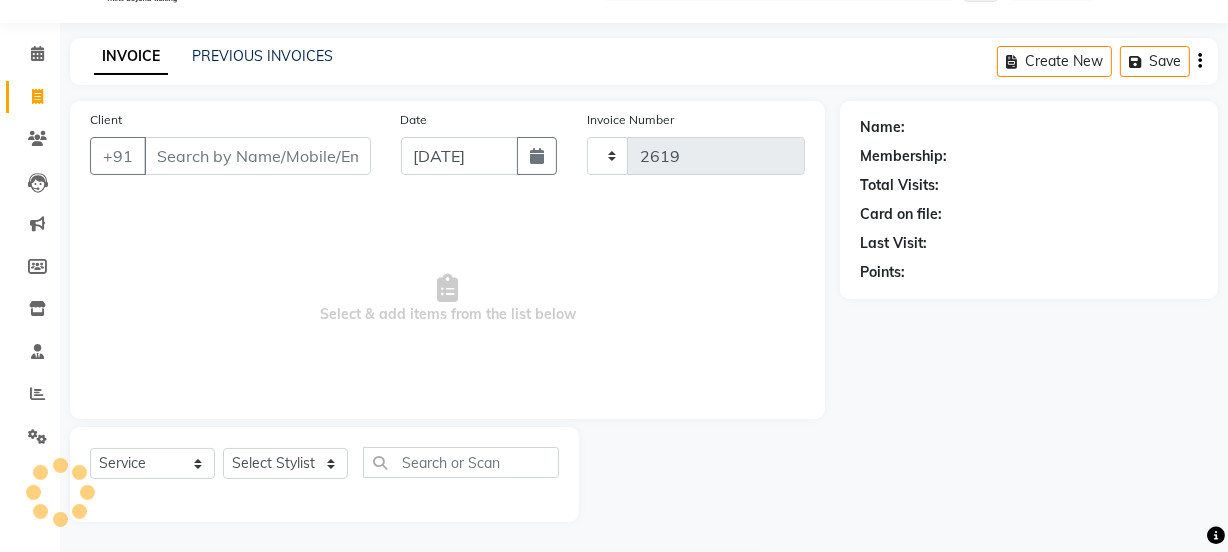 select on "4230" 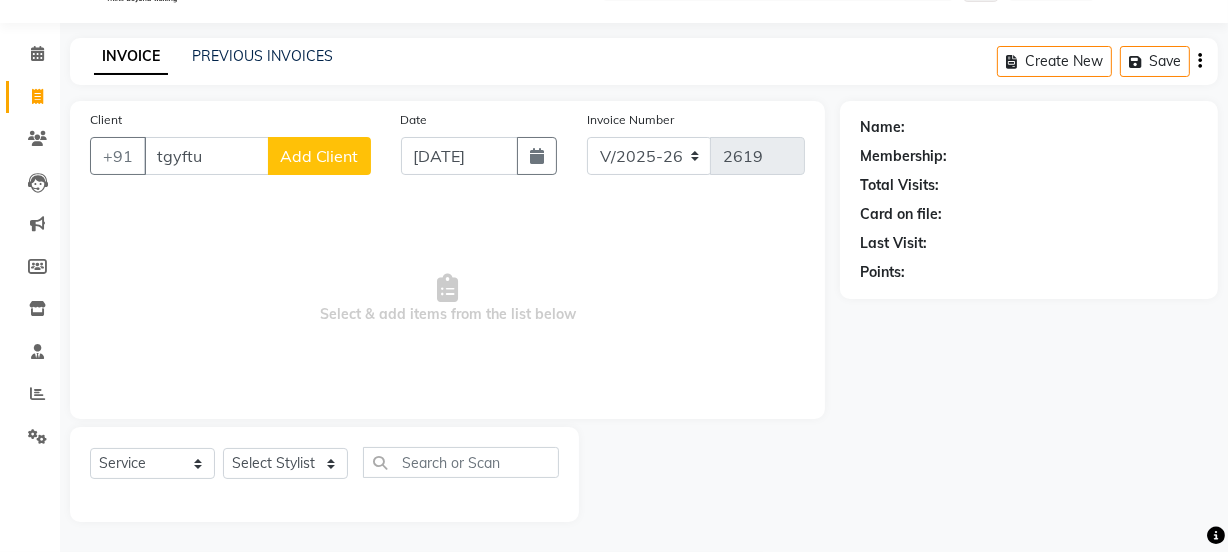 type on "tgyftu" 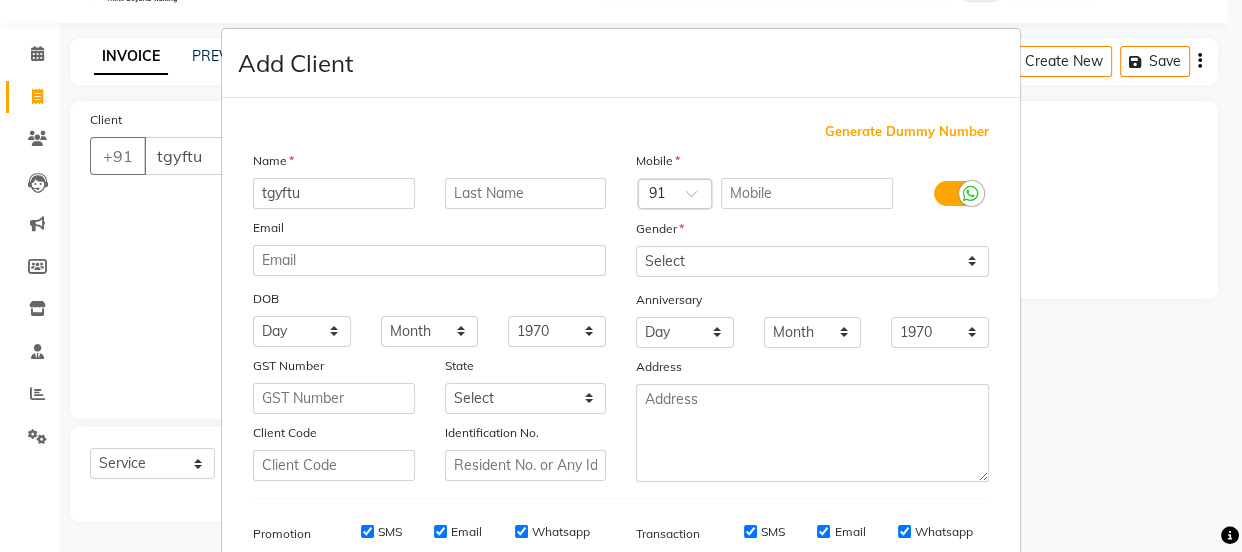 click on "Generate Dummy Number" at bounding box center [907, 132] 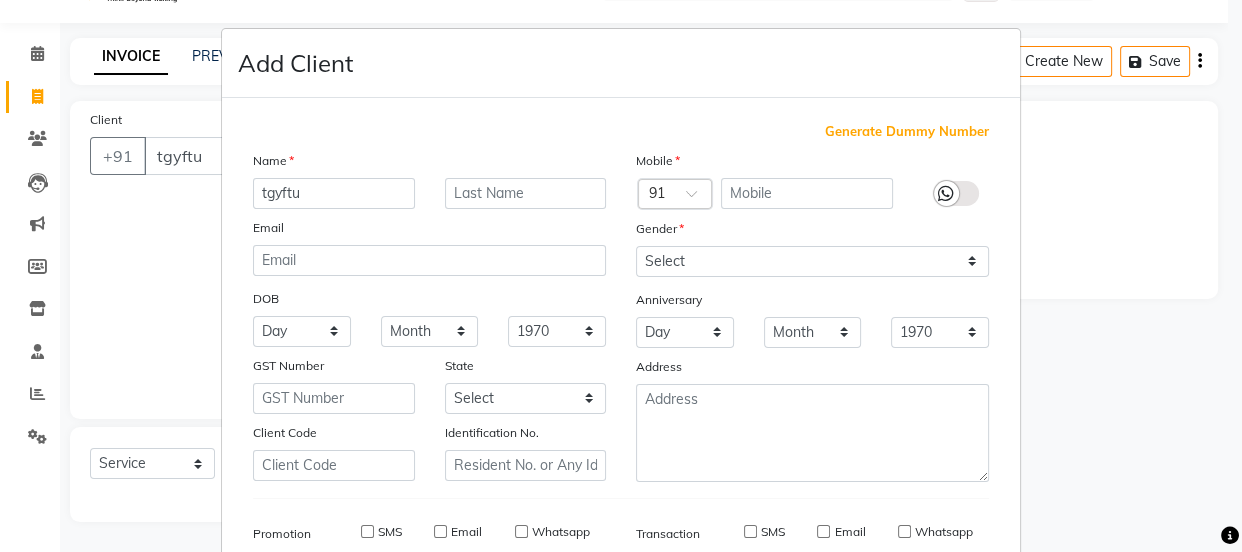 type on "1174800000922" 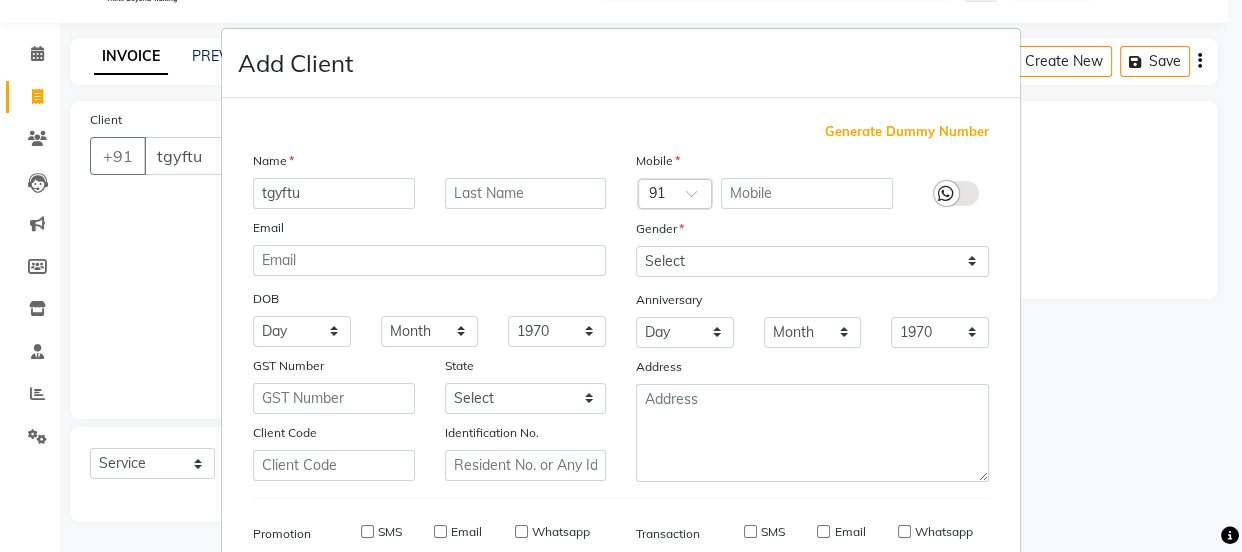 checkbox on "false" 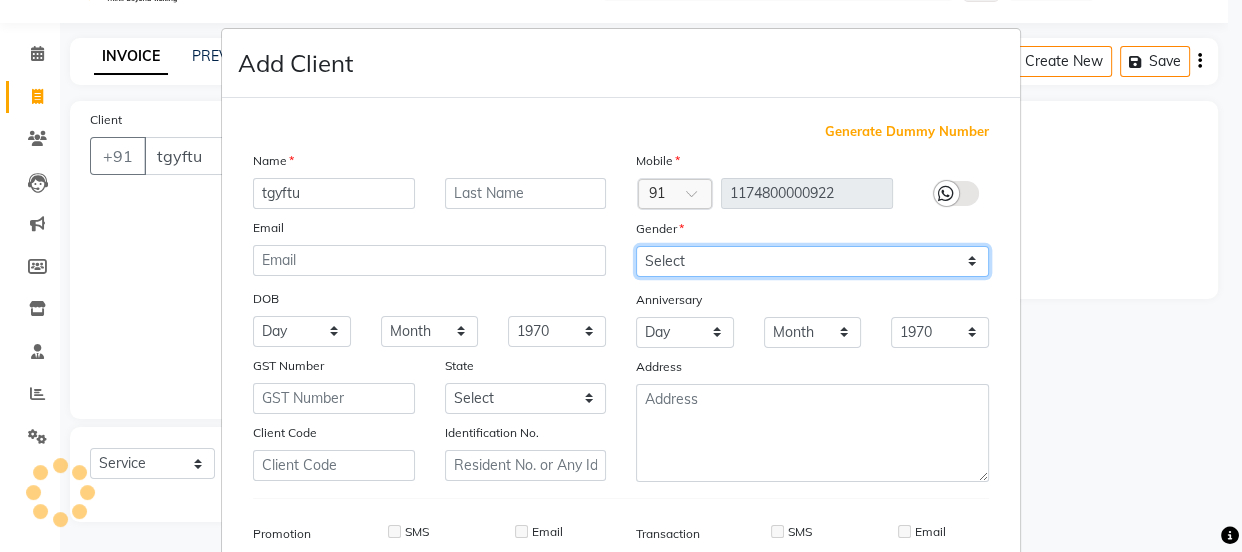 click on "Select [DEMOGRAPHIC_DATA] [DEMOGRAPHIC_DATA] Other Prefer Not To Say" at bounding box center (812, 261) 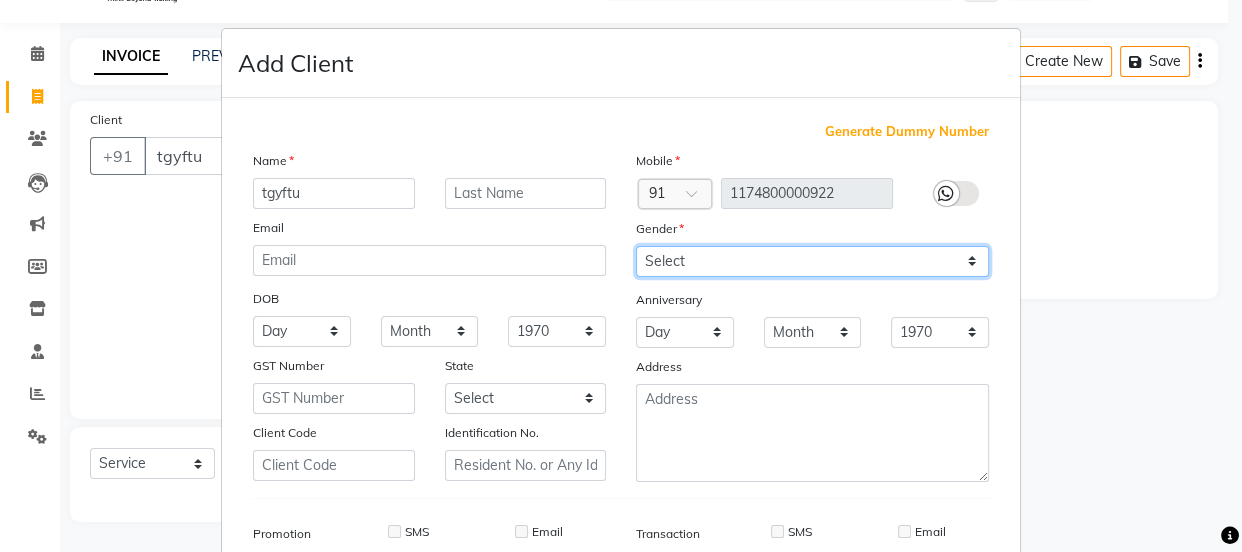 select on "[DEMOGRAPHIC_DATA]" 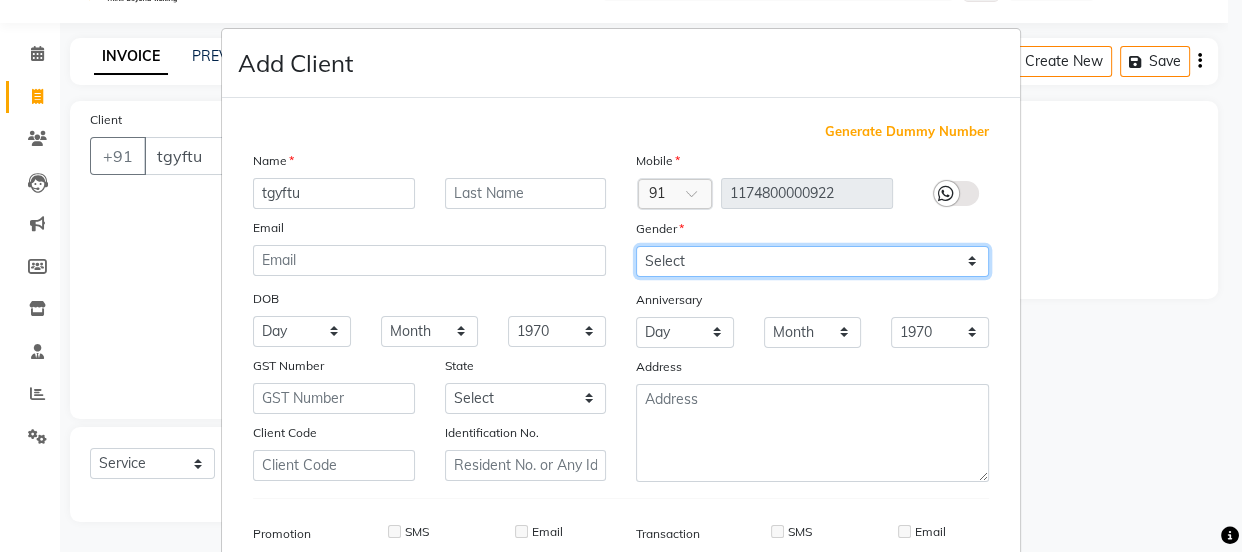 click on "Select [DEMOGRAPHIC_DATA] [DEMOGRAPHIC_DATA] Other Prefer Not To Say" at bounding box center [812, 261] 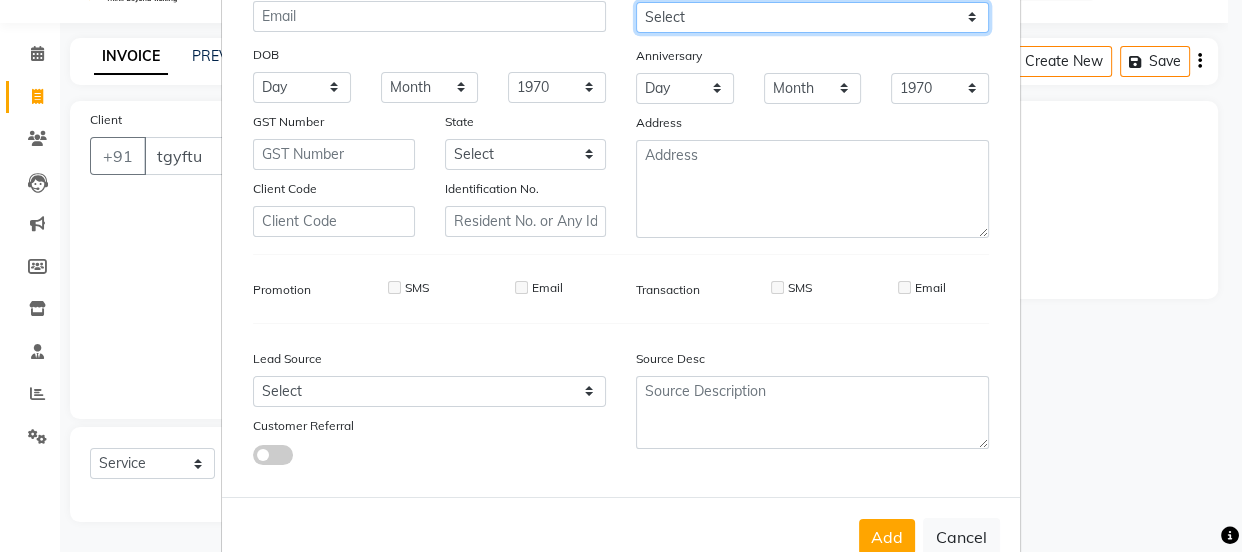 scroll, scrollTop: 301, scrollLeft: 0, axis: vertical 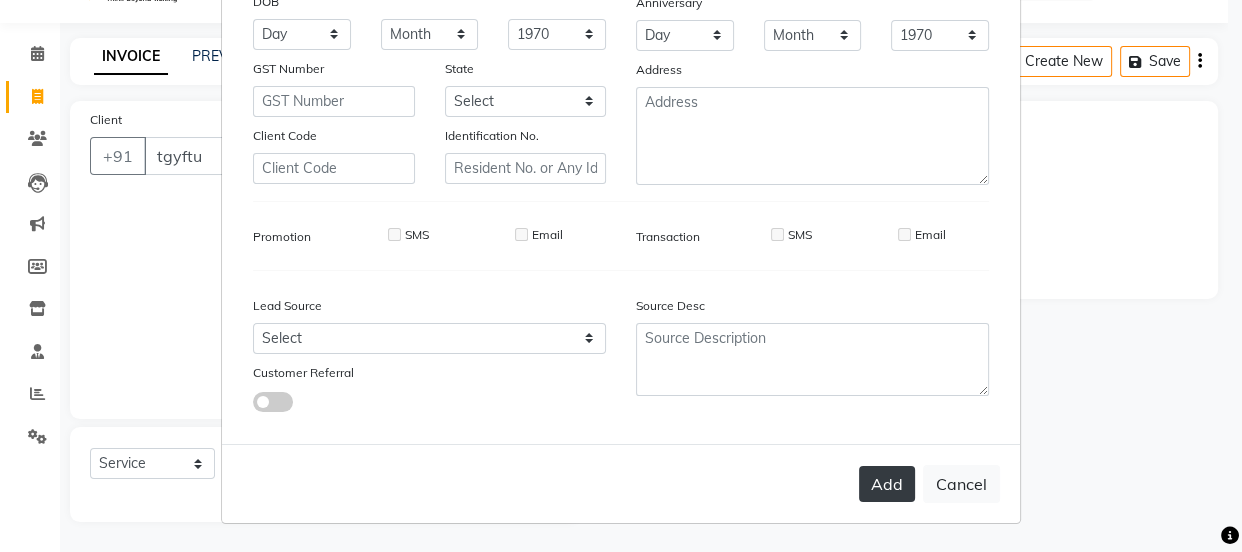 click on "Add" at bounding box center [887, 484] 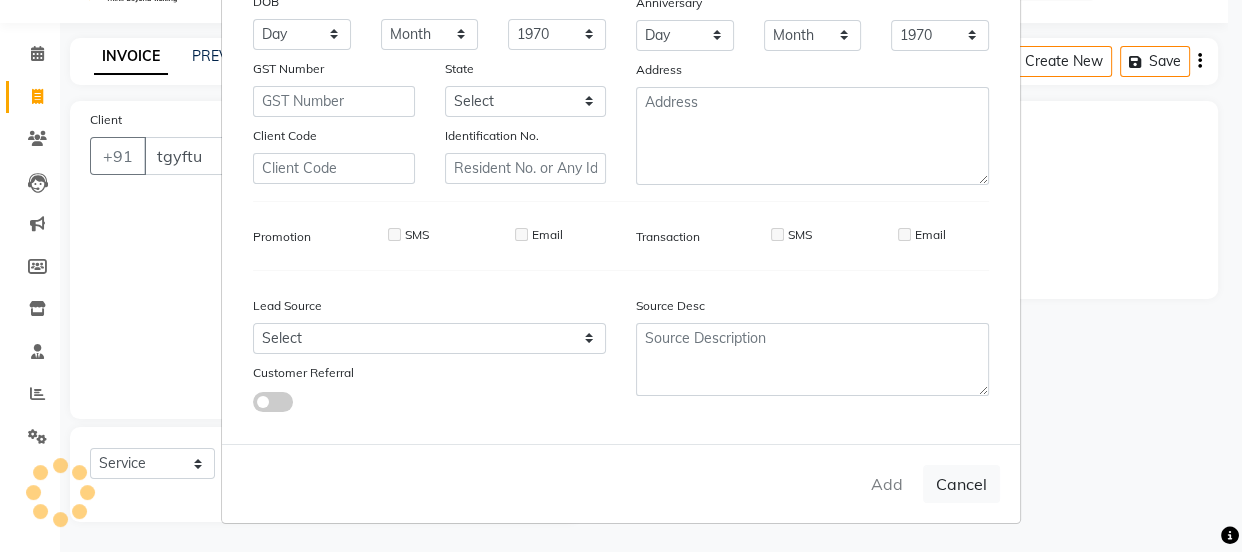 type on "1174800000922" 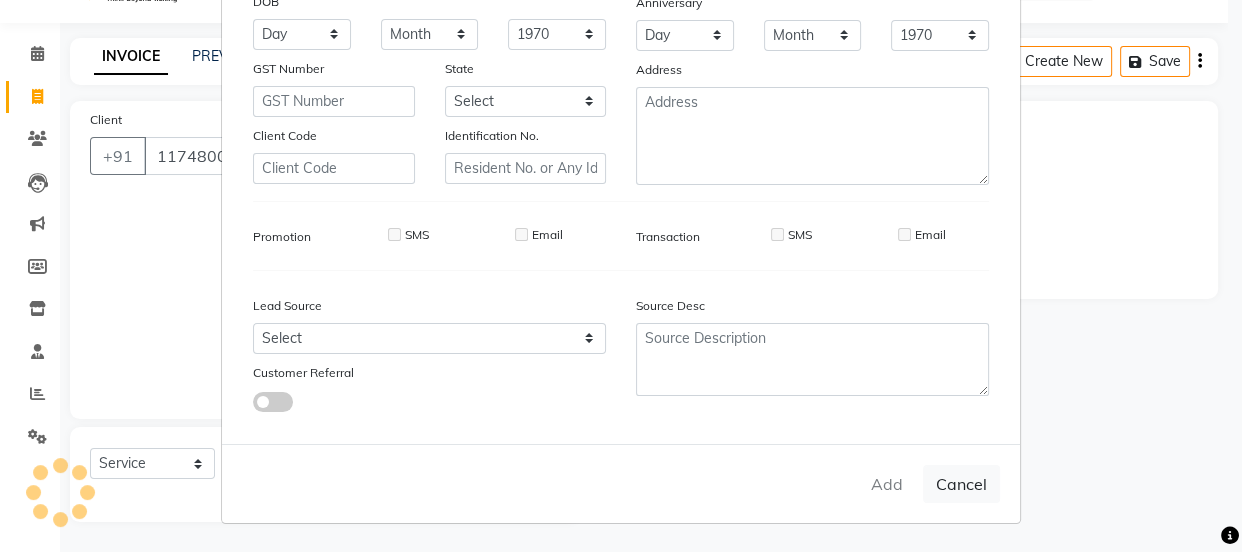 type 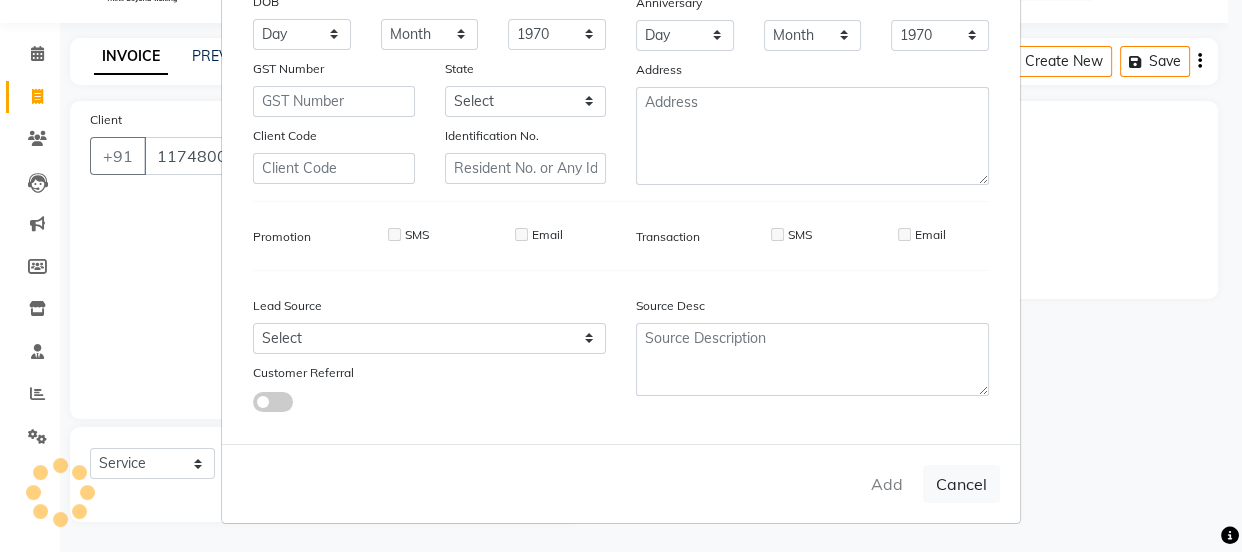select 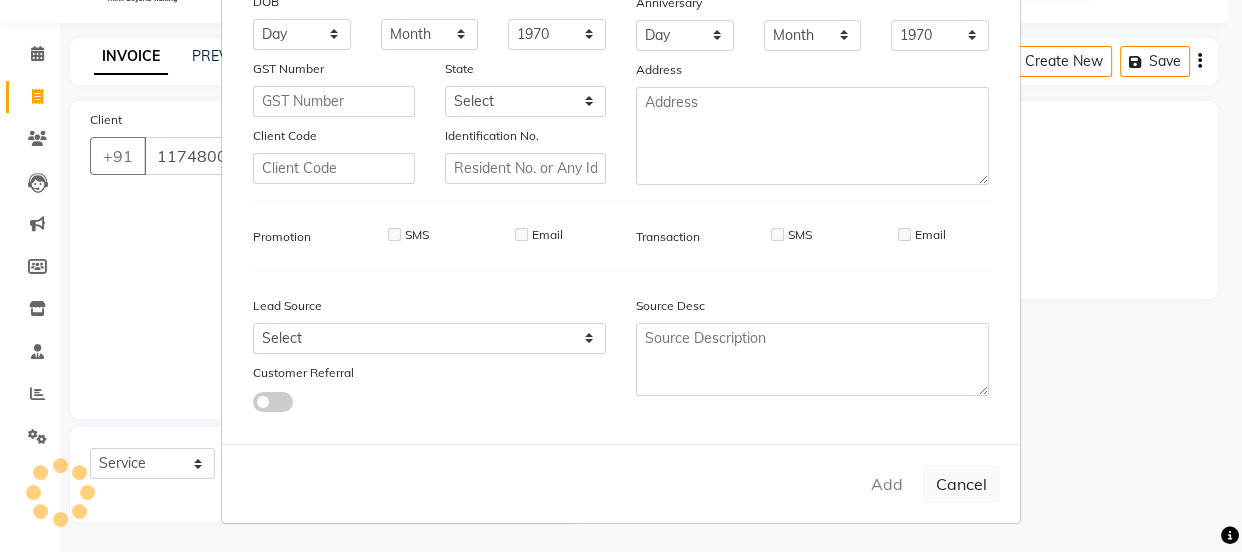 checkbox on "false" 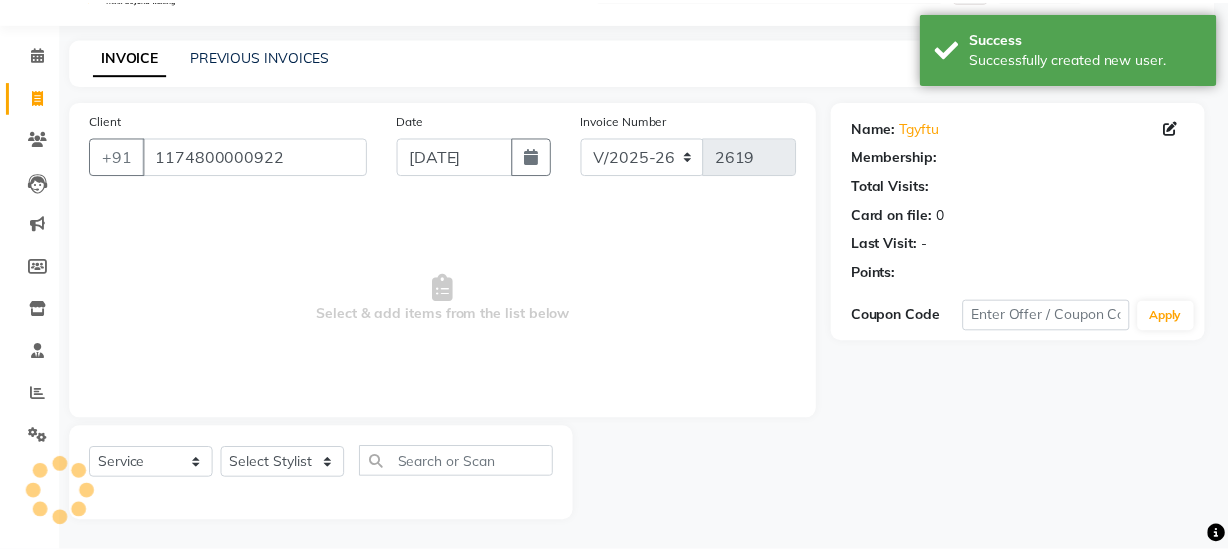 select on "1: Object" 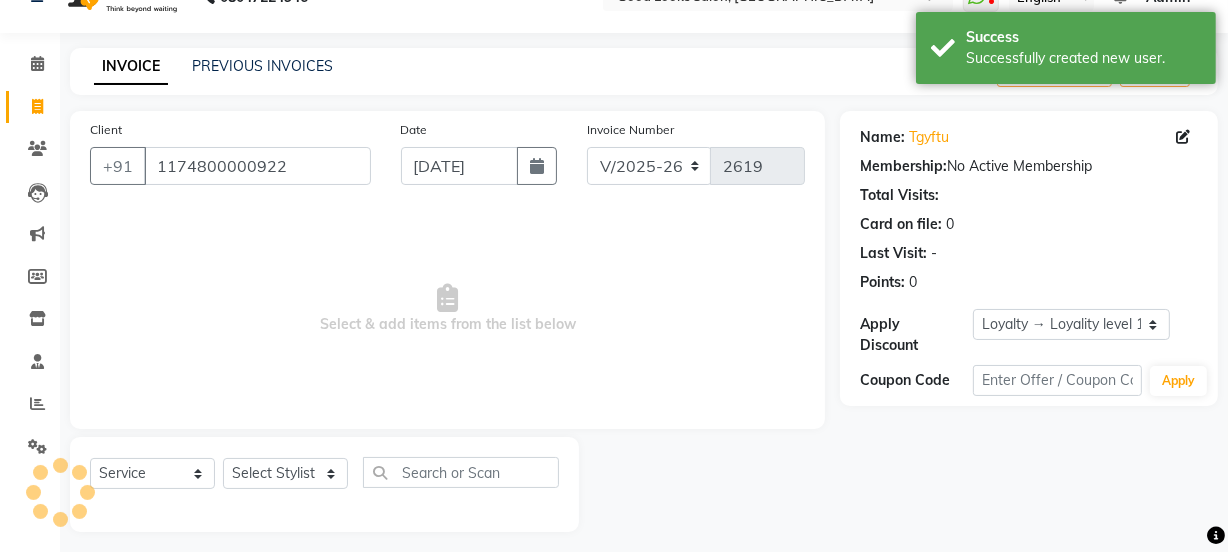 scroll, scrollTop: 50, scrollLeft: 0, axis: vertical 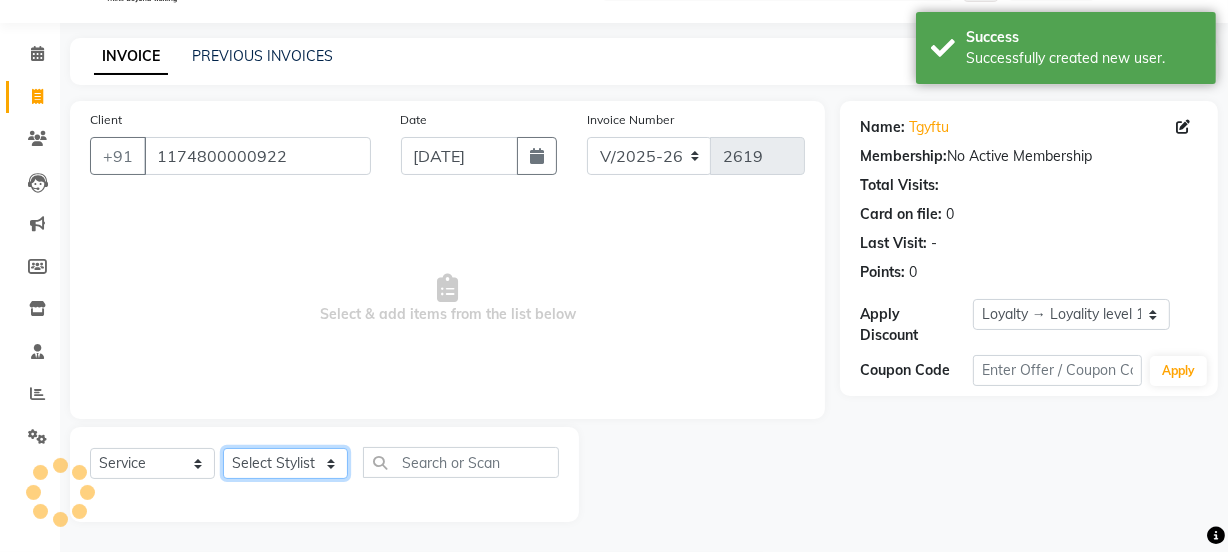 click on "Select Stylist Jyoti kaif Manager [PERSON_NAME] 2 Reception [PERSON_NAME] [PERSON_NAME] SUNNY [PERSON_NAME]" 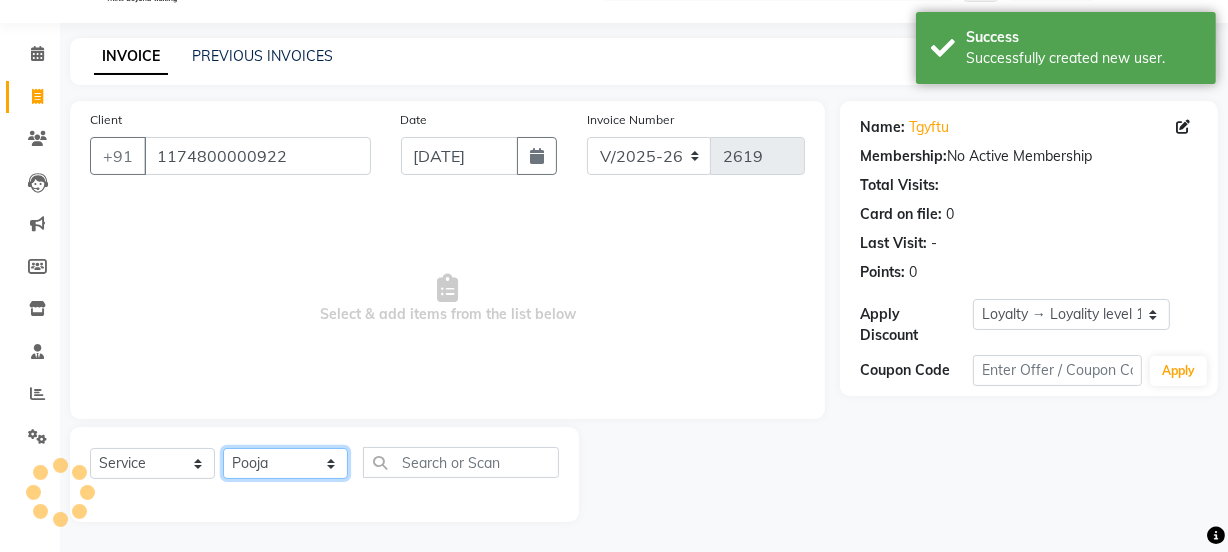 click on "Select Stylist Jyoti kaif Manager [PERSON_NAME] 2 Reception [PERSON_NAME] [PERSON_NAME] SUNNY [PERSON_NAME]" 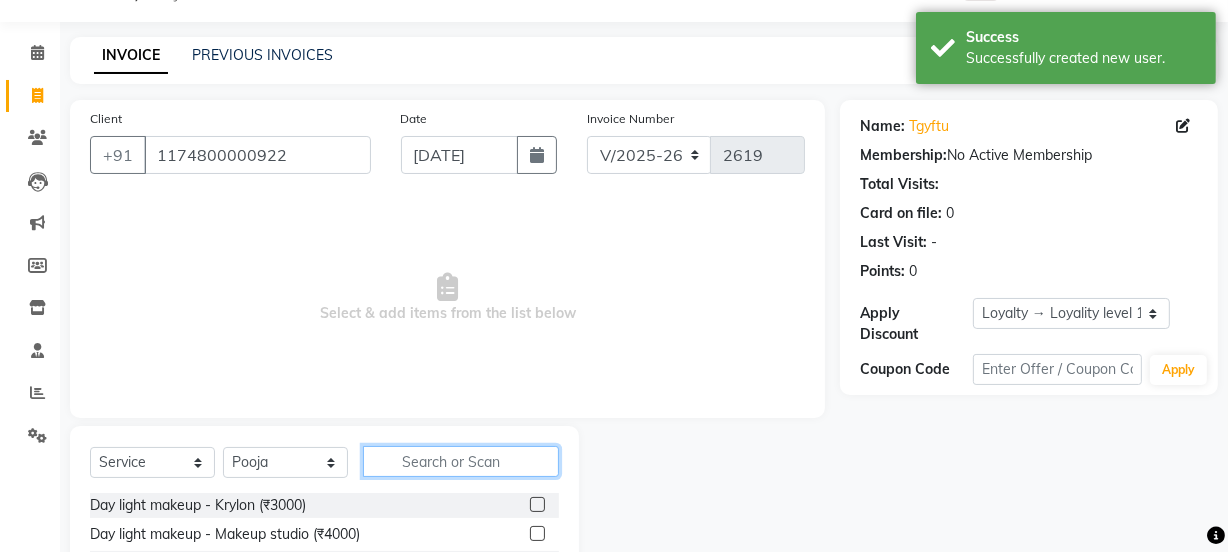 click 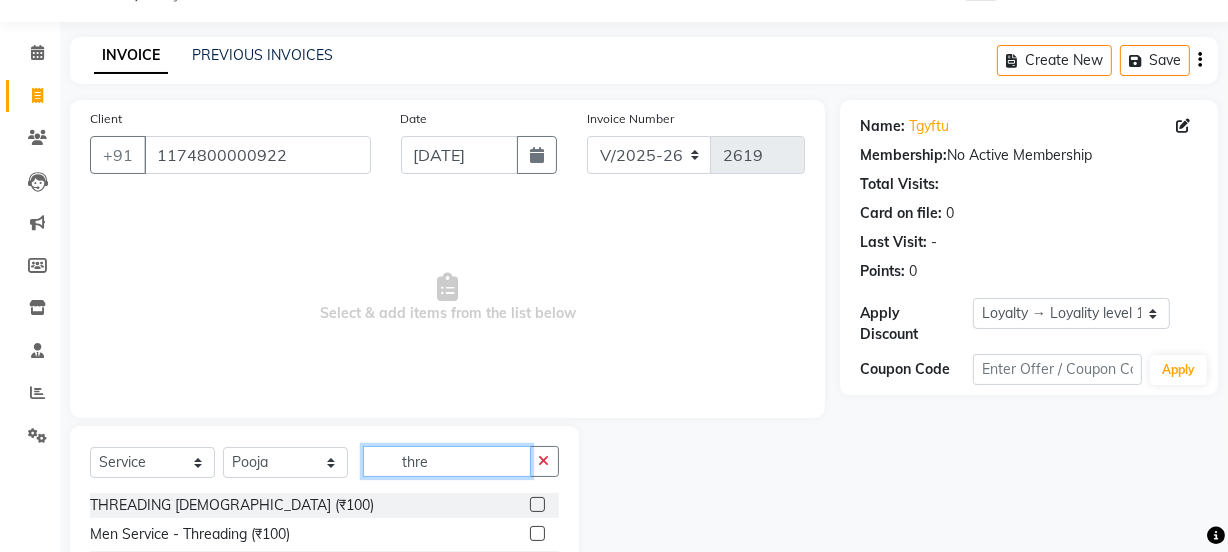 scroll, scrollTop: 250, scrollLeft: 0, axis: vertical 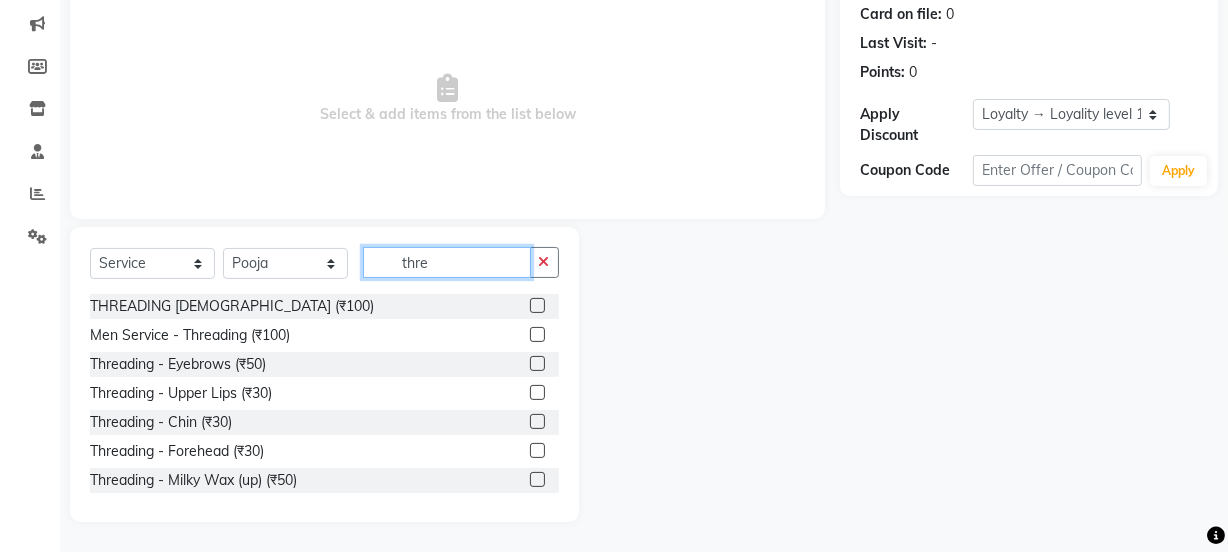 type on "thre" 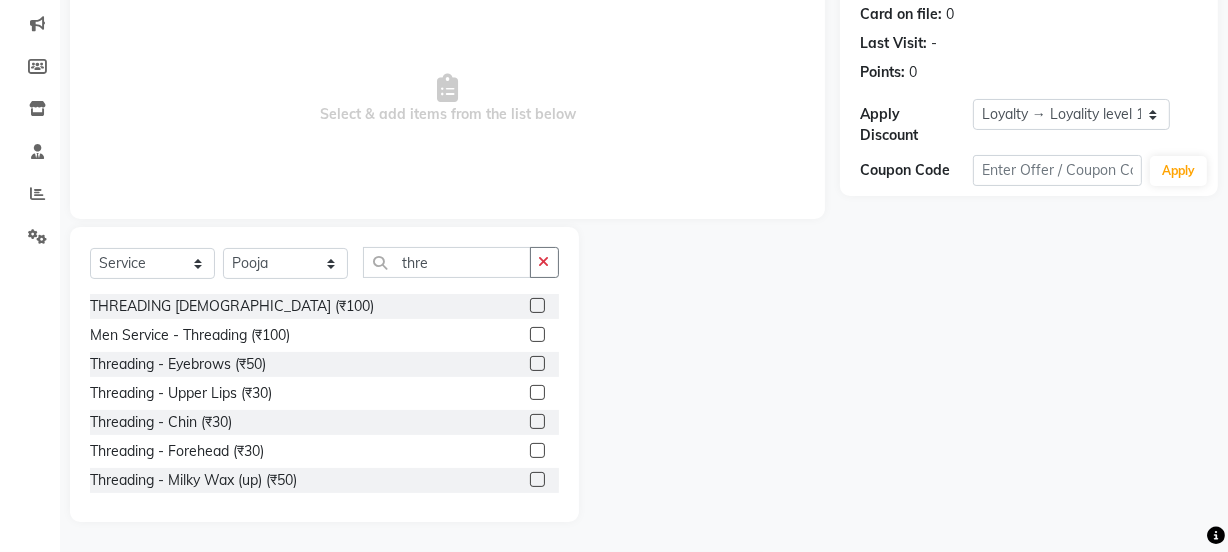 click 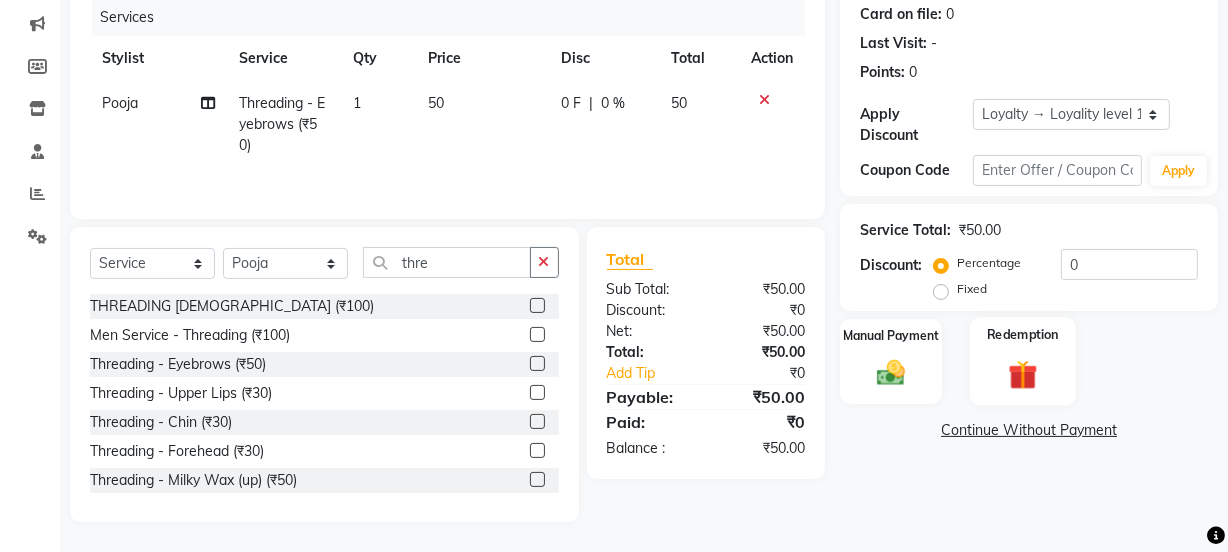checkbox on "false" 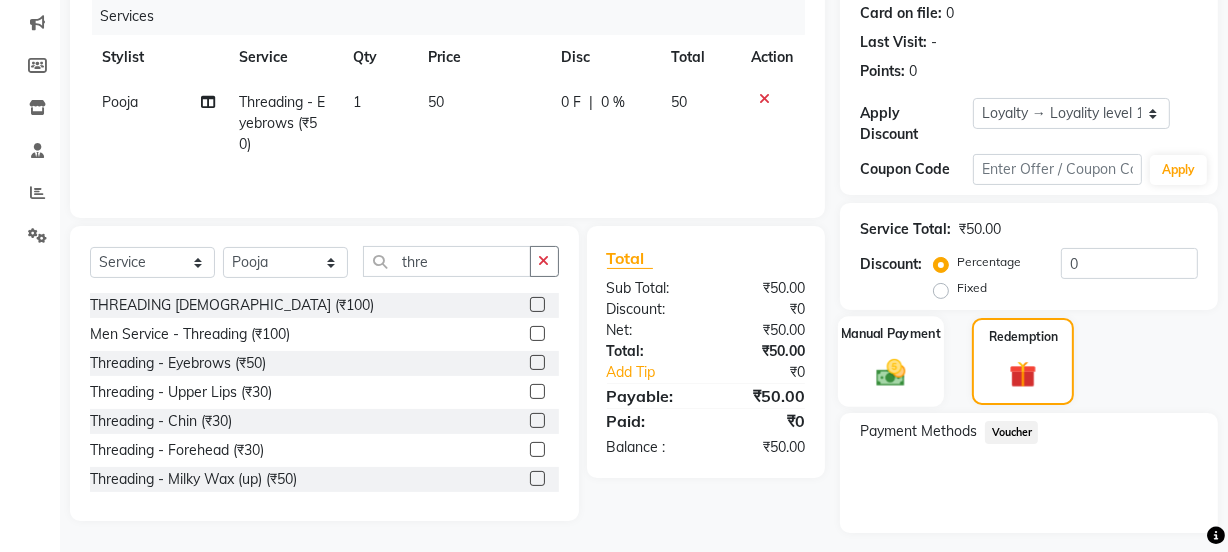 click on "Manual Payment" 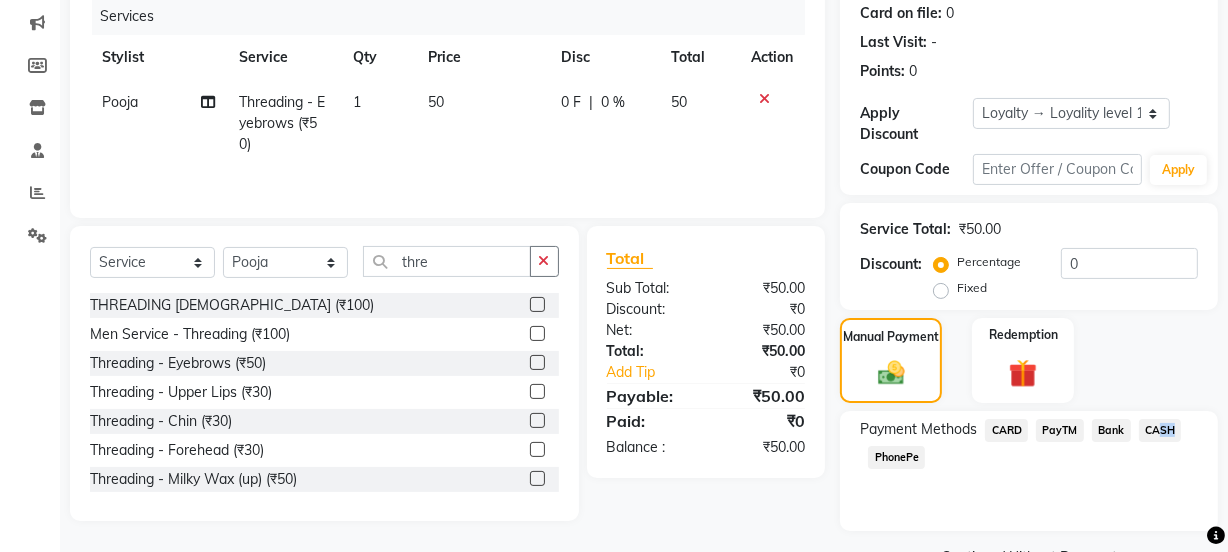 drag, startPoint x: 1164, startPoint y: 429, endPoint x: 1154, endPoint y: 431, distance: 10.198039 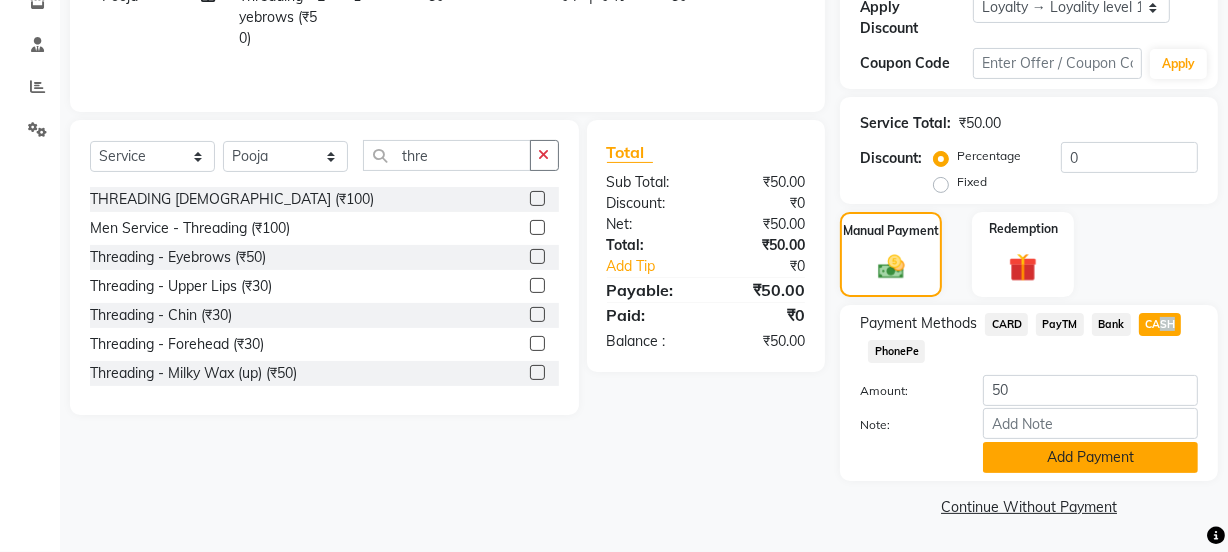 click on "Add Payment" 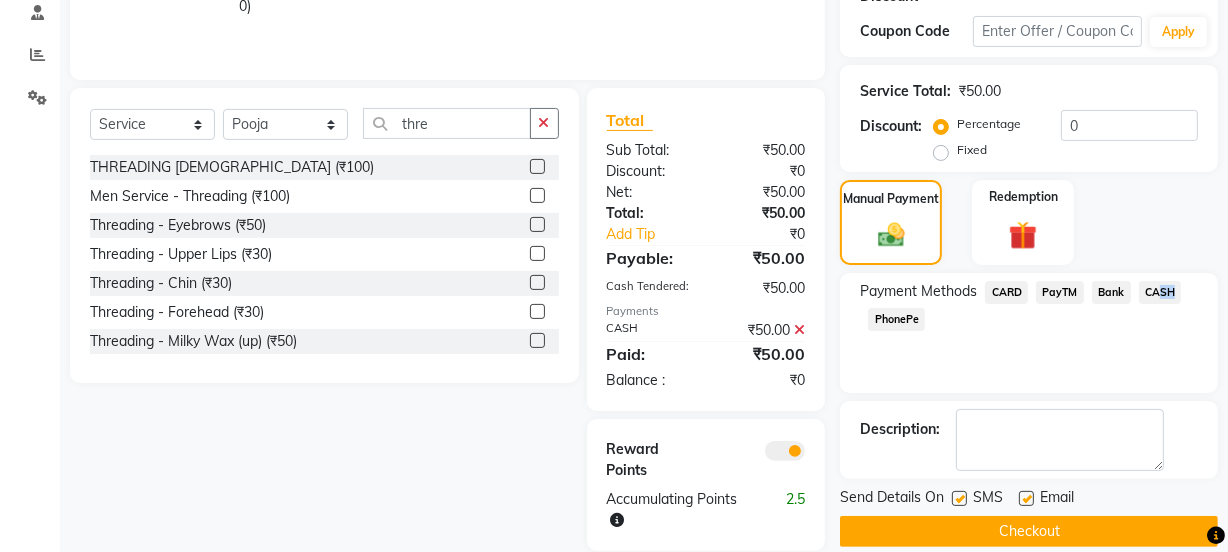 scroll, scrollTop: 417, scrollLeft: 0, axis: vertical 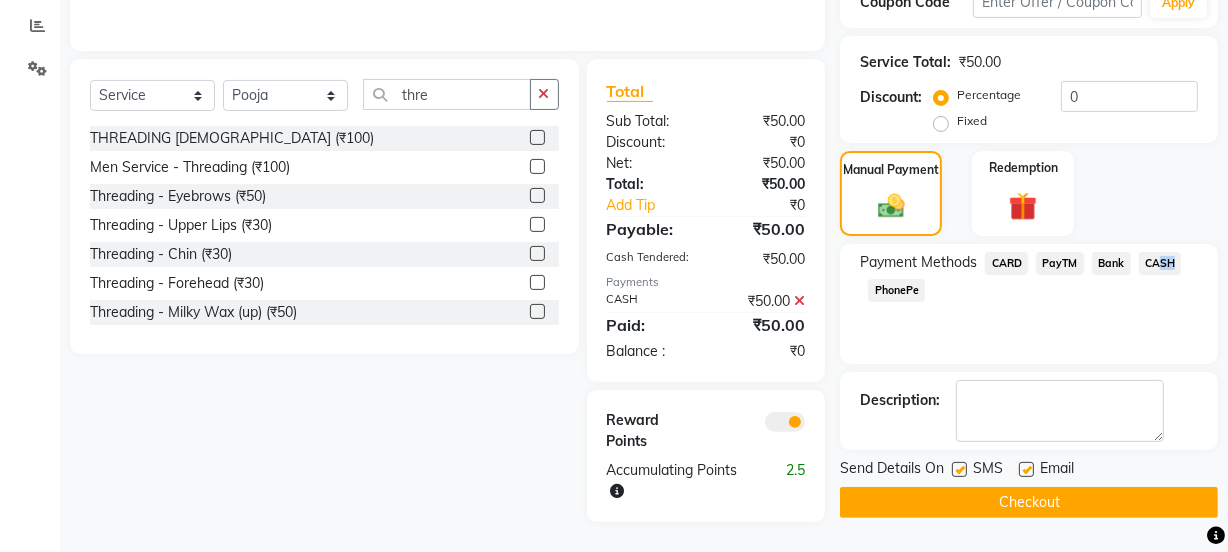 click on "Checkout" 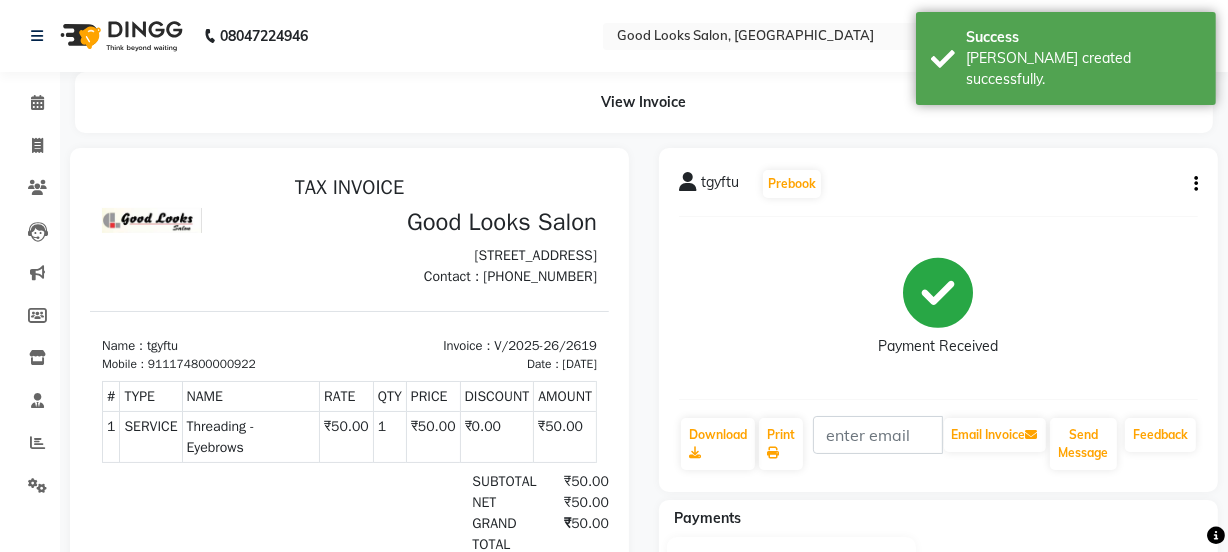 scroll, scrollTop: 0, scrollLeft: 0, axis: both 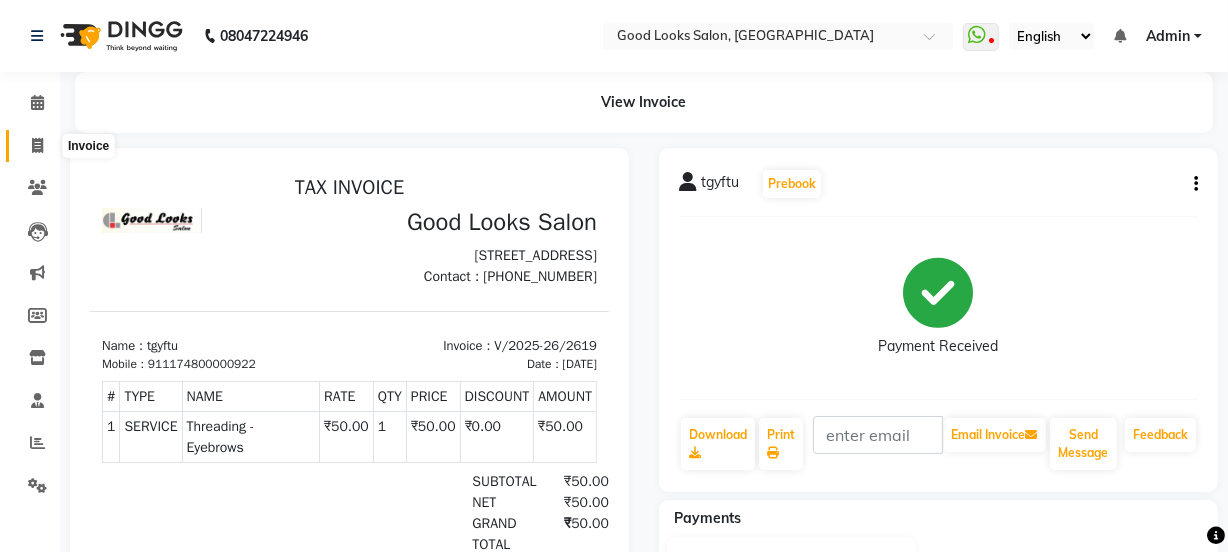 click on "Invoice" 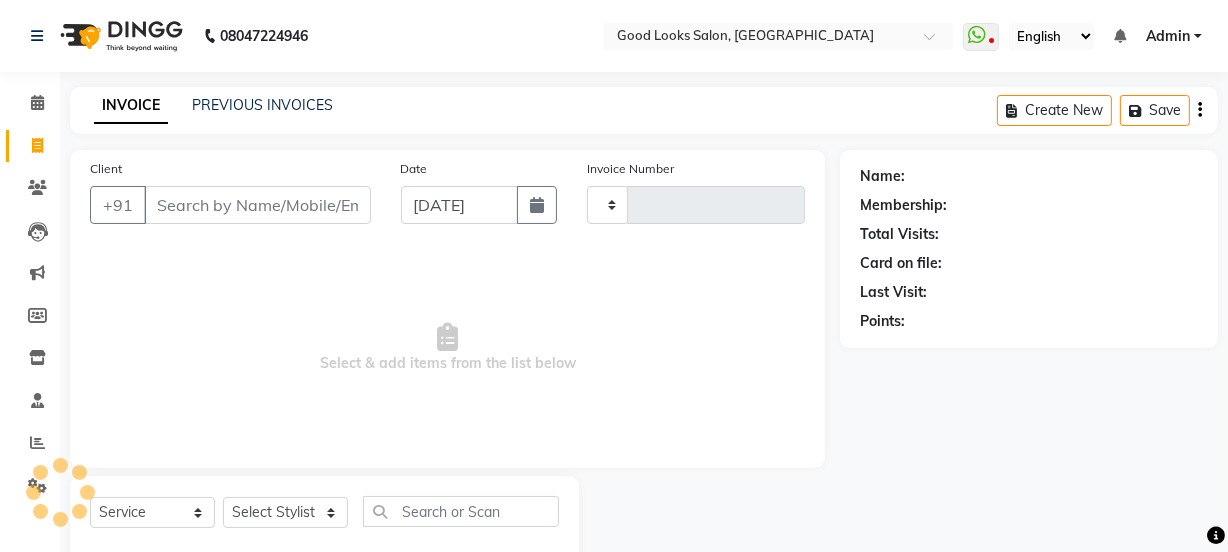 scroll, scrollTop: 50, scrollLeft: 0, axis: vertical 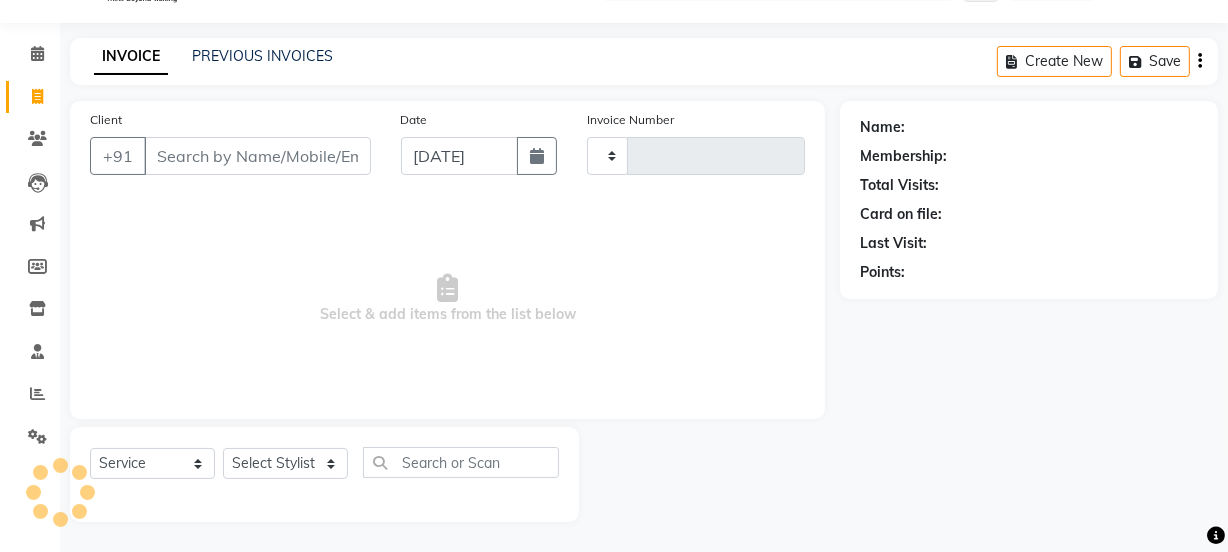 type on "2620" 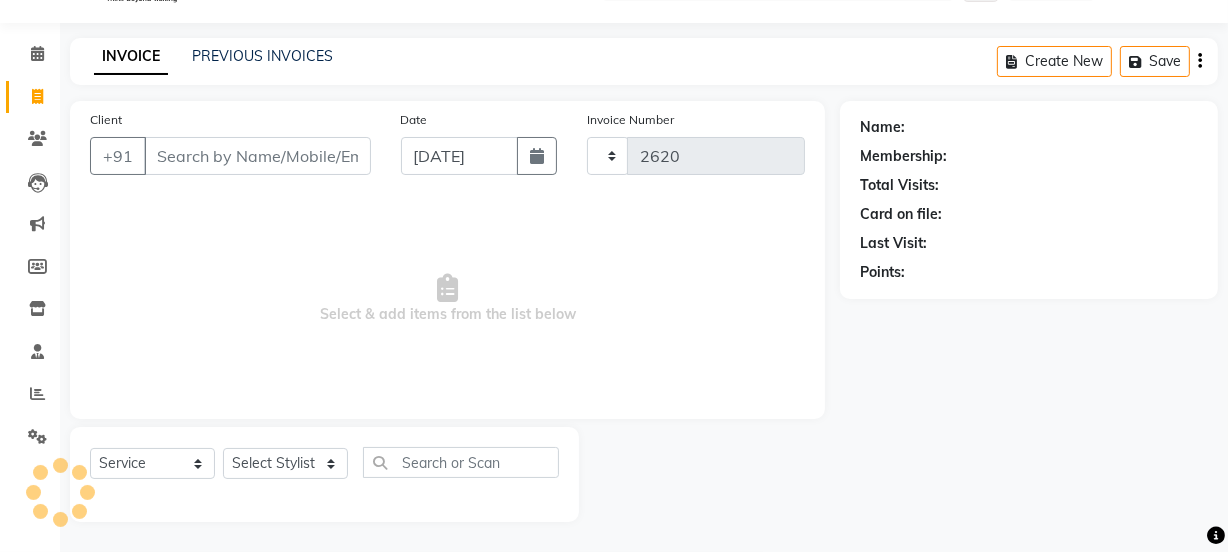 select on "4230" 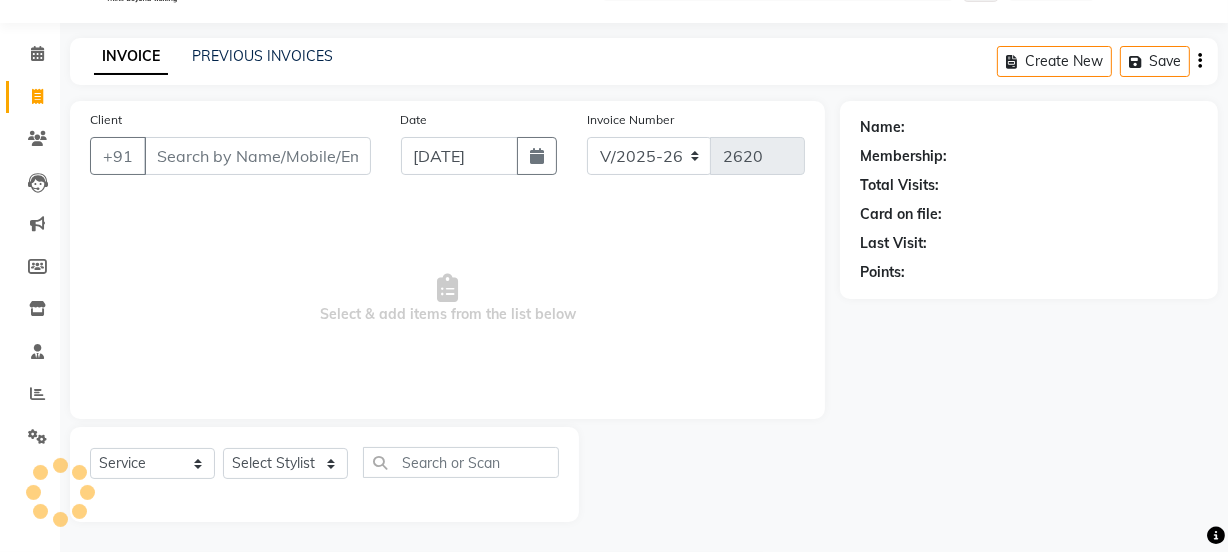 click on "Client" at bounding box center (257, 156) 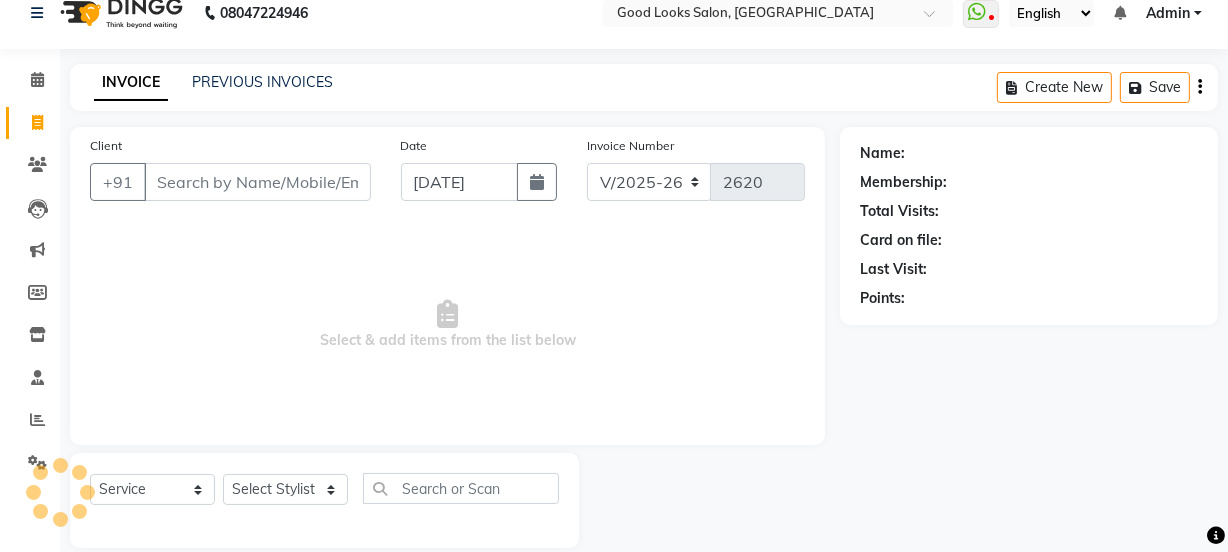 scroll, scrollTop: 0, scrollLeft: 0, axis: both 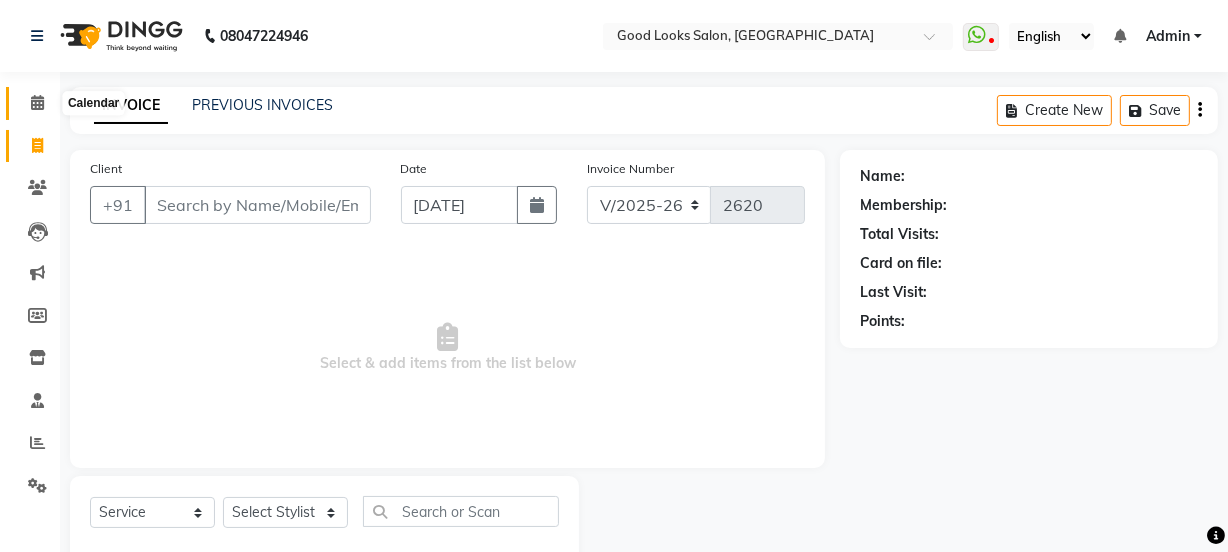 click 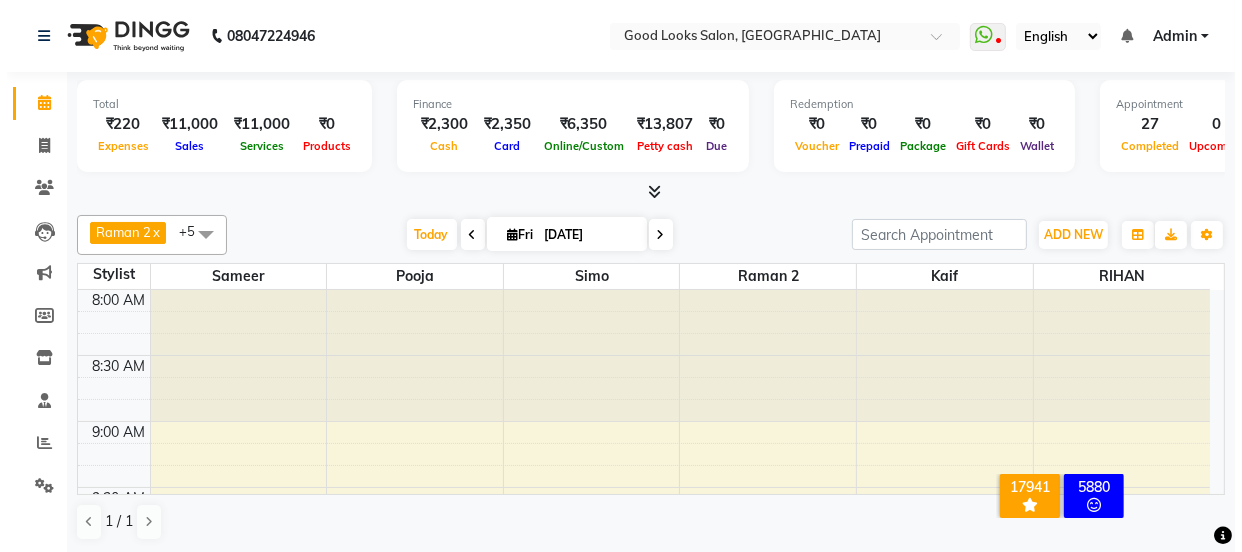 scroll, scrollTop: 545, scrollLeft: 0, axis: vertical 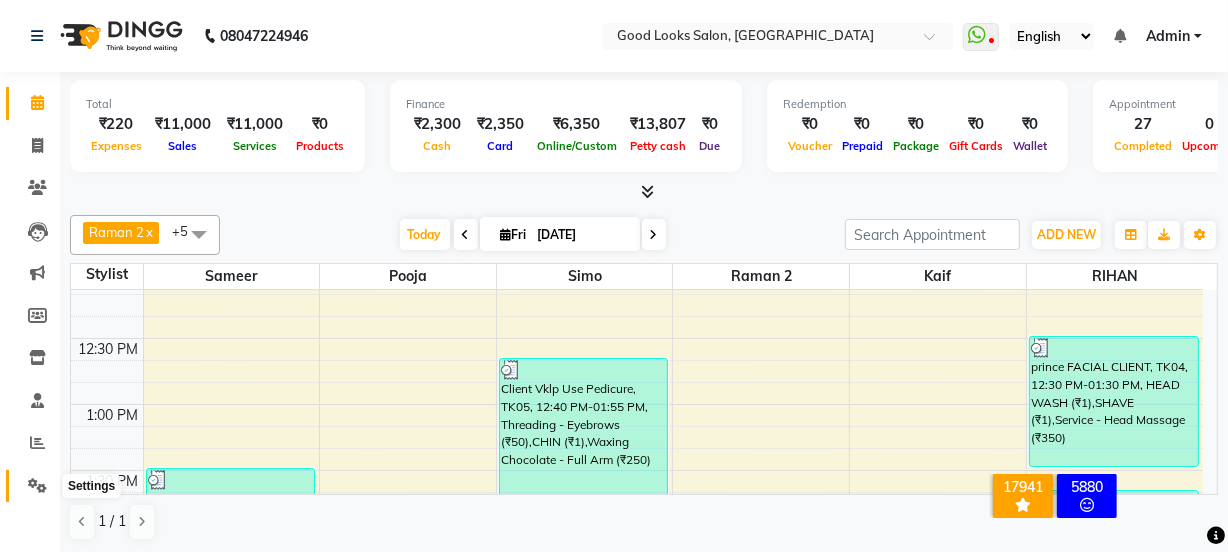 click 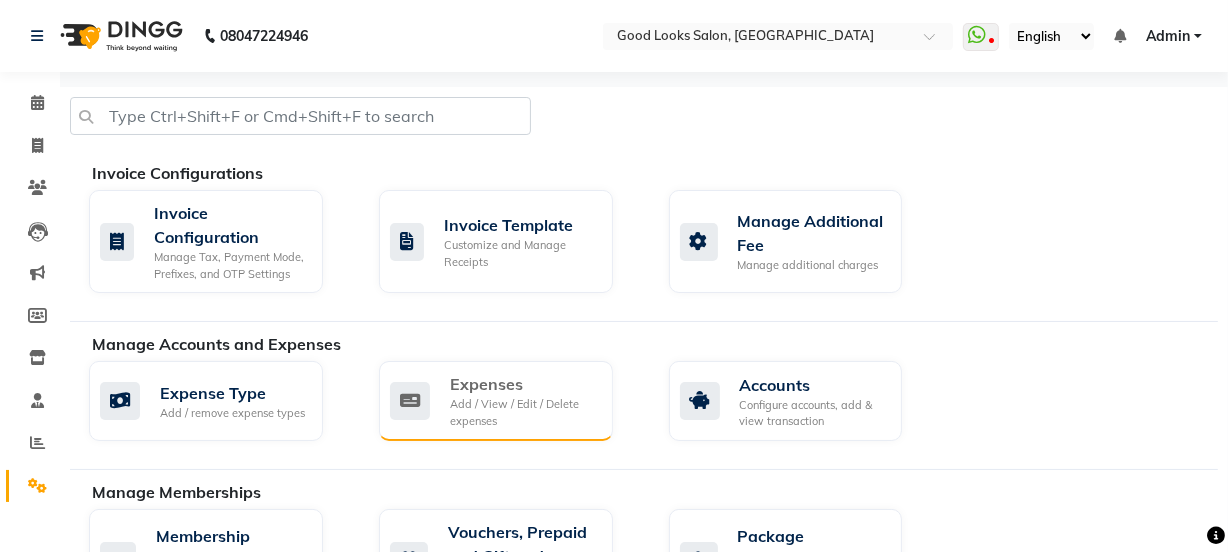 click on "Expenses Add / View / Edit / Delete expenses" 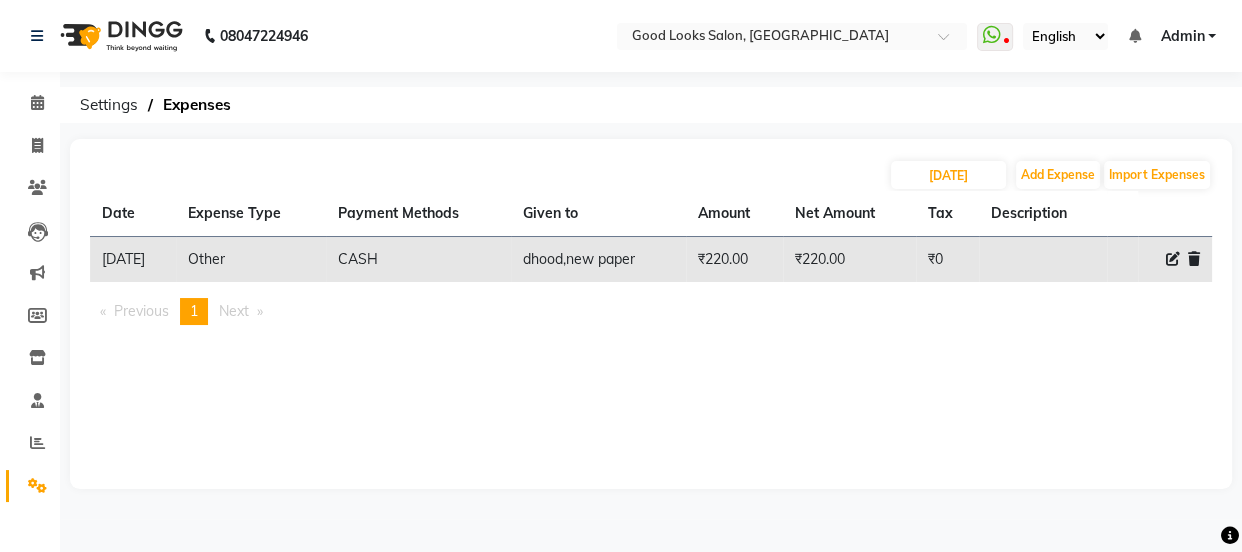 click on "Description" 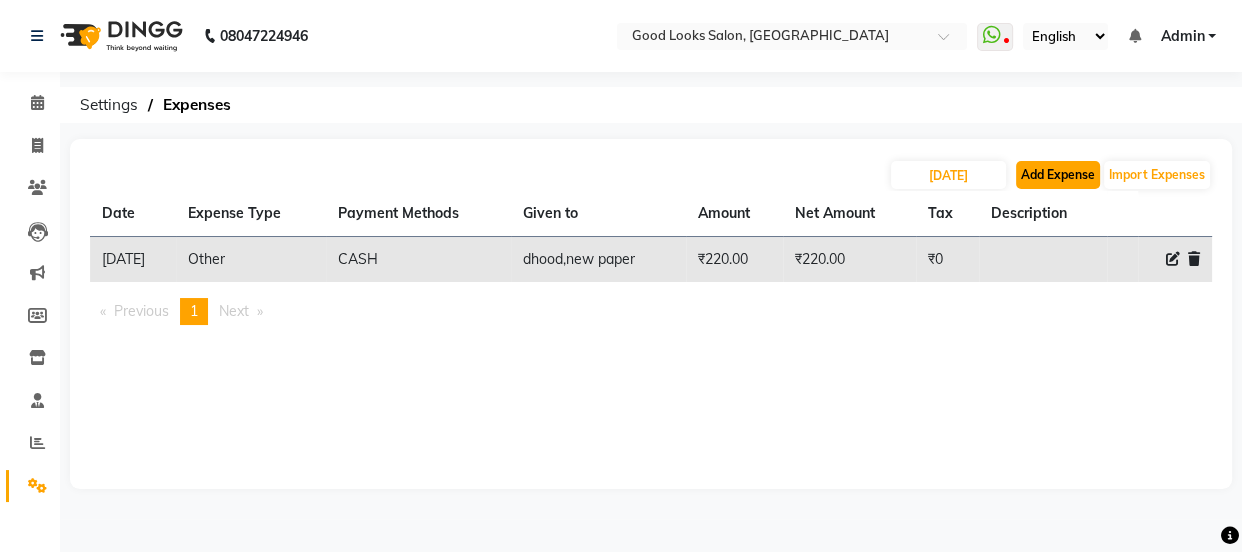 click on "Add Expense" 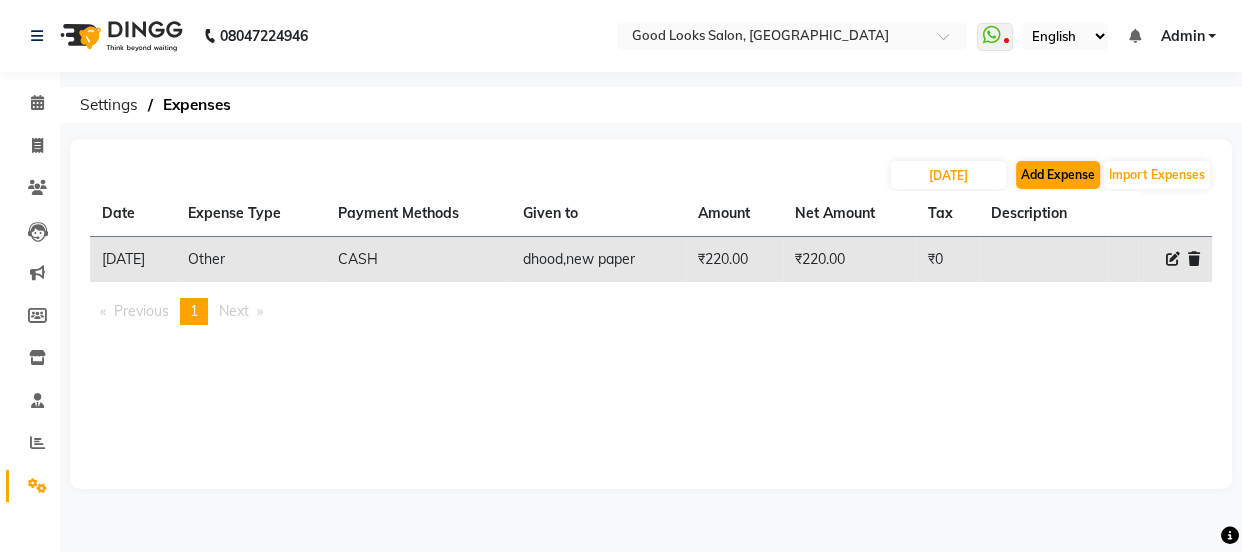 select on "1" 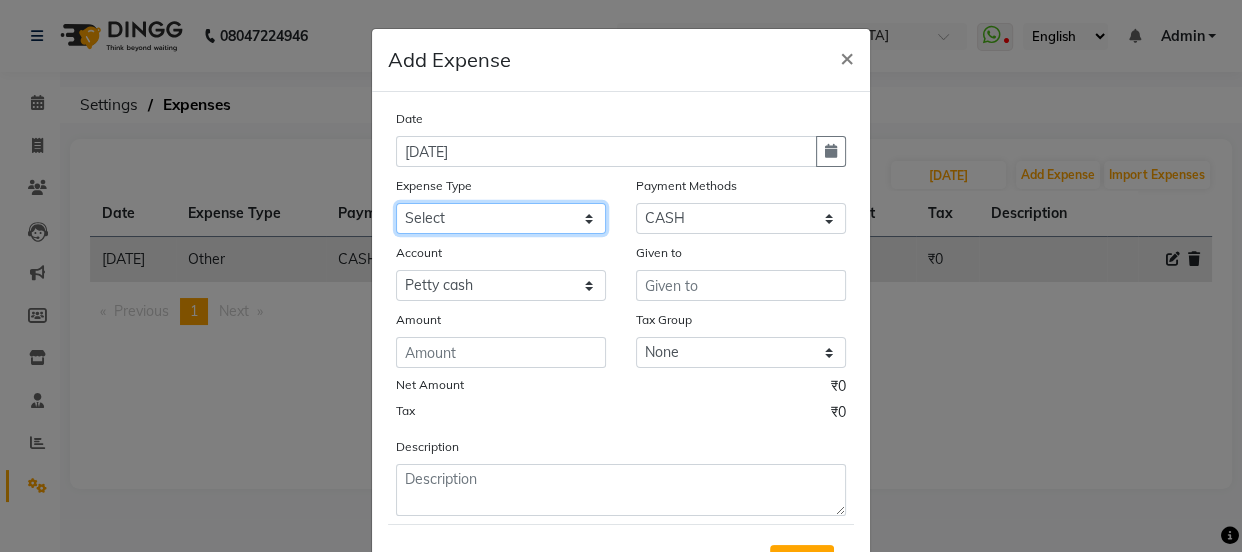 click on "Select Advance Salary Bank charges Car maintenance  Cash transfer to bank Cash transfer to hub Client Snacks Clinical charges Equipment Fuel Govt fee Incentive Insurance International purchase Loan Repayment Maintenance Marketing Miscellaneous MRA Other Pantry pooja [DEMOGRAPHIC_DATA] facial Product Rent Salary Staff Snacks Tax Tea & Refreshment Utilities" 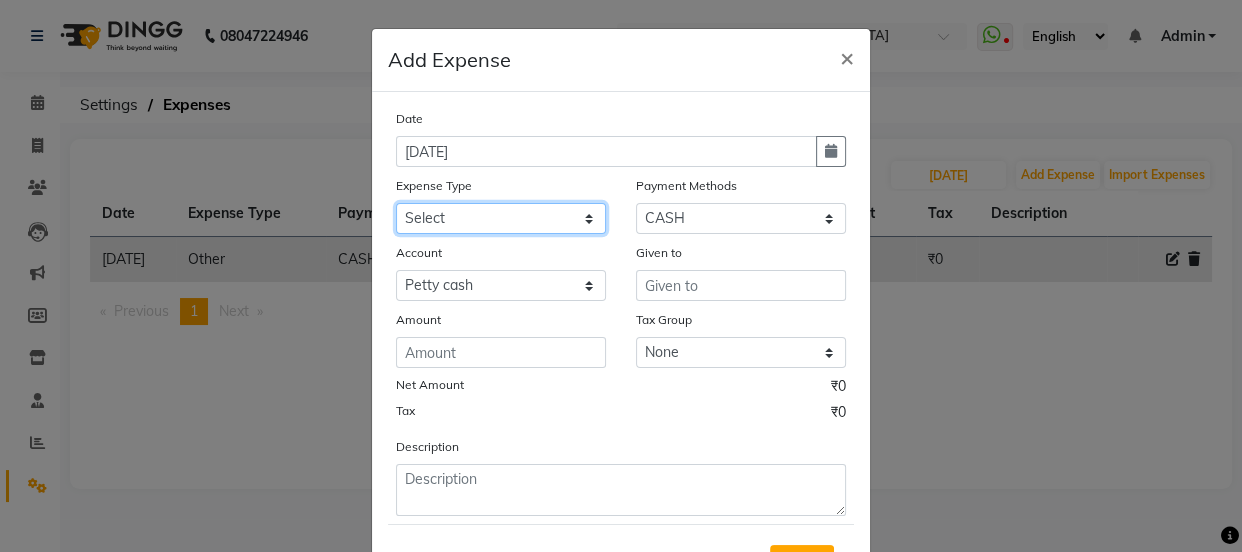 select on "4889" 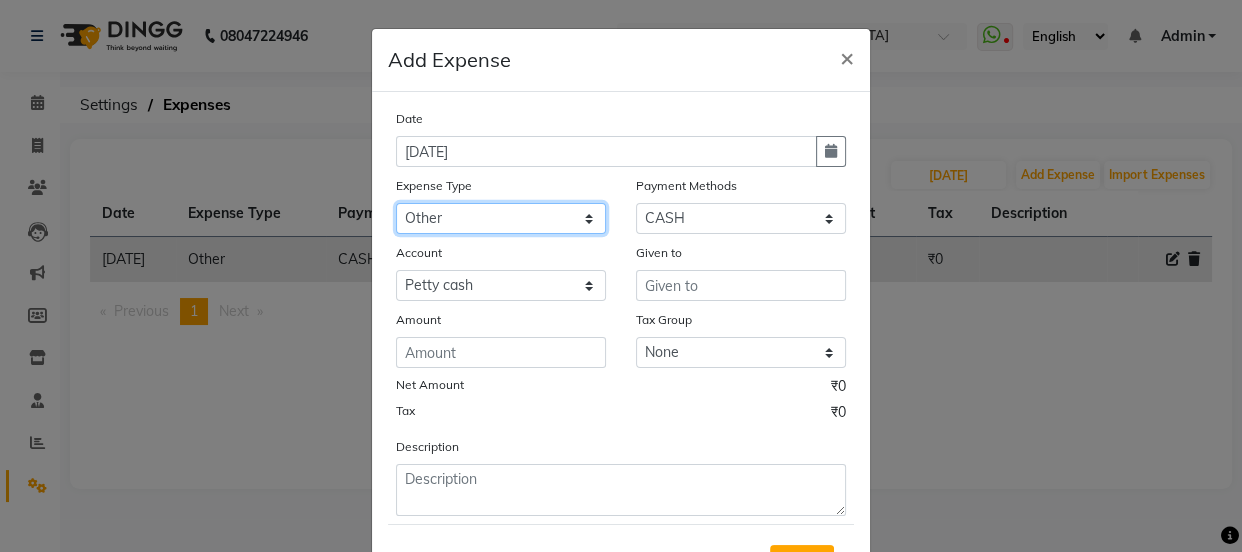 click on "Select Advance Salary Bank charges Car maintenance  Cash transfer to bank Cash transfer to hub Client Snacks Clinical charges Equipment Fuel Govt fee Incentive Insurance International purchase Loan Repayment Maintenance Marketing Miscellaneous MRA Other Pantry pooja [DEMOGRAPHIC_DATA] facial Product Rent Salary Staff Snacks Tax Tea & Refreshment Utilities" 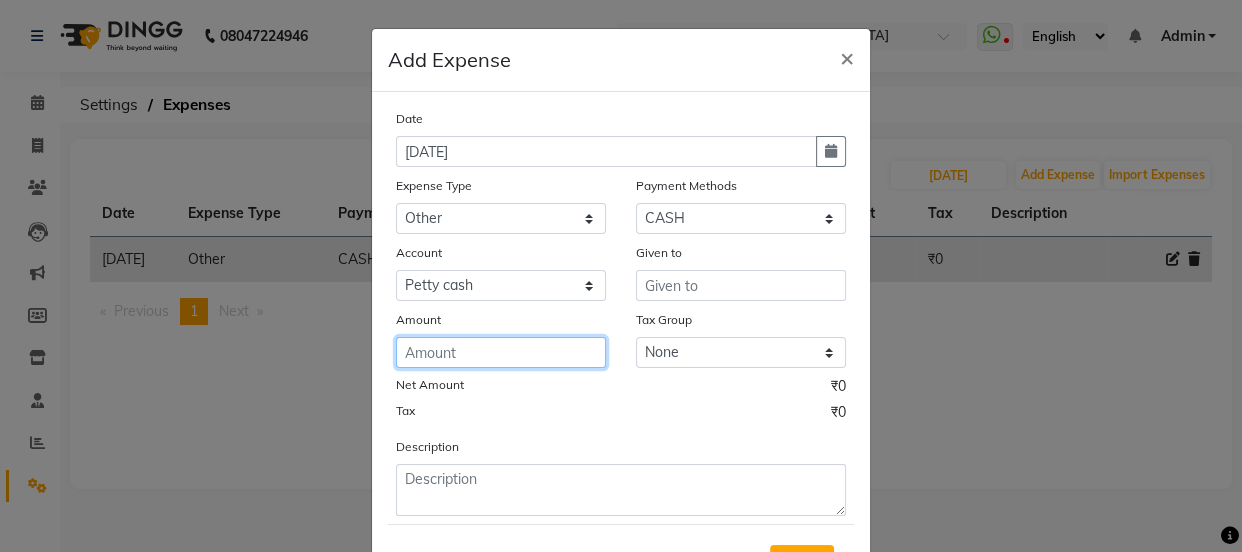 click 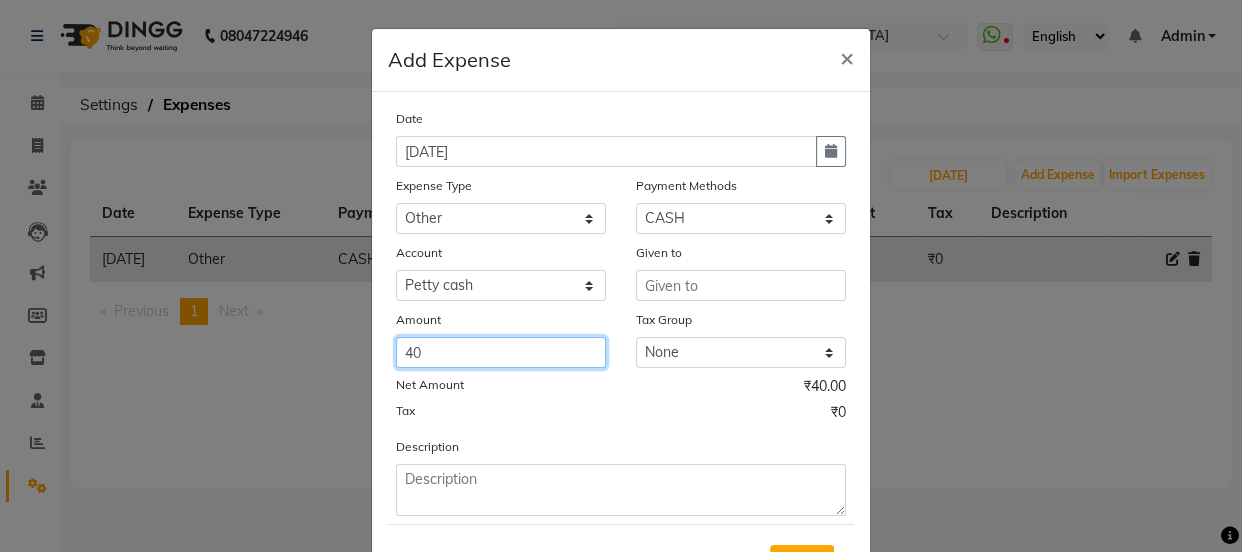 type on "40" 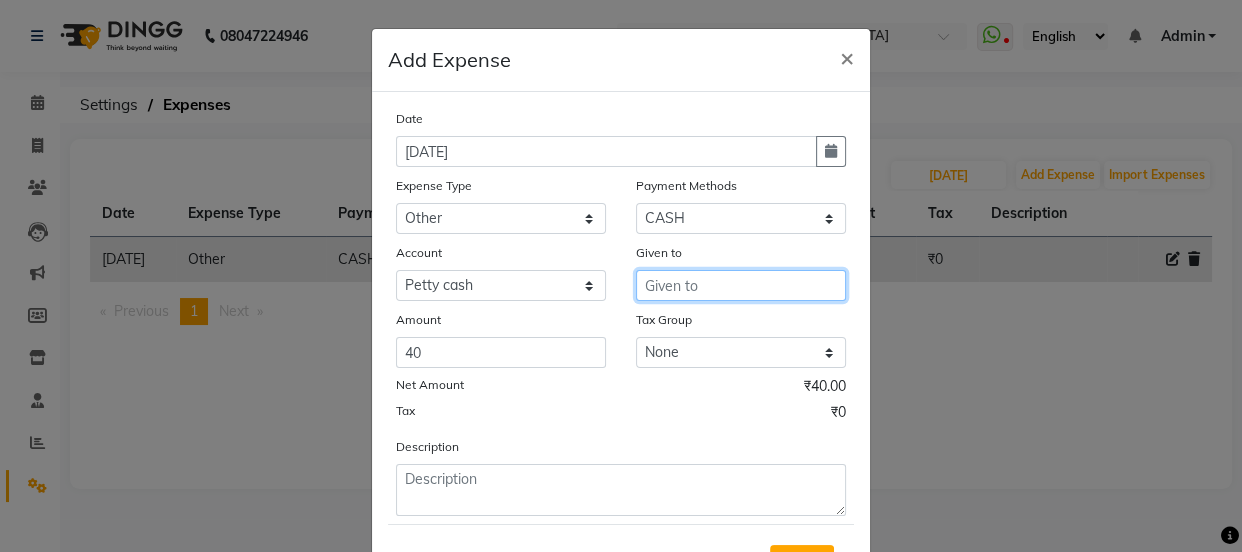 click at bounding box center [741, 285] 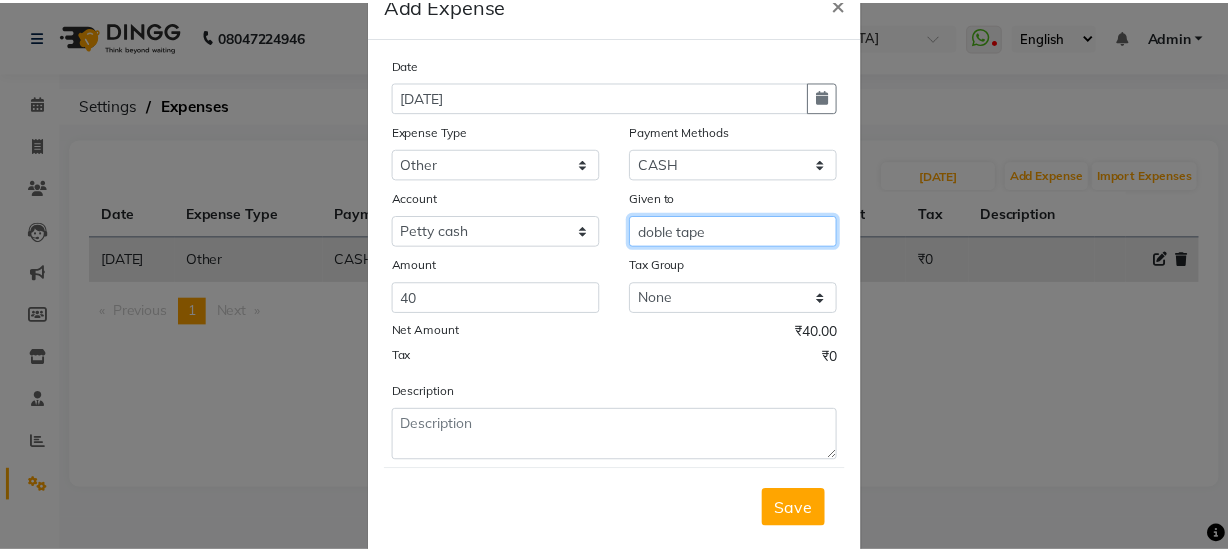 scroll, scrollTop: 99, scrollLeft: 0, axis: vertical 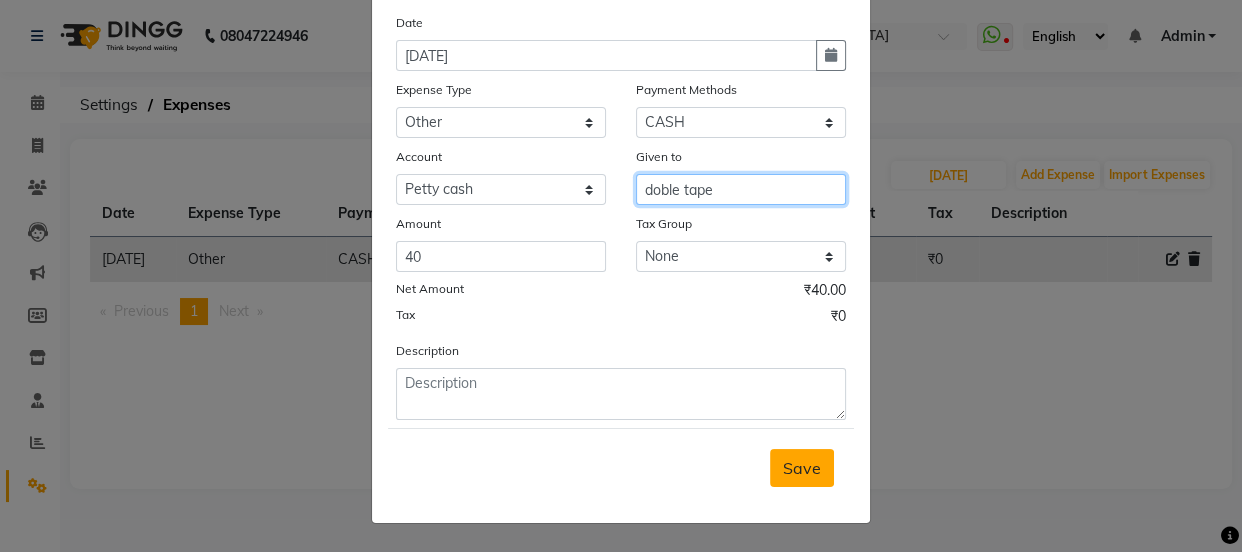 type on "doble tape" 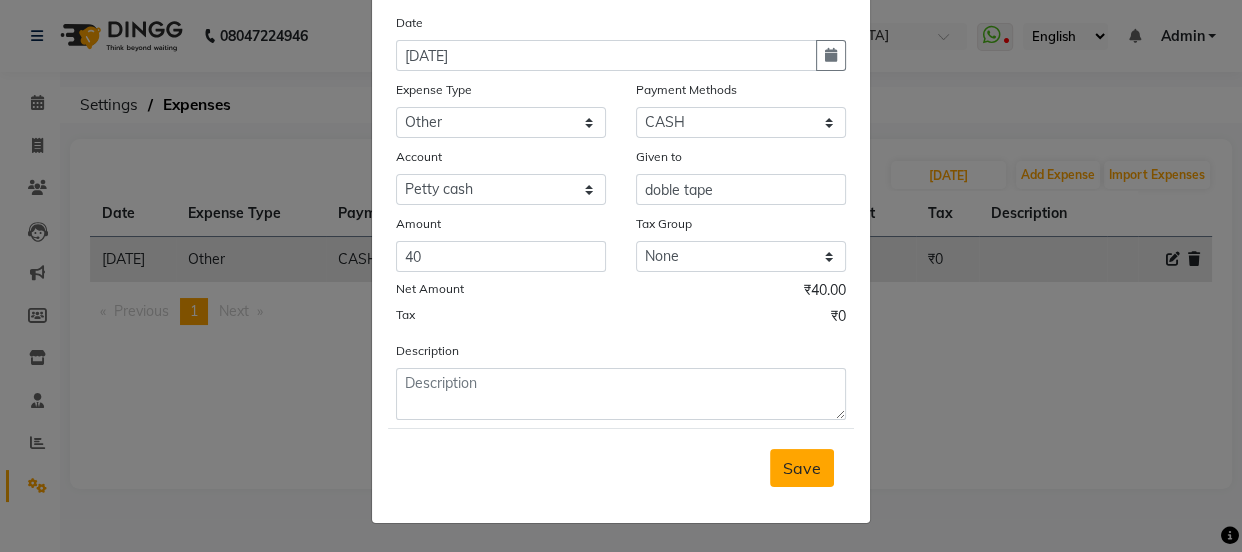click on "Save" at bounding box center (802, 468) 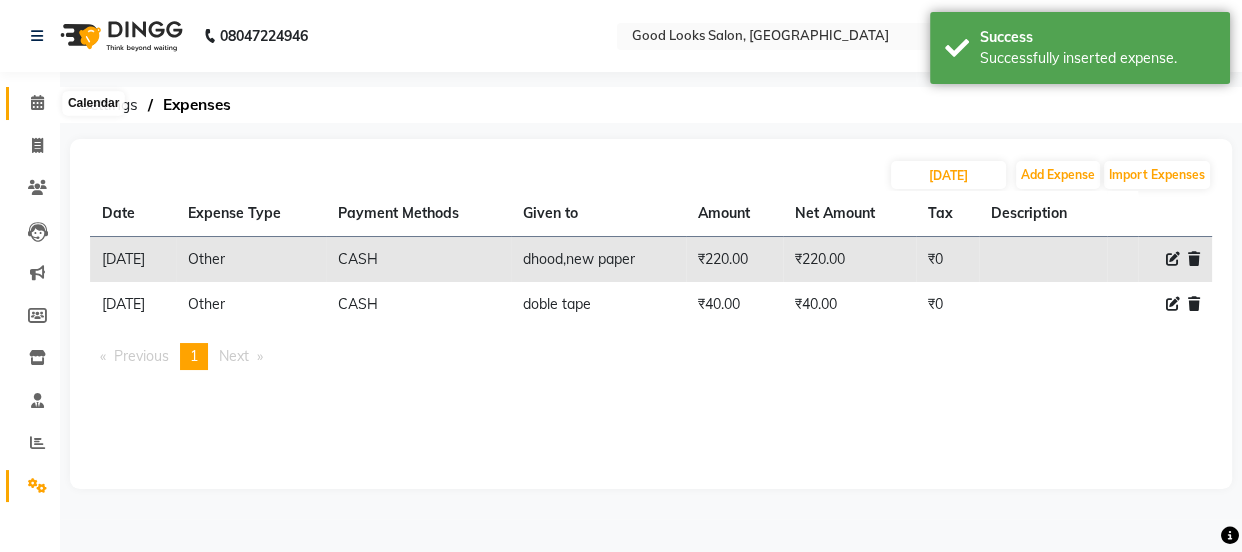 click 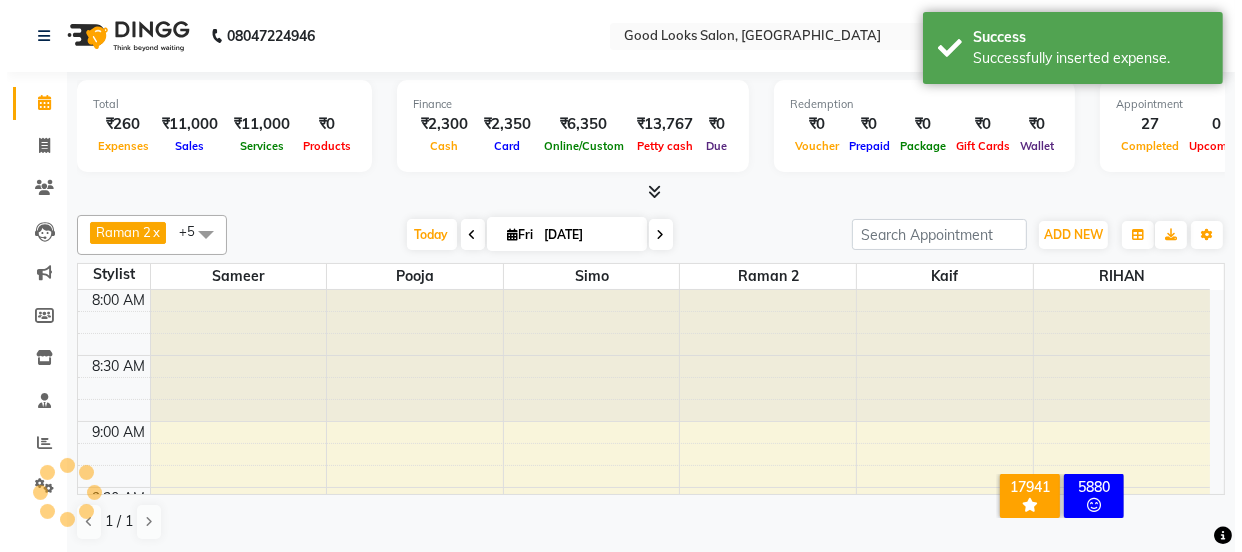 scroll, scrollTop: 0, scrollLeft: 0, axis: both 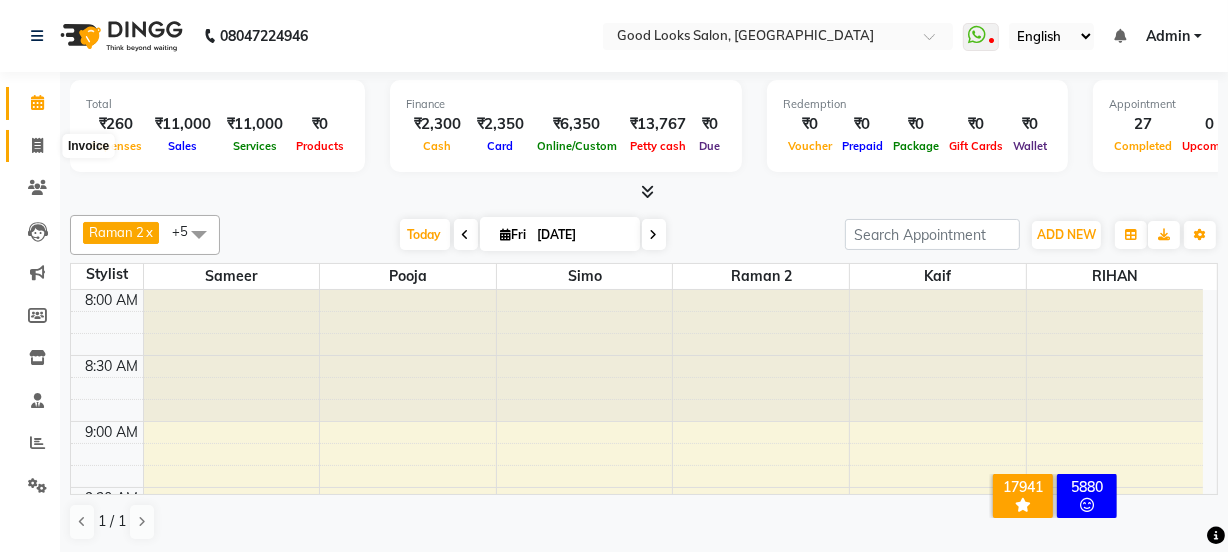 click 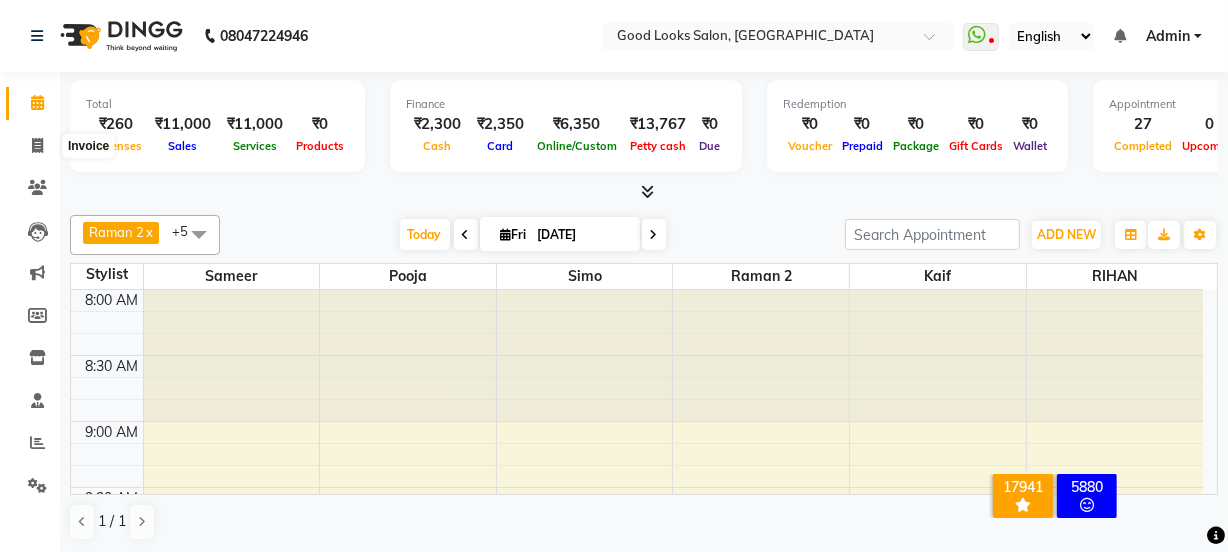select on "service" 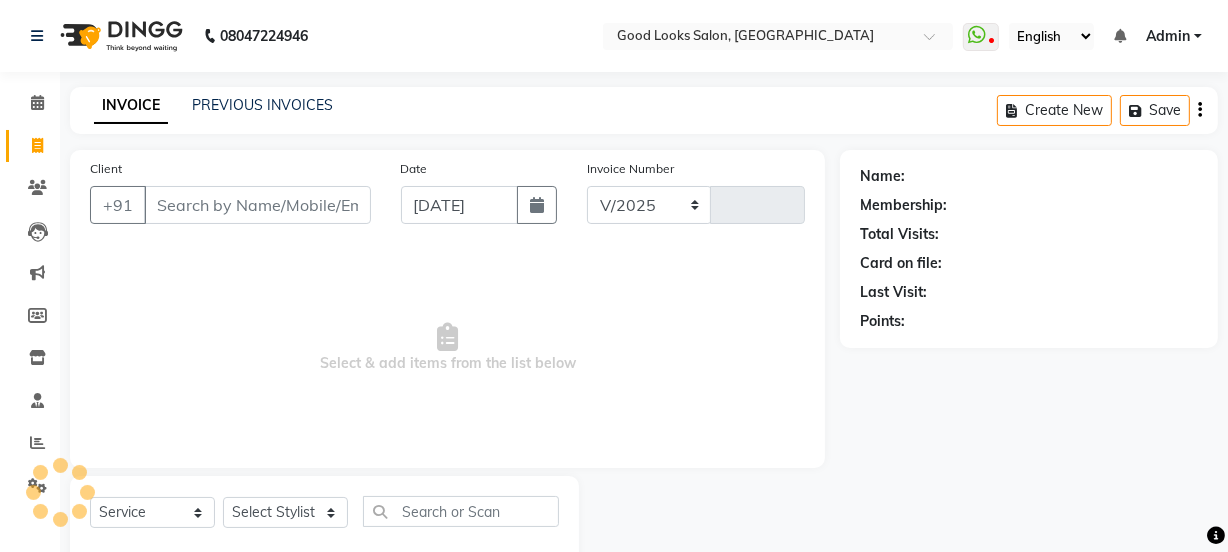 select on "4230" 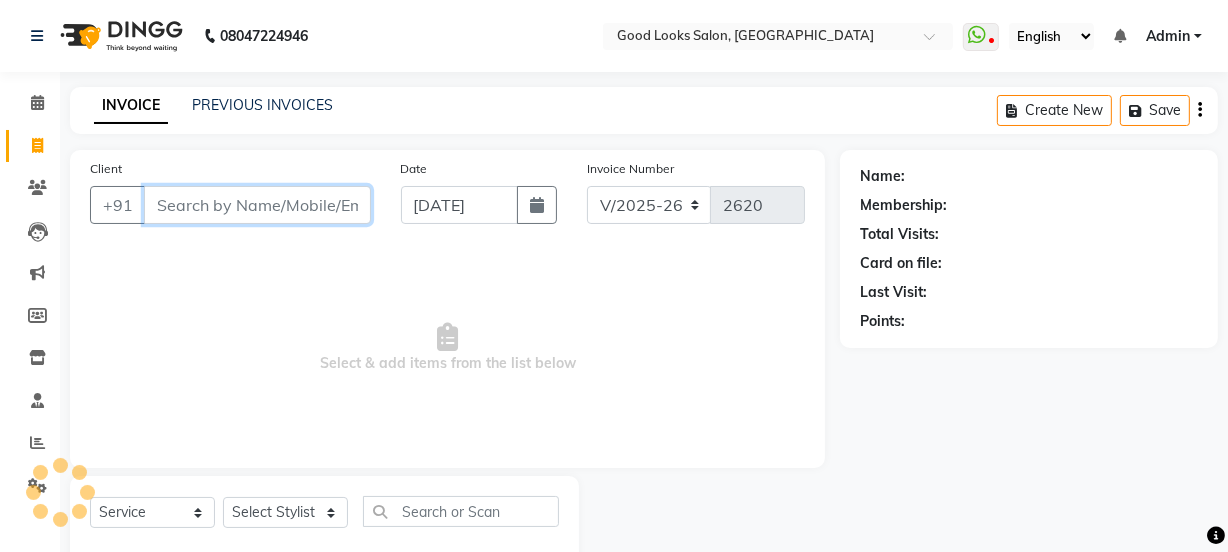 click on "Client" at bounding box center (257, 205) 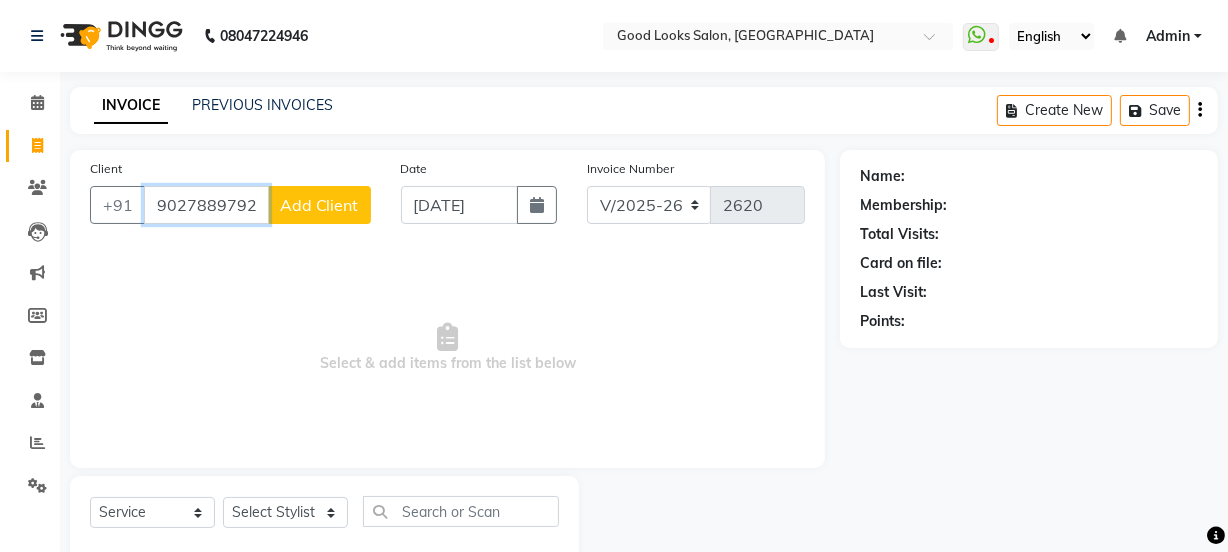 type on "9027889792" 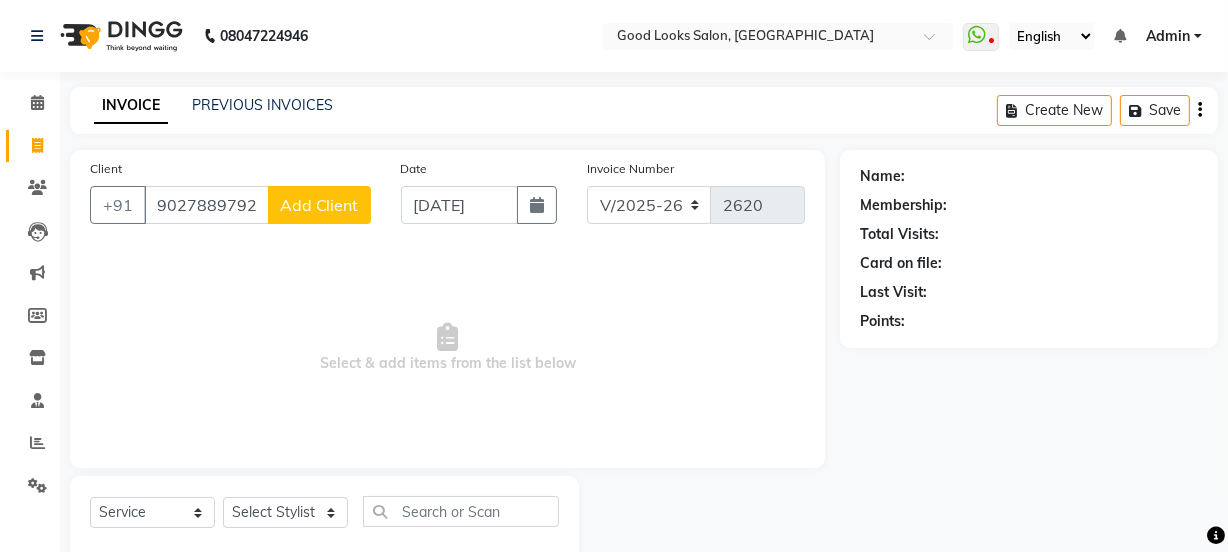 click on "Add Client" 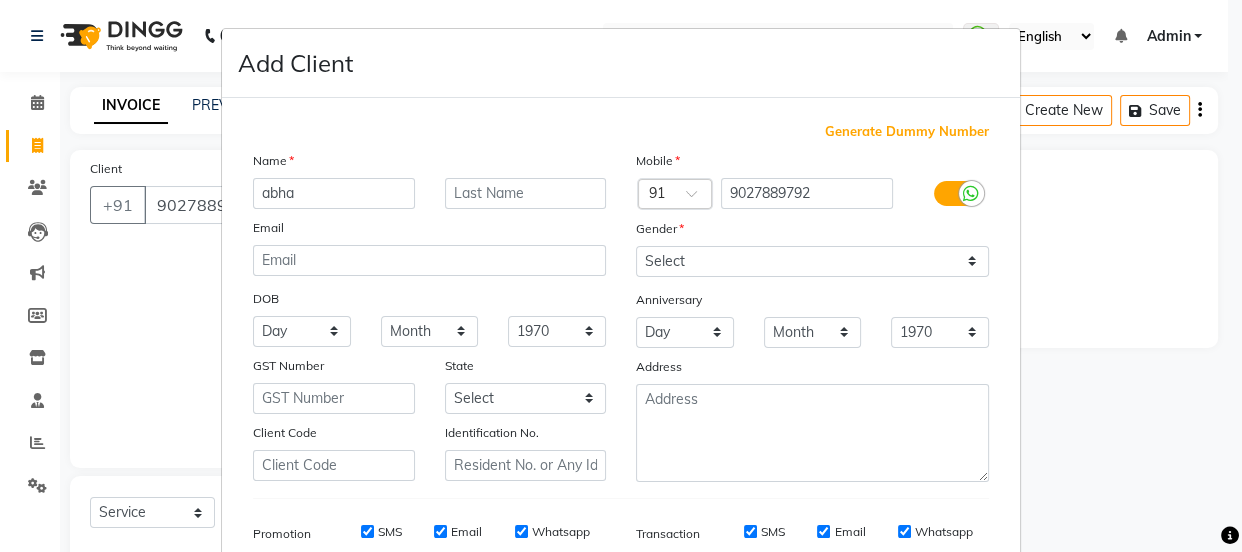 type on "abha" 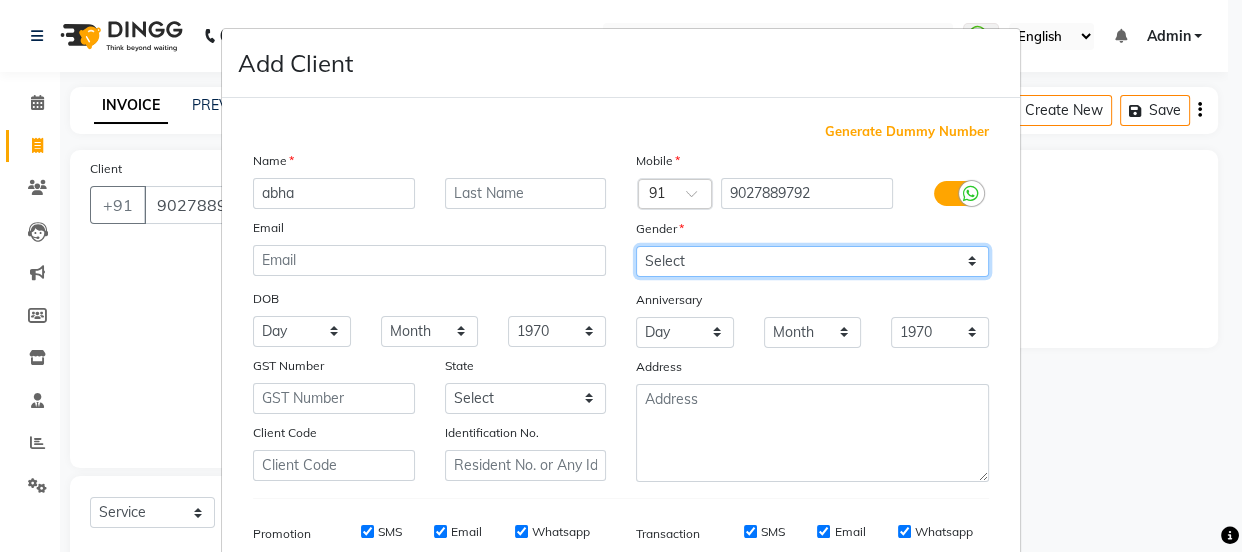 click on "Select [DEMOGRAPHIC_DATA] [DEMOGRAPHIC_DATA] Other Prefer Not To Say" at bounding box center (812, 261) 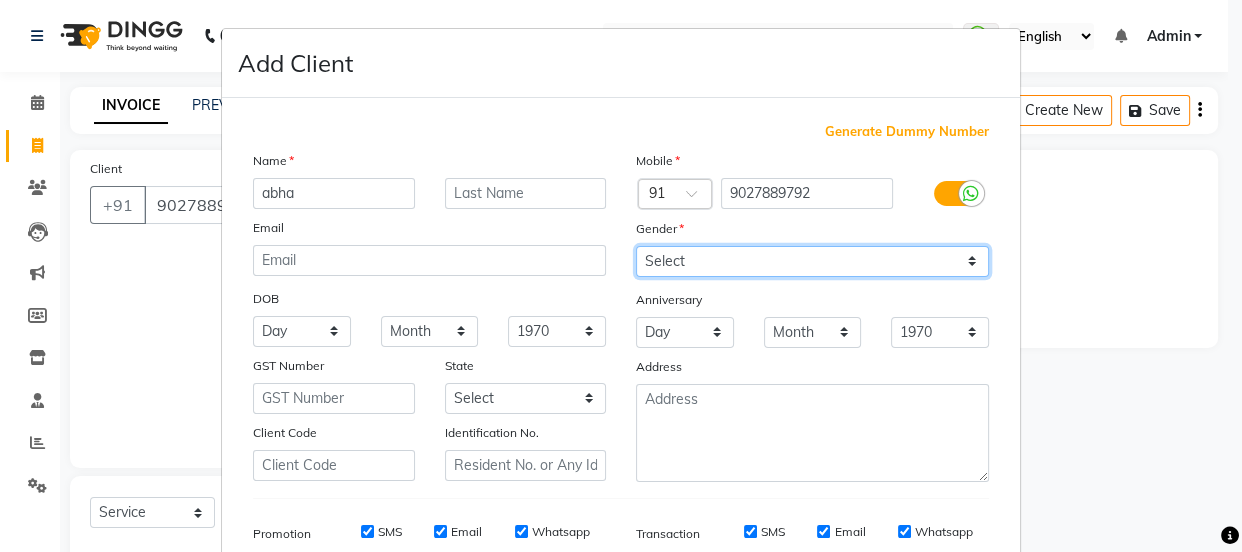 select on "[DEMOGRAPHIC_DATA]" 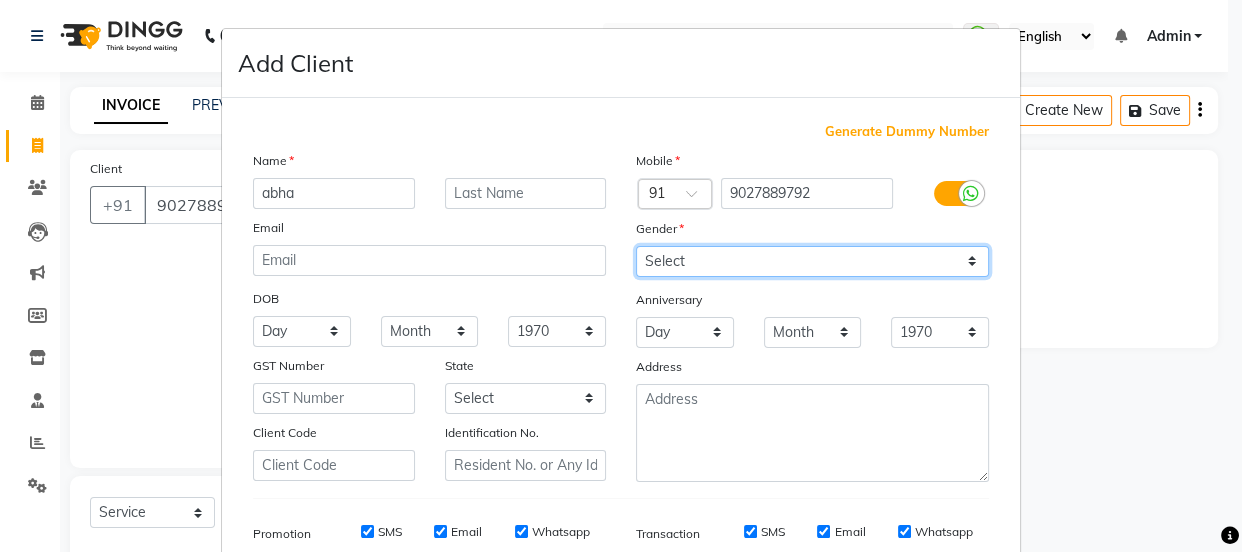 click on "Select [DEMOGRAPHIC_DATA] [DEMOGRAPHIC_DATA] Other Prefer Not To Say" at bounding box center (812, 261) 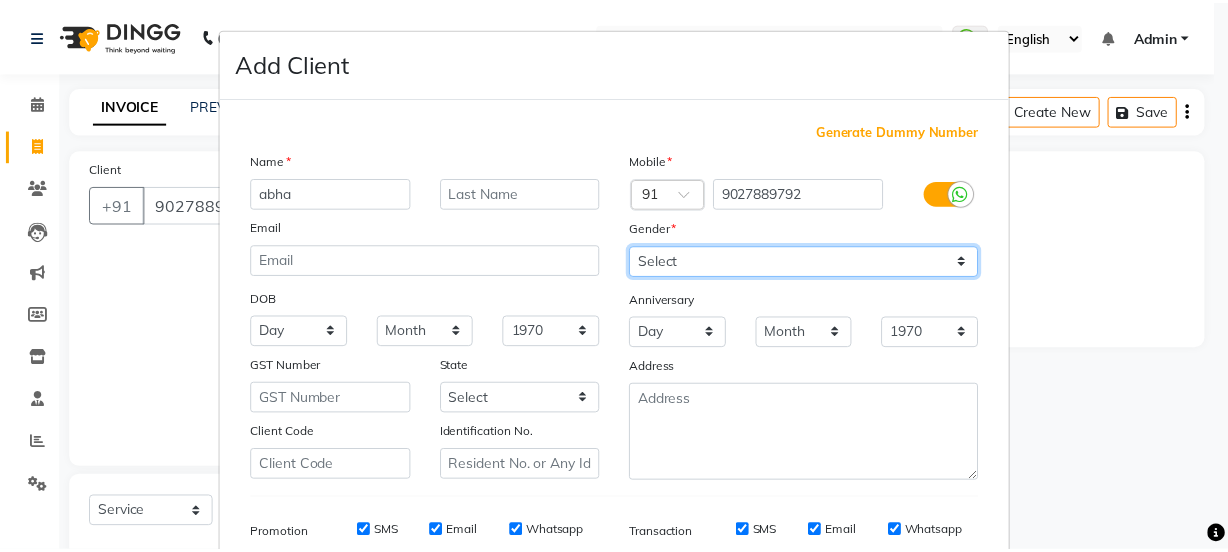 scroll, scrollTop: 301, scrollLeft: 0, axis: vertical 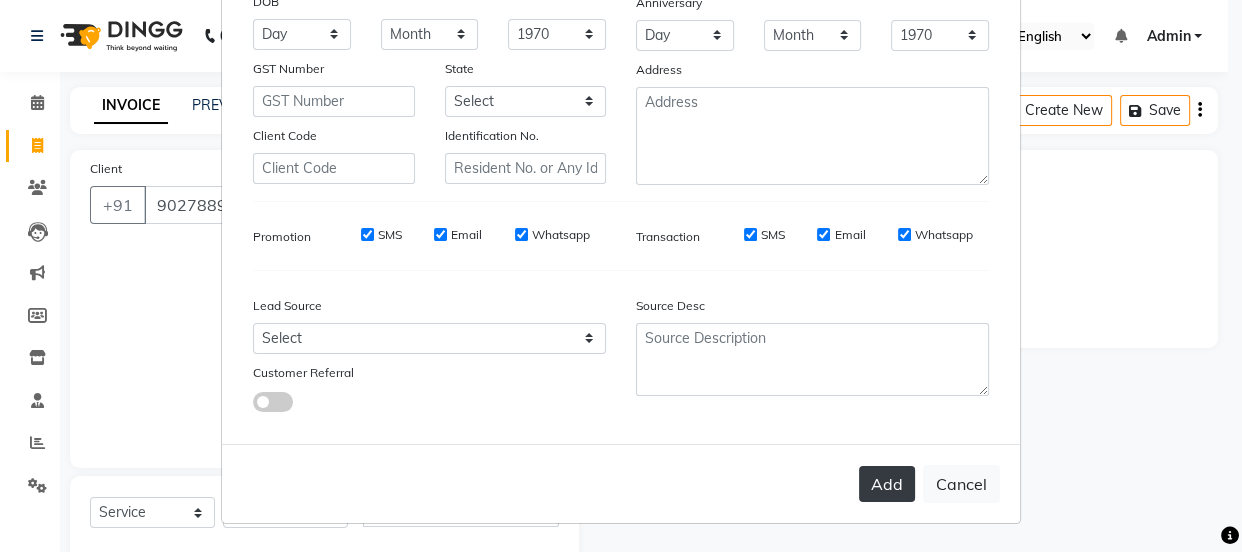 click on "Add" at bounding box center (887, 484) 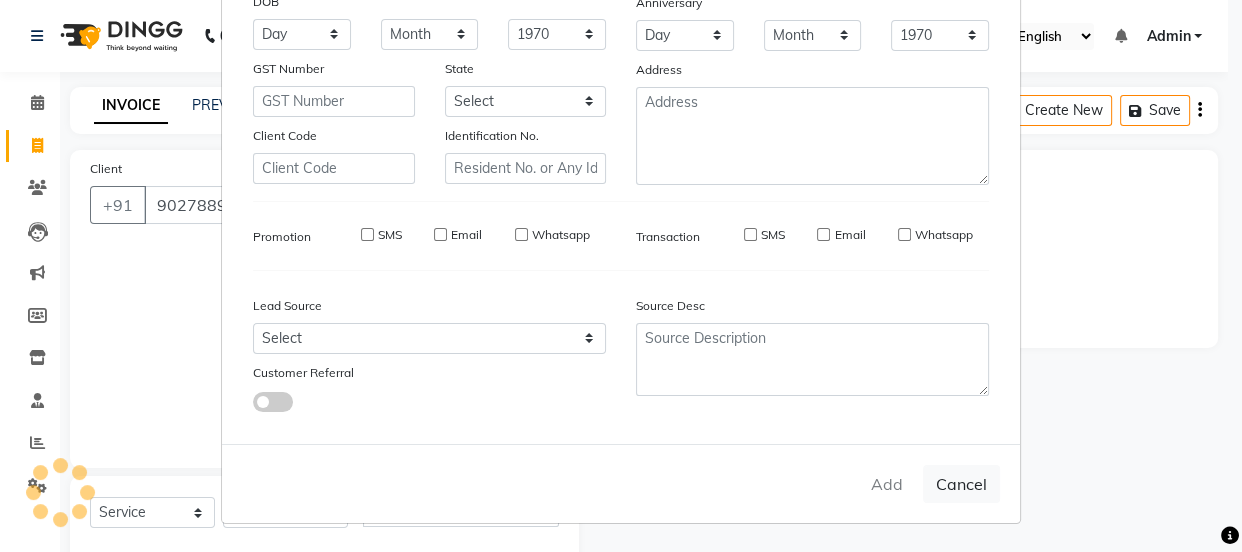 type 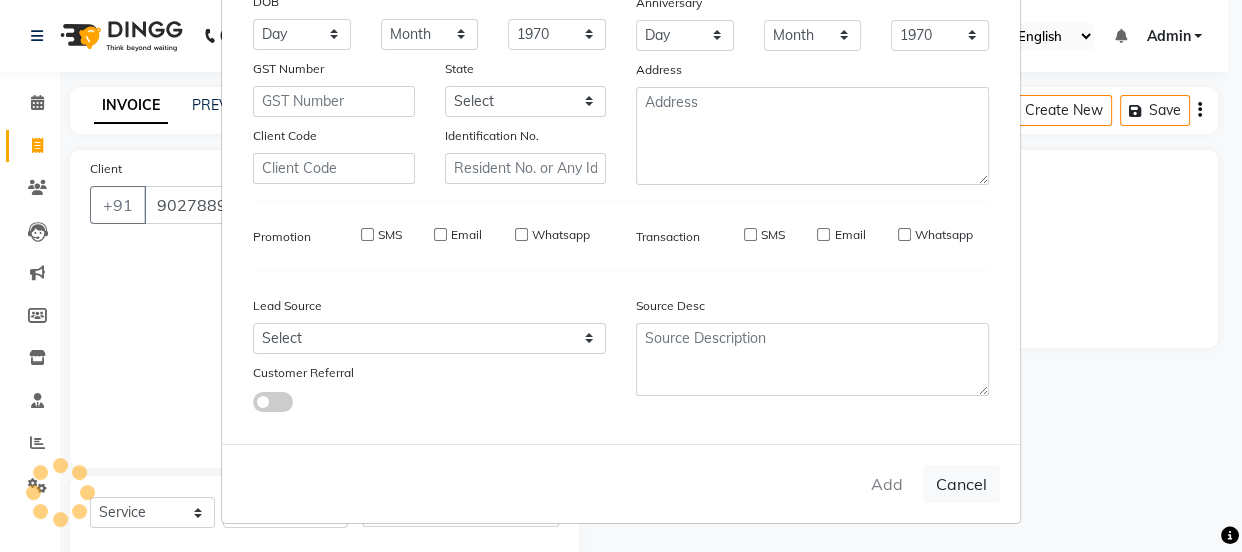 select 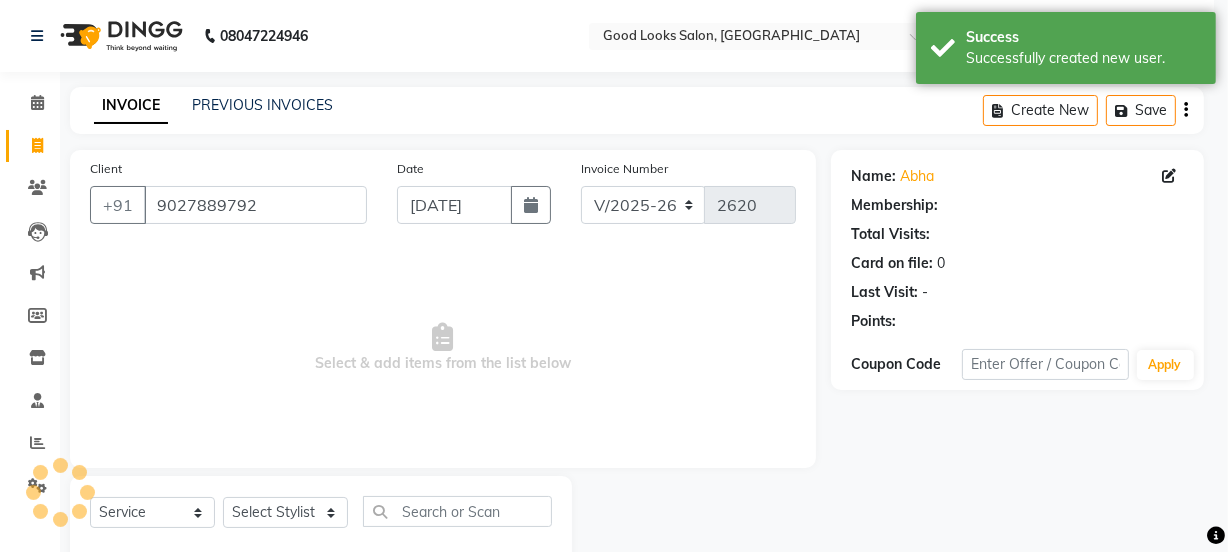 select on "1: Object" 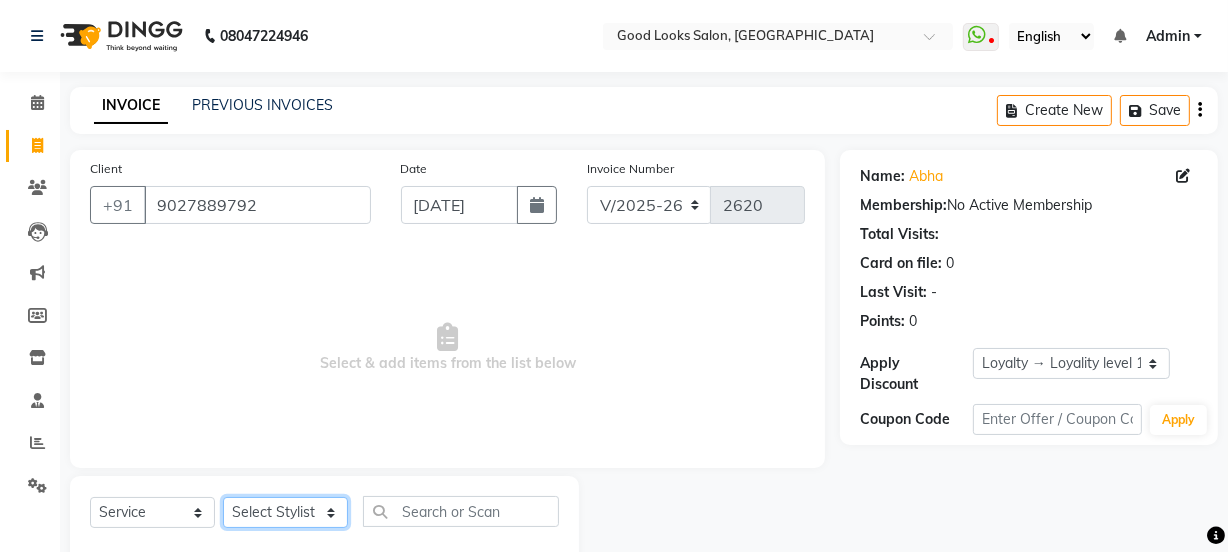 click on "Select Stylist Jyoti kaif Manager [PERSON_NAME] 2 Reception [PERSON_NAME] [PERSON_NAME] SUNNY [PERSON_NAME]" 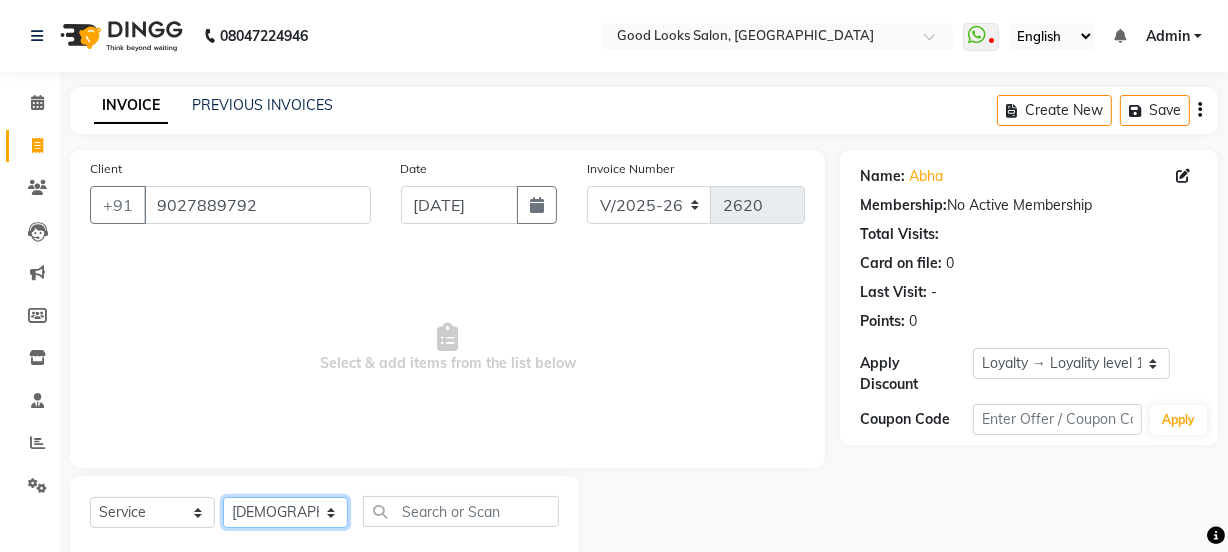 click on "Select Stylist Jyoti kaif Manager [PERSON_NAME] 2 Reception [PERSON_NAME] [PERSON_NAME] SUNNY [PERSON_NAME]" 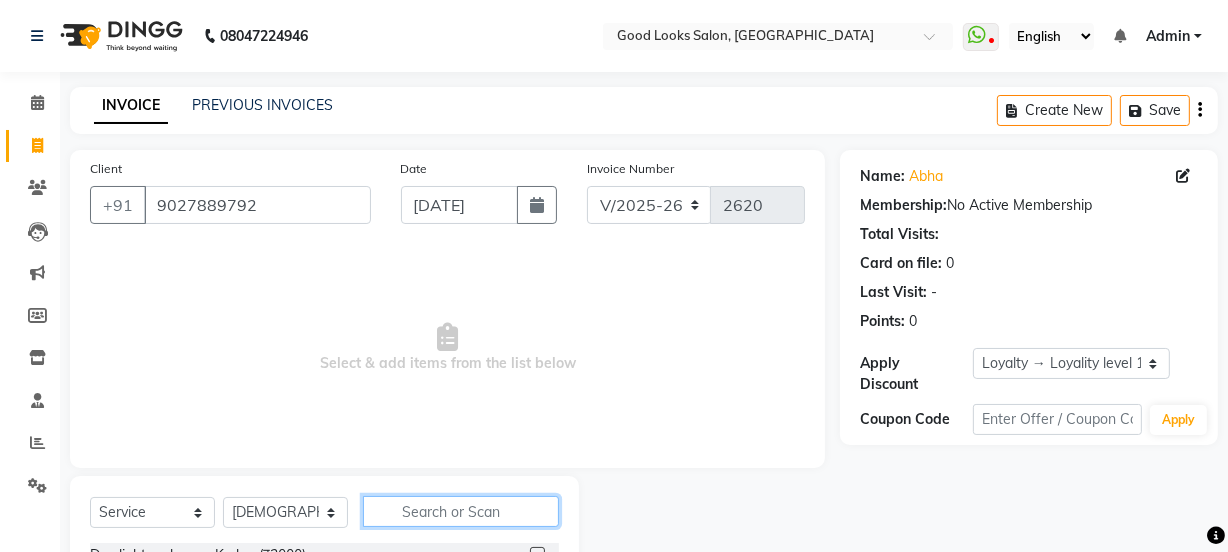 click 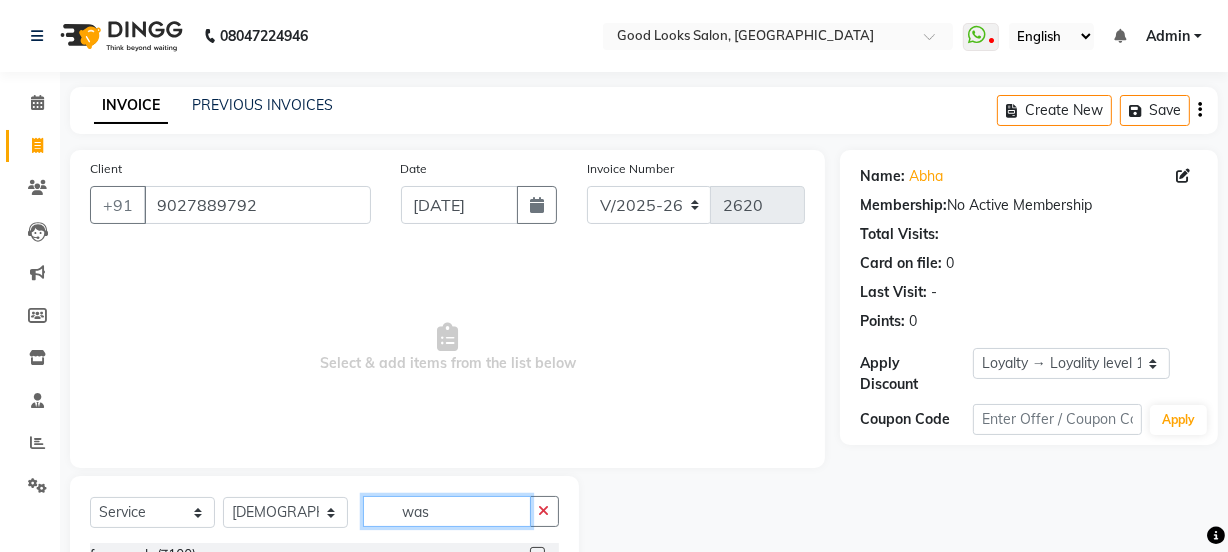 scroll, scrollTop: 165, scrollLeft: 0, axis: vertical 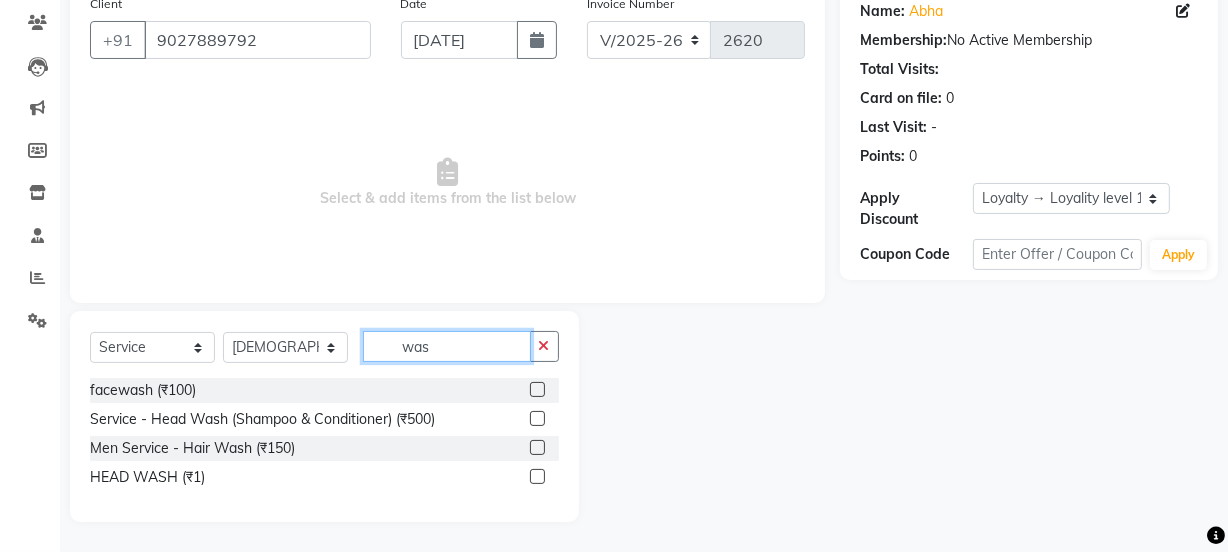 type on "was" 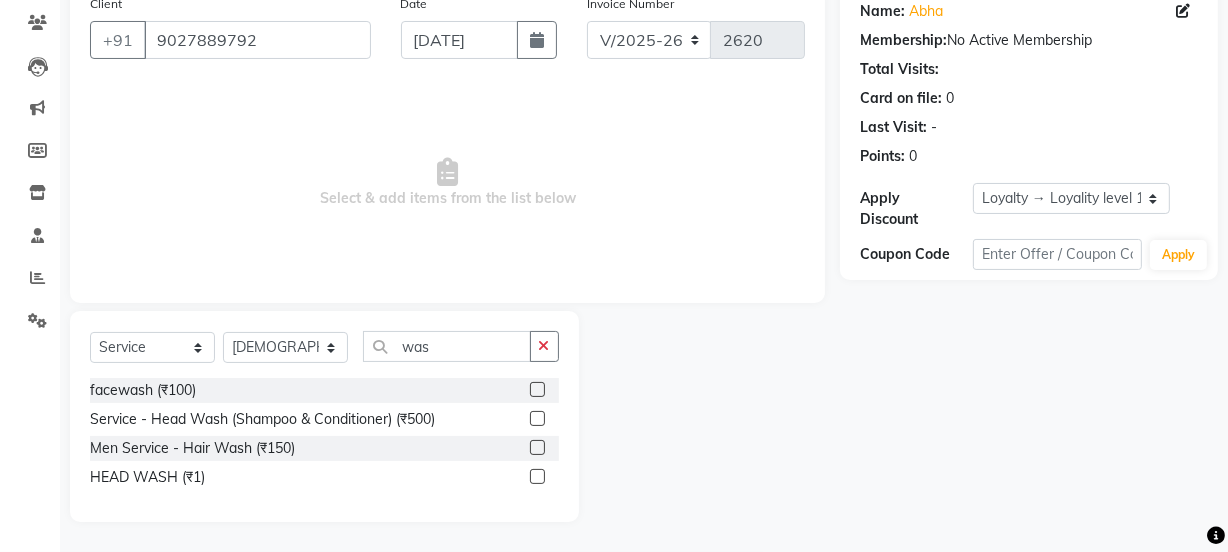 click 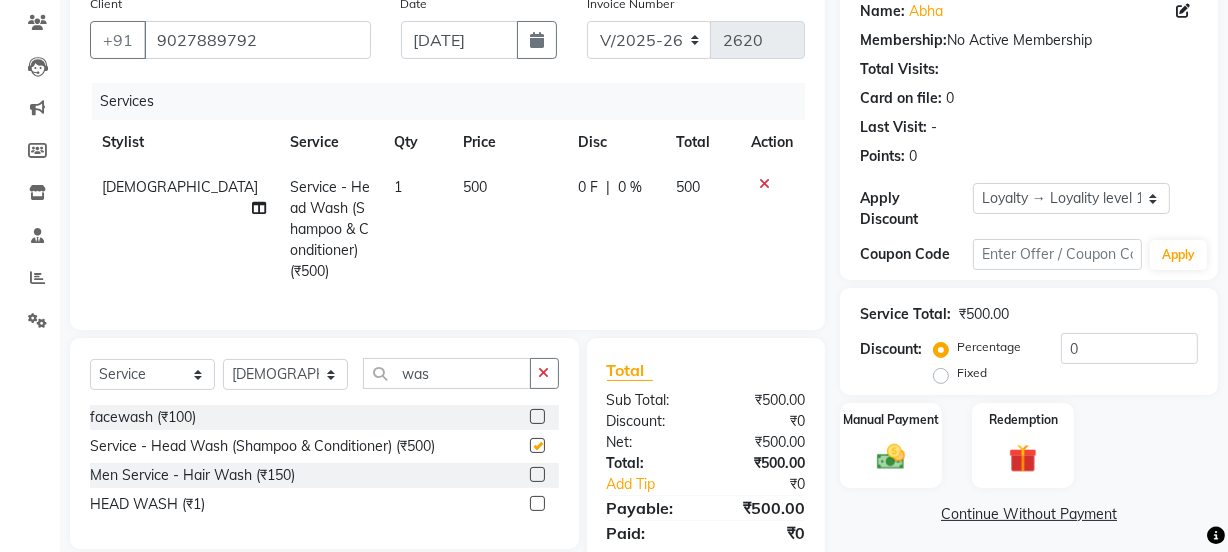 click on "500" 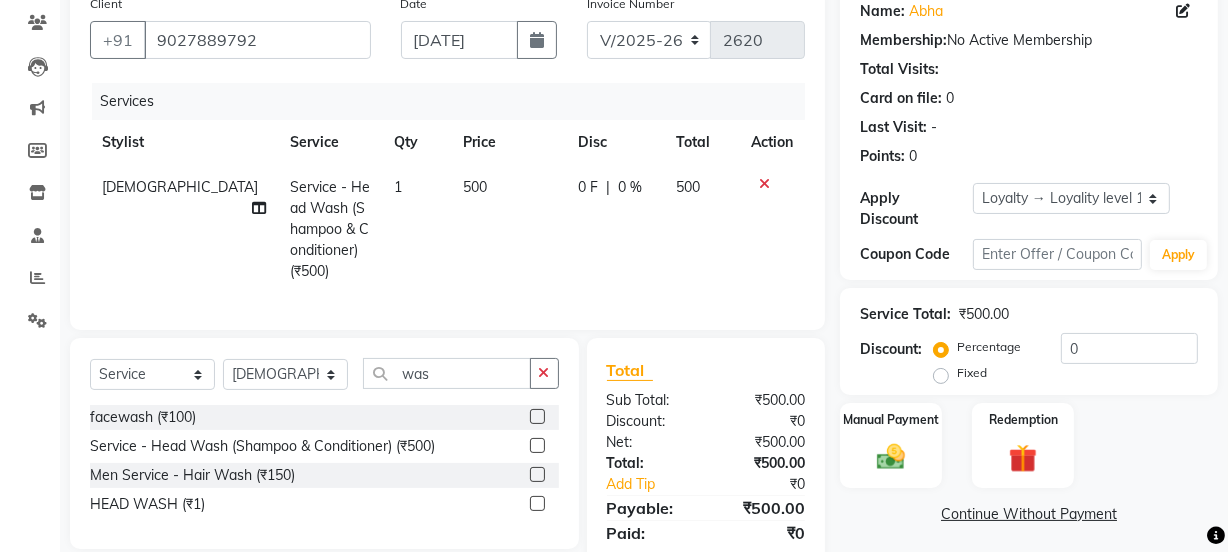 checkbox on "false" 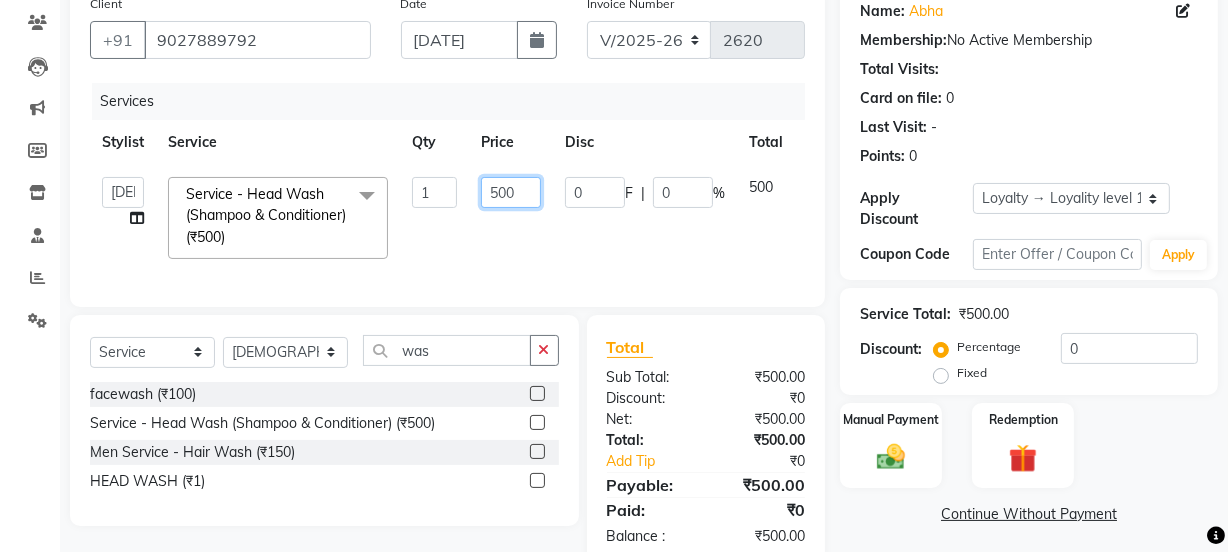 drag, startPoint x: 501, startPoint y: 200, endPoint x: 408, endPoint y: 203, distance: 93.04838 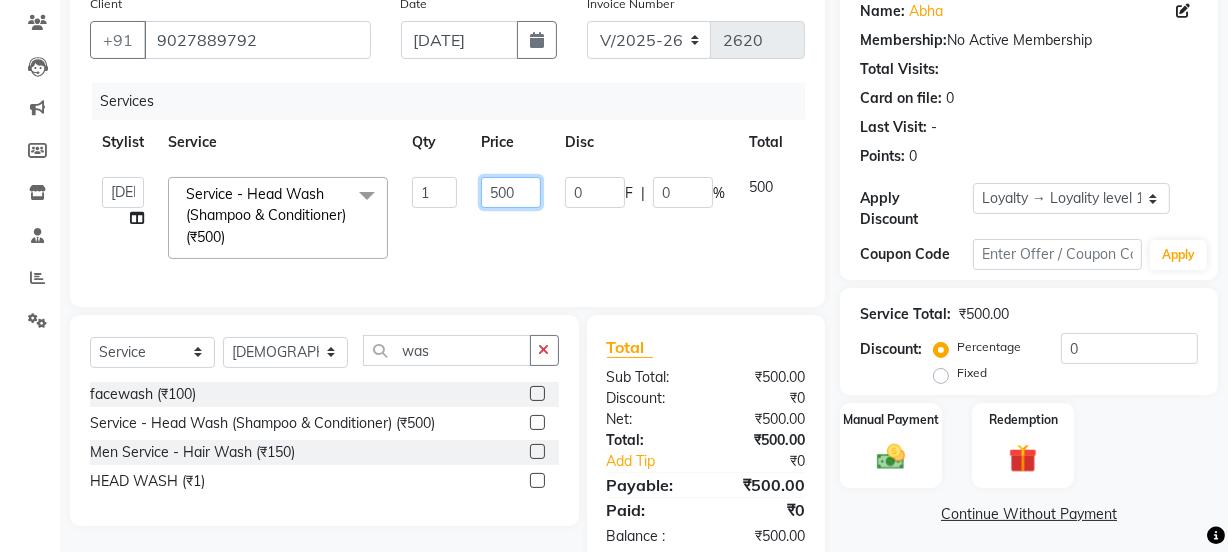 click on "Jyoti   kaif   Manager   Pooja   [PERSON_NAME]   Raman 2   Reception   [PERSON_NAME]   [PERSON_NAME]   SUNNY   [PERSON_NAME]  Service - Head Wash (Shampoo & Conditioner) (₹500)  x Day light makeup  - Krylon (₹3000) Day light makeup  - Makeup studio (₹4000) Day light makeup  - Air brush (₹5000) Frount trimming (₹200) NANO (₹6000) Schwarzkopf root touch (₹1200) Full Arms Bleach (₹500) Bubble gum pedicure (₹1200) Wella bleach (₹700) FACE SCRUB (₹200) EYELESH (₹500) KANPEKI (₹3000) TANINO [MEDICAL_DATA] (₹7000) BUBBLE GUM MANICURE (₹1500) TMT MASK (₹8001) MOROCCO SEREM (₹1800) LOREAL GLOBLE COLOUR (₹3000) BACK RICA WAX (₹600) NAIL CUT (₹100) PROTIN SPA G (₹1500) FOOT MASSAGE (₹300) STOMACH WAX (₹200) BACK TRIMMING (₹150) TWACHA FACIAL (₹1500) MACADAMIA SPA (₹3000) FULL BODY TRIMMING (₹100) THREADING [DEMOGRAPHIC_DATA] (₹100) BLUETOX (₹6000) lower lips (₹30) NOSE WAX (₹50) CHIN WAX (₹50) UNDER ARMS TRIMMING (₹50) ELBOWS (₹100) MENHDI APPLICATION (₹300) pack (₹200) 1 0" 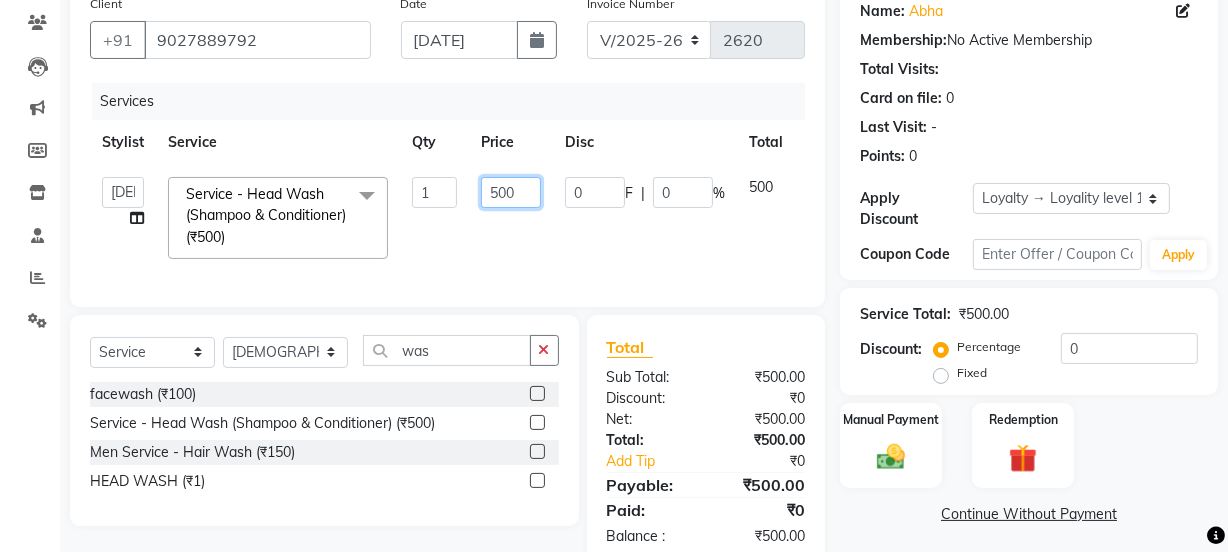 type on "00" 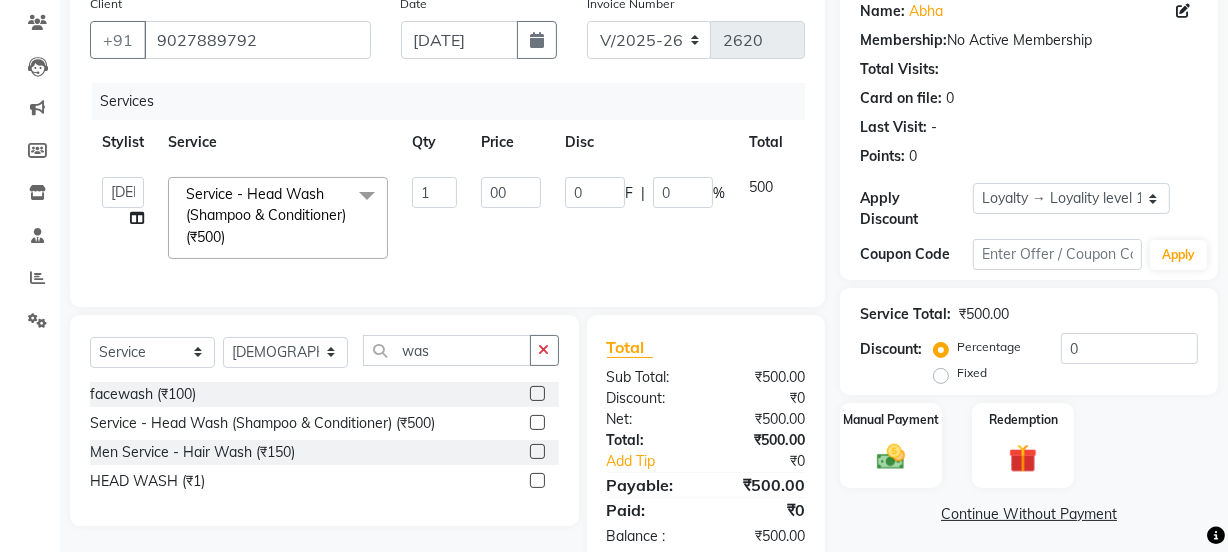 click on "Jyoti   kaif   Manager   Pooja   [PERSON_NAME]   Raman 2   Reception   [PERSON_NAME]   [PERSON_NAME]   SUNNY   [PERSON_NAME]  Service - Head Wash (Shampoo & Conditioner) (₹500)  x Day light makeup  - Krylon (₹3000) Day light makeup  - Makeup studio (₹4000) Day light makeup  - Air brush (₹5000) Frount trimming (₹200) NANO (₹6000) Schwarzkopf root touch (₹1200) Full Arms Bleach (₹500) Bubble gum pedicure (₹1200) Wella bleach (₹700) FACE SCRUB (₹200) EYELESH (₹500) KANPEKI (₹3000) TANINO [MEDICAL_DATA] (₹7000) BUBBLE GUM MANICURE (₹1500) TMT MASK (₹8001) MOROCCO SEREM (₹1800) LOREAL GLOBLE COLOUR (₹3000) BACK RICA WAX (₹600) NAIL CUT (₹100) PROTIN SPA G (₹1500) FOOT MASSAGE (₹300) STOMACH WAX (₹200) BACK TRIMMING (₹150) TWACHA FACIAL (₹1500) MACADAMIA SPA (₹3000) FULL BODY TRIMMING (₹100) THREADING [DEMOGRAPHIC_DATA] (₹100) BLUETOX (₹6000) lower lips (₹30) NOSE WAX (₹50) CHIN WAX (₹50) UNDER ARMS TRIMMING (₹50) ELBOWS (₹100) MENHDI APPLICATION (₹300) pack (₹200) 1 00" 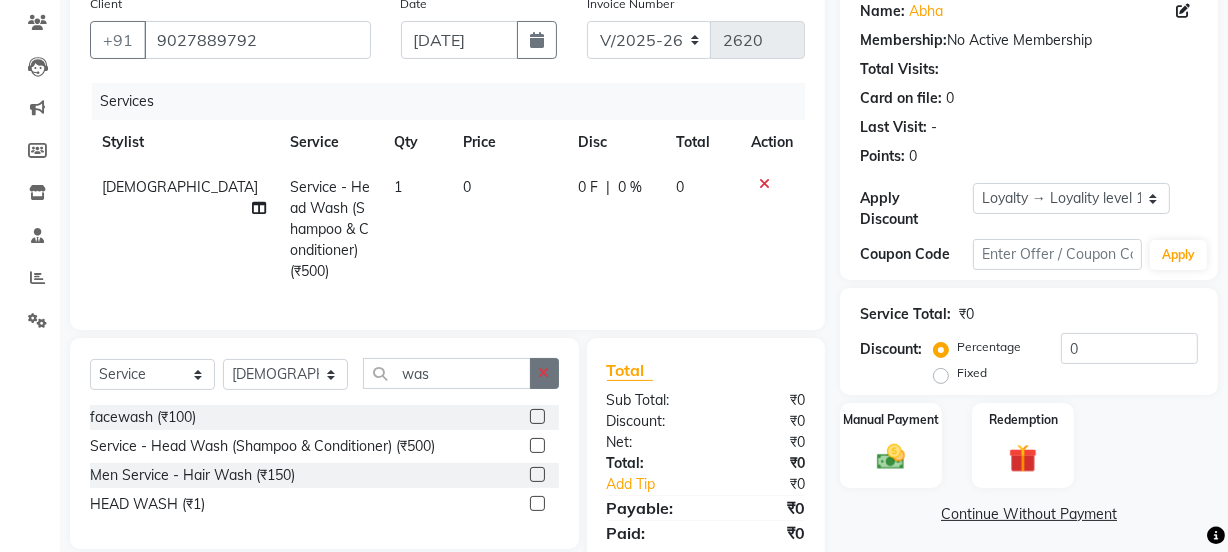 click 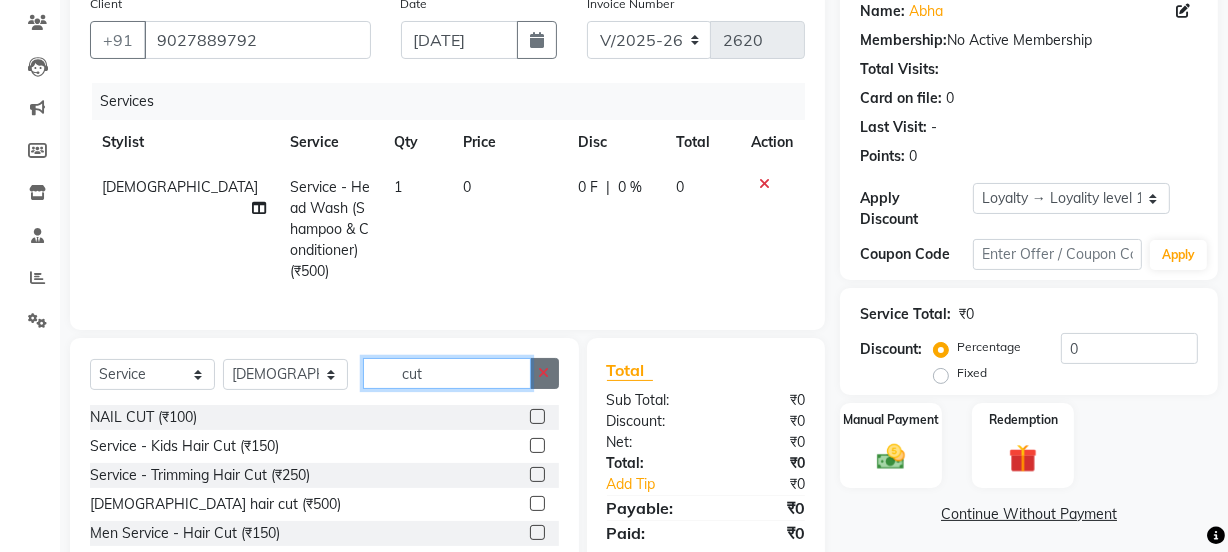 scroll, scrollTop: 290, scrollLeft: 0, axis: vertical 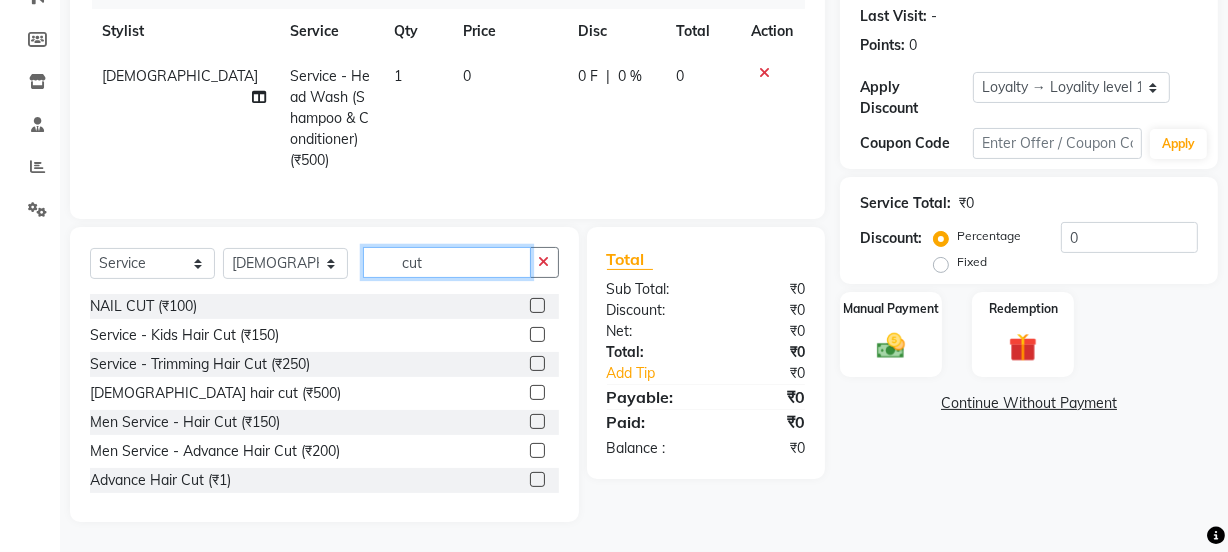 type on "cut" 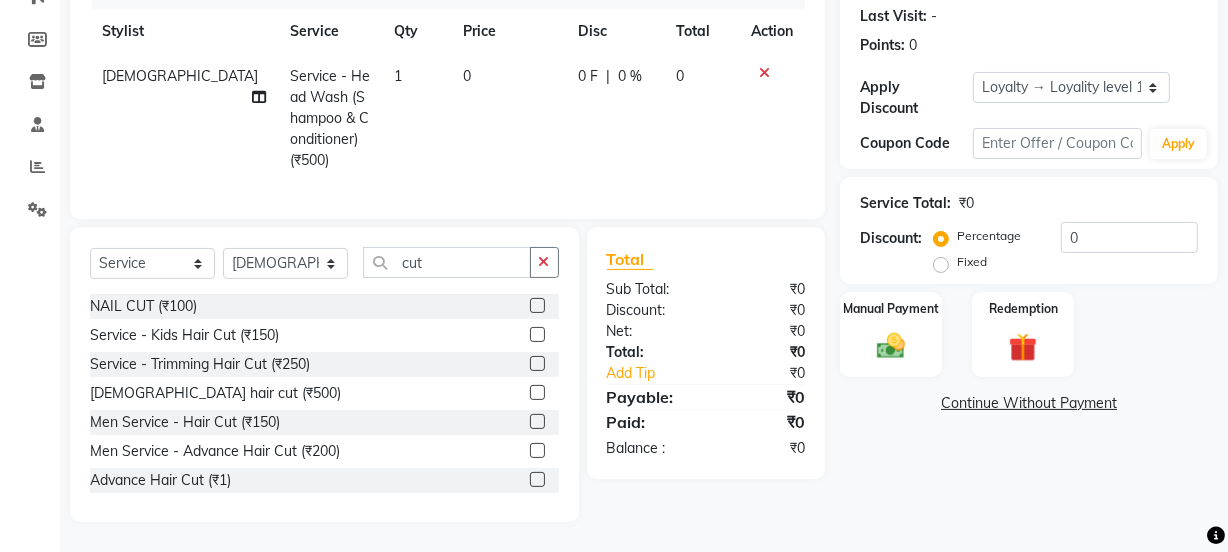 click 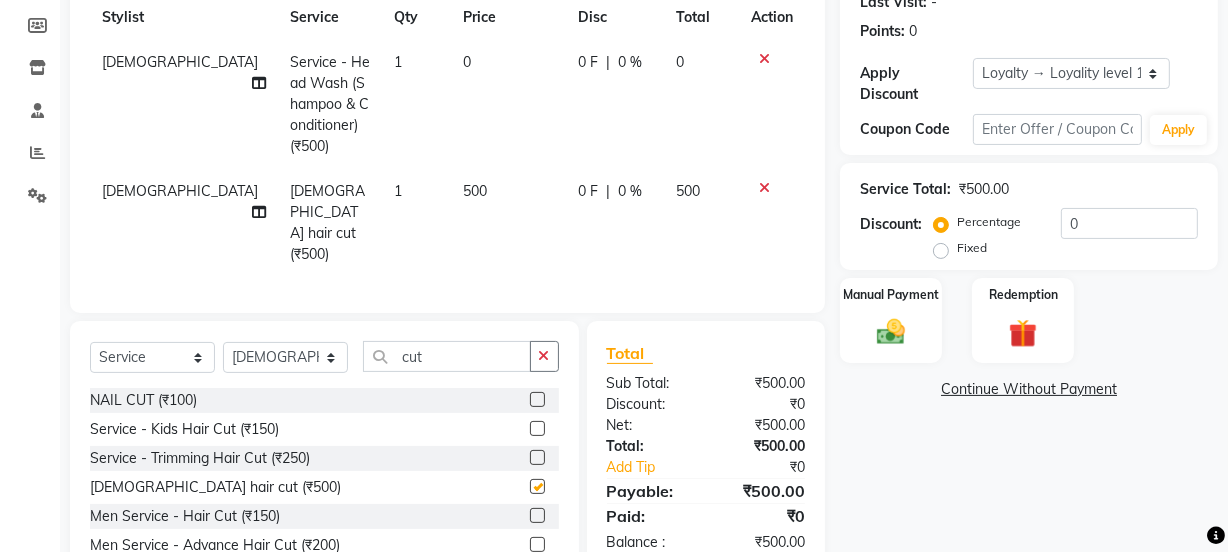 checkbox on "false" 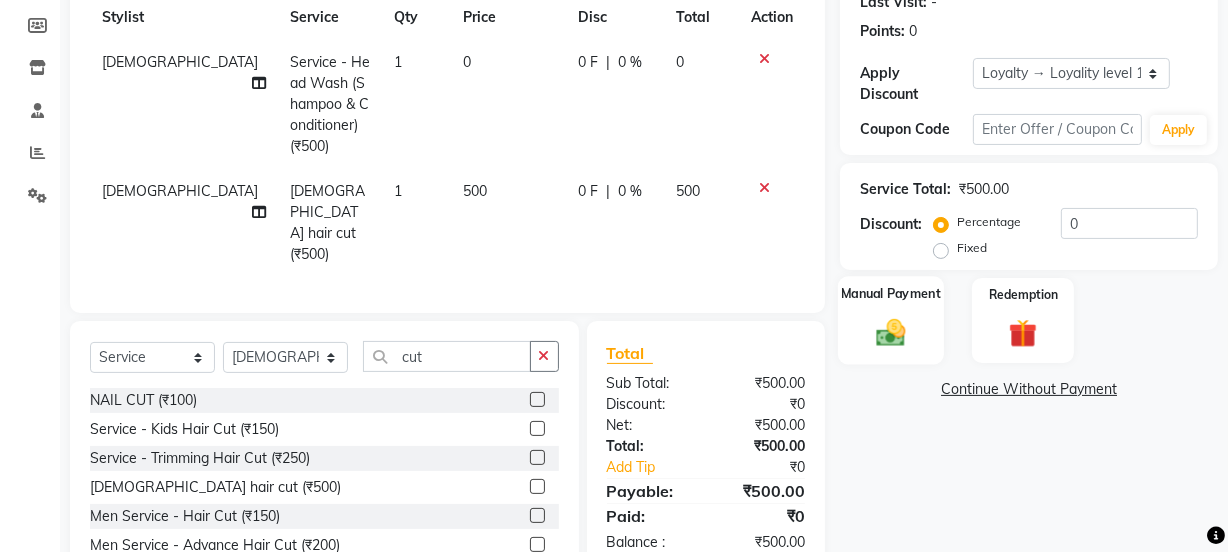 click on "Manual Payment" 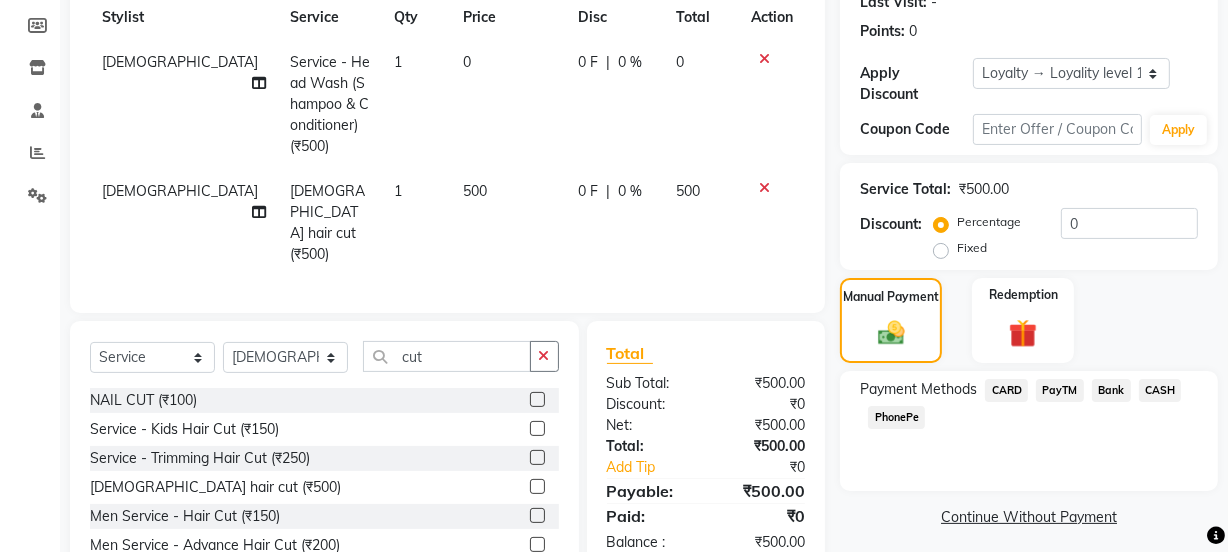 click on "CASH" 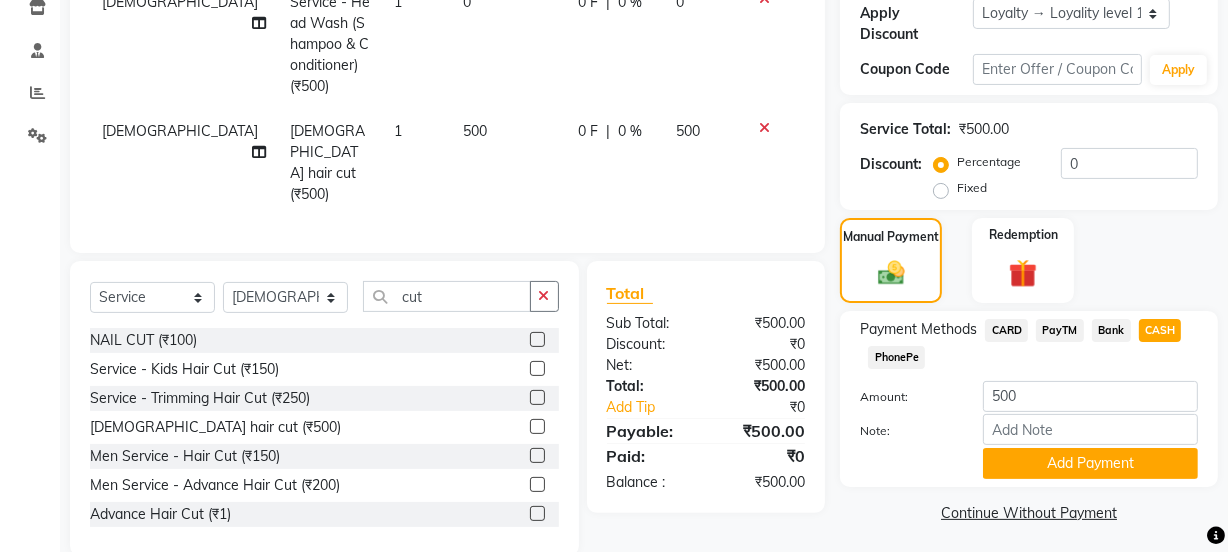 scroll, scrollTop: 356, scrollLeft: 0, axis: vertical 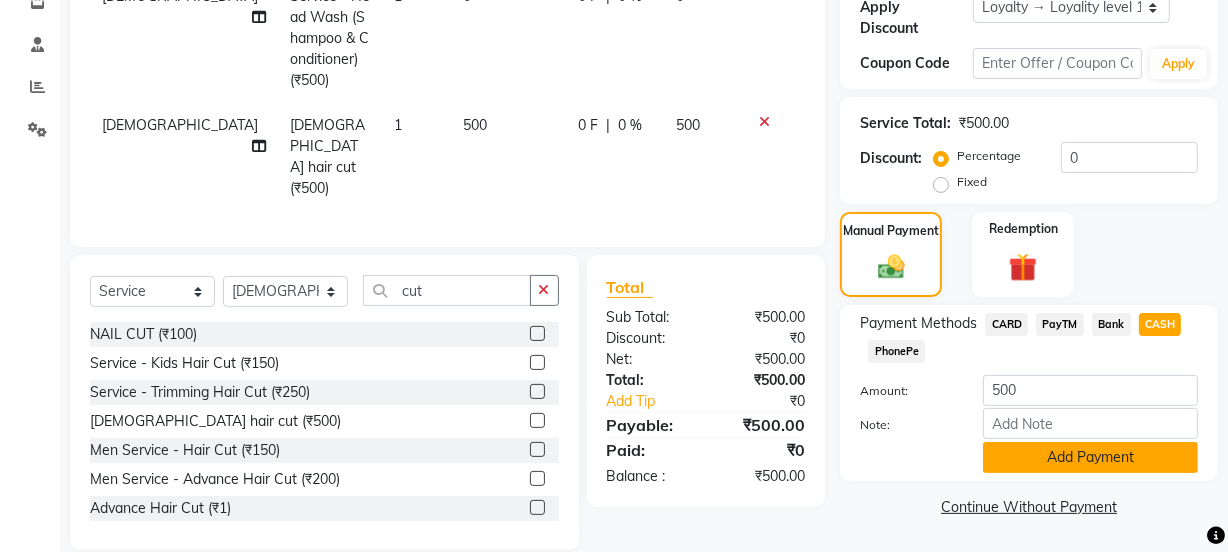 click on "Add Payment" 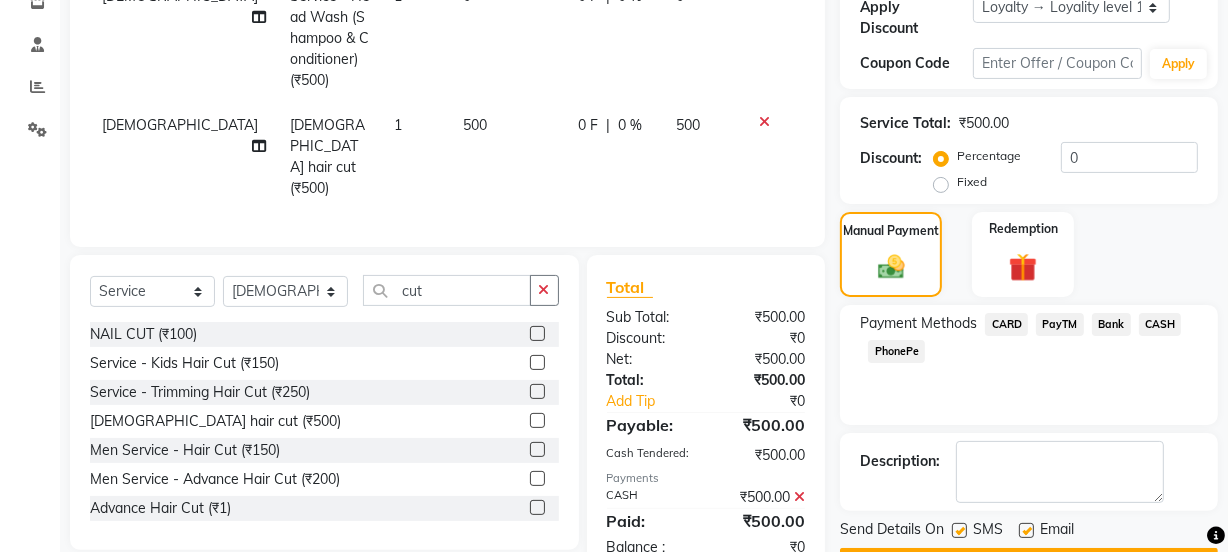 scroll, scrollTop: 523, scrollLeft: 0, axis: vertical 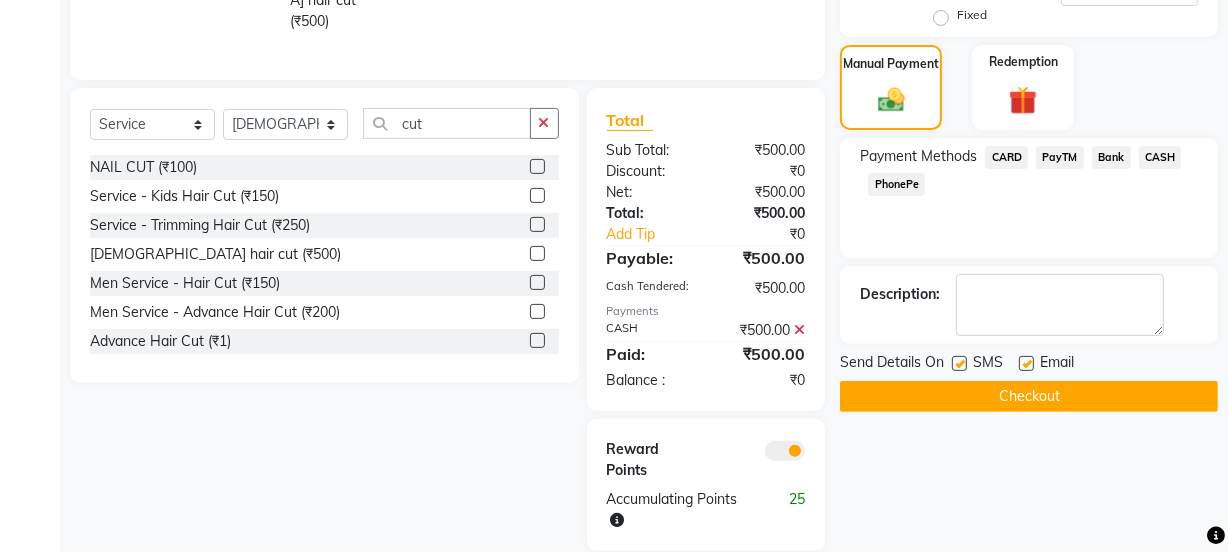 click 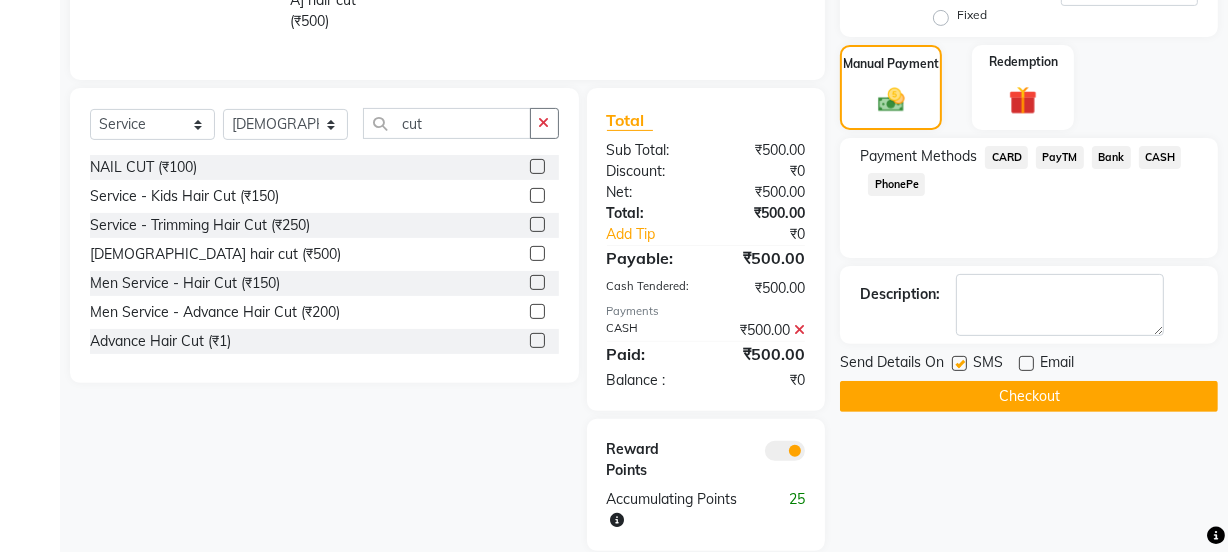click 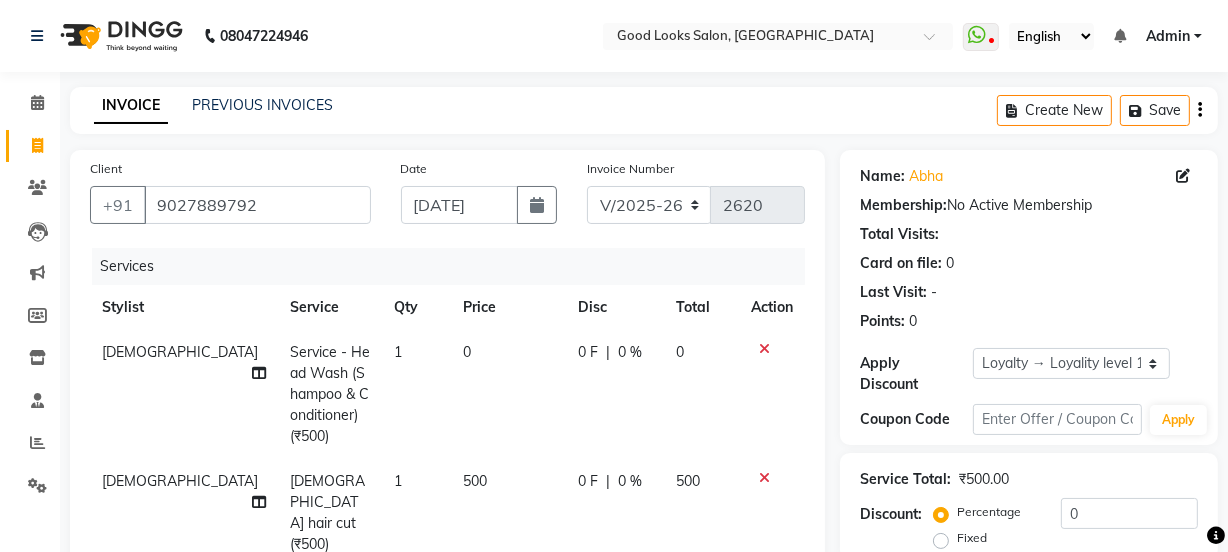 scroll, scrollTop: 523, scrollLeft: 0, axis: vertical 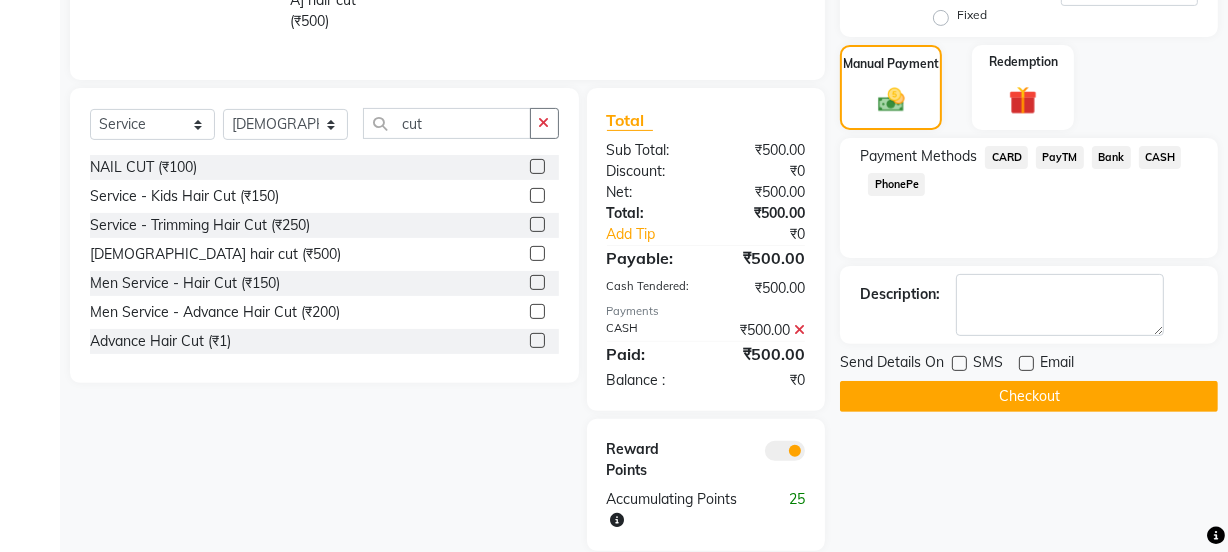 click on "Checkout" 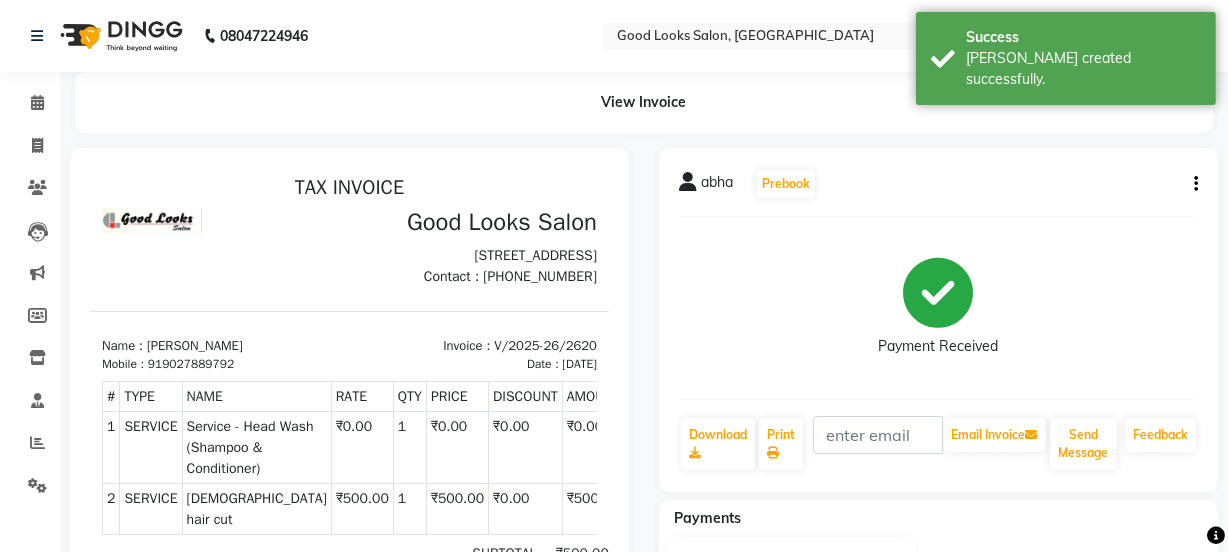 scroll, scrollTop: 0, scrollLeft: 0, axis: both 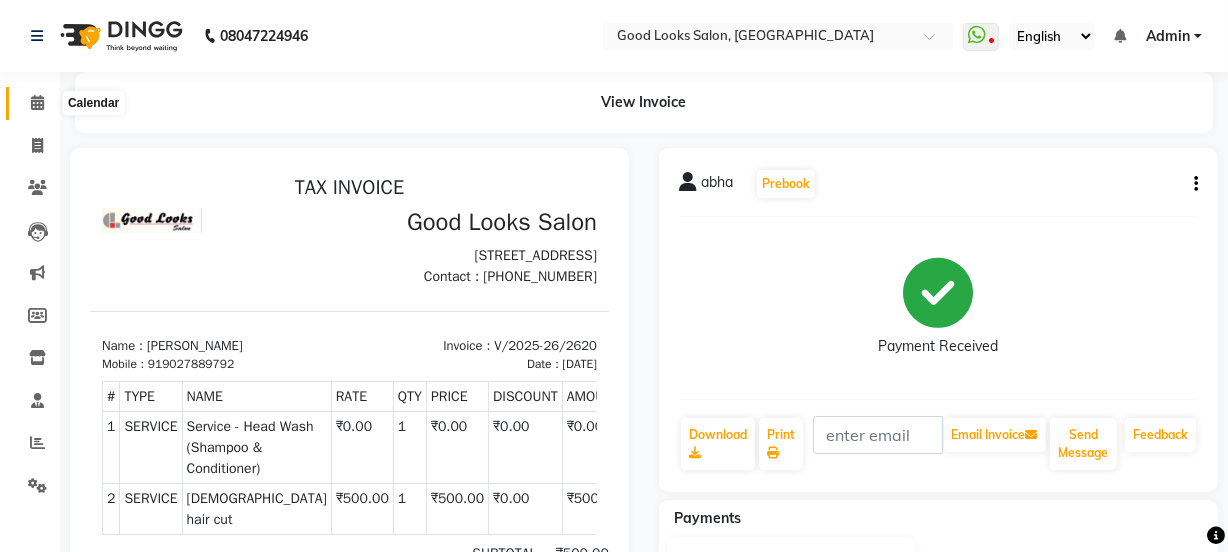 click 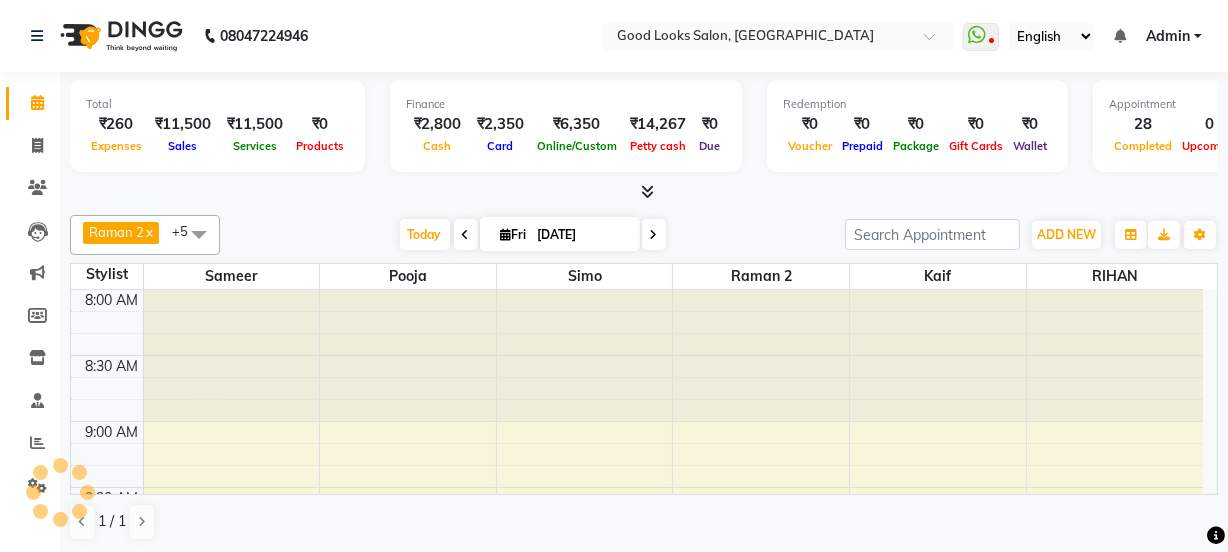 scroll, scrollTop: 0, scrollLeft: 0, axis: both 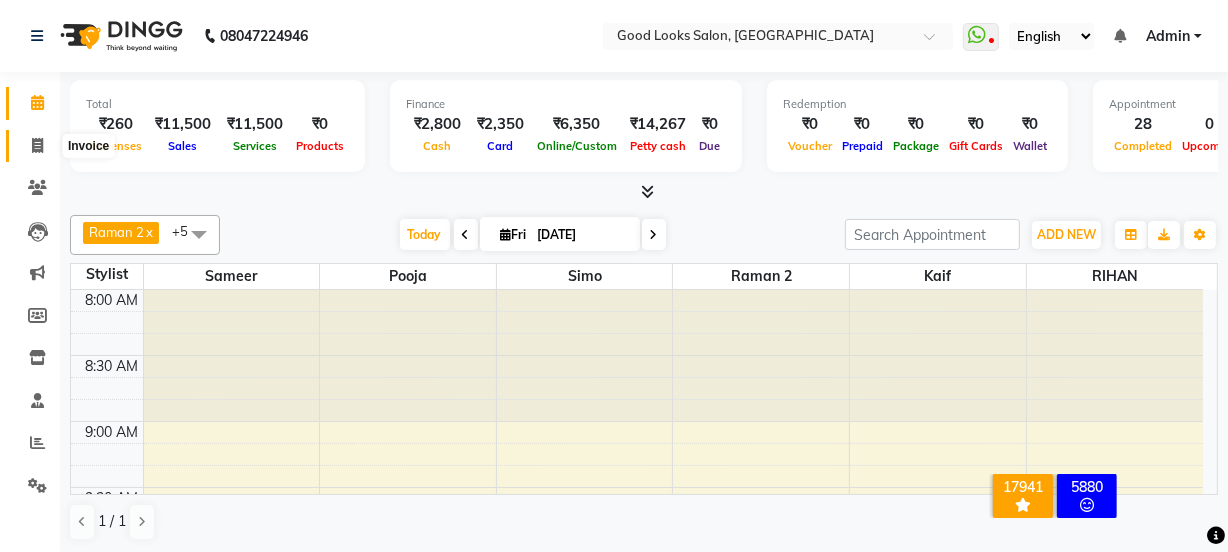 click 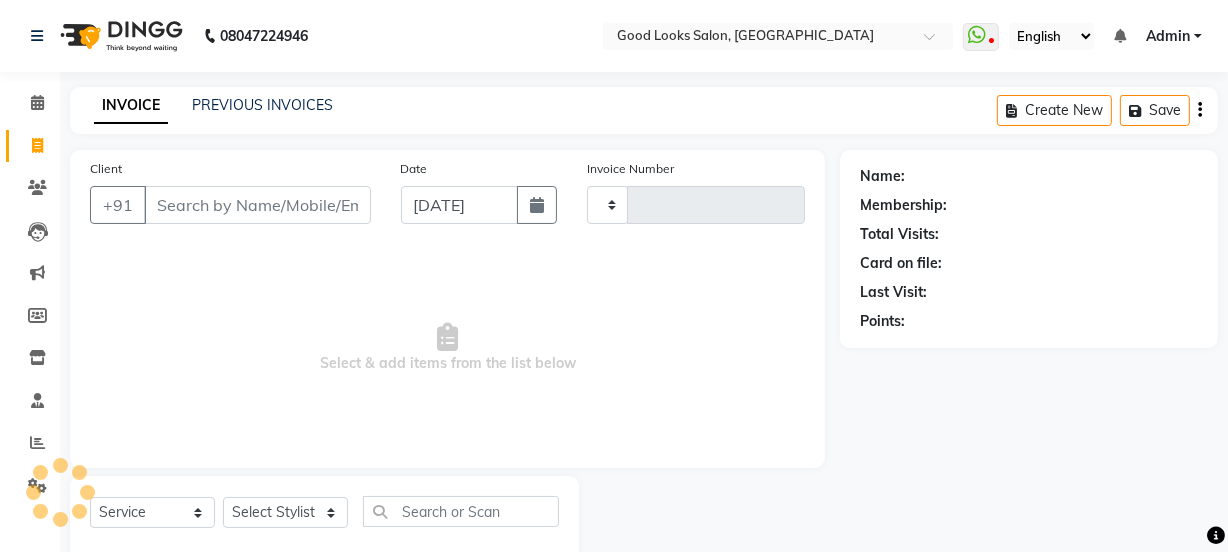 type on "2621" 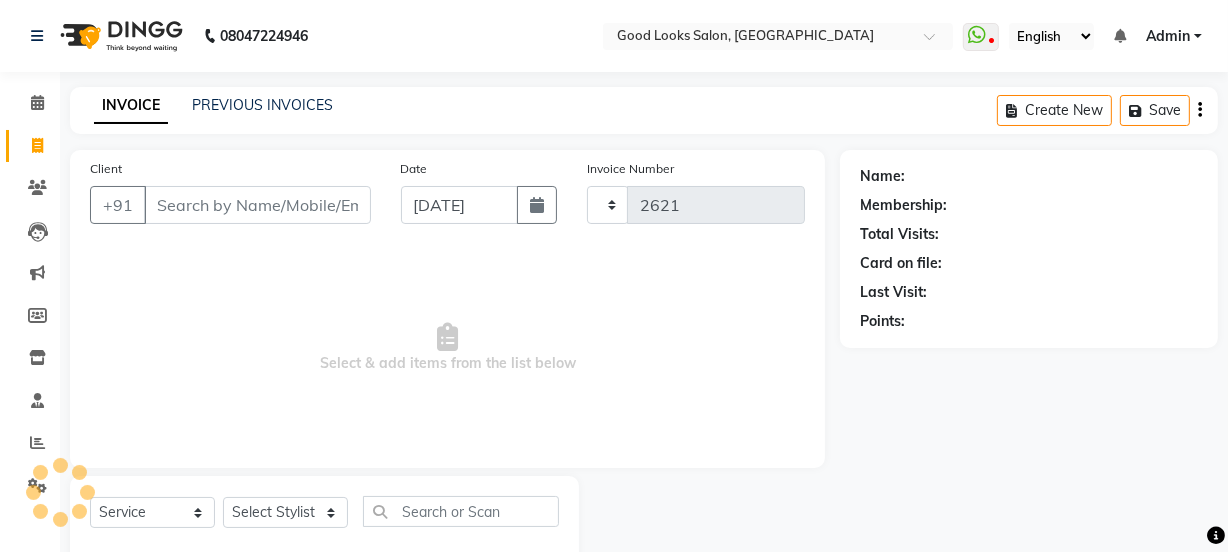 select on "4230" 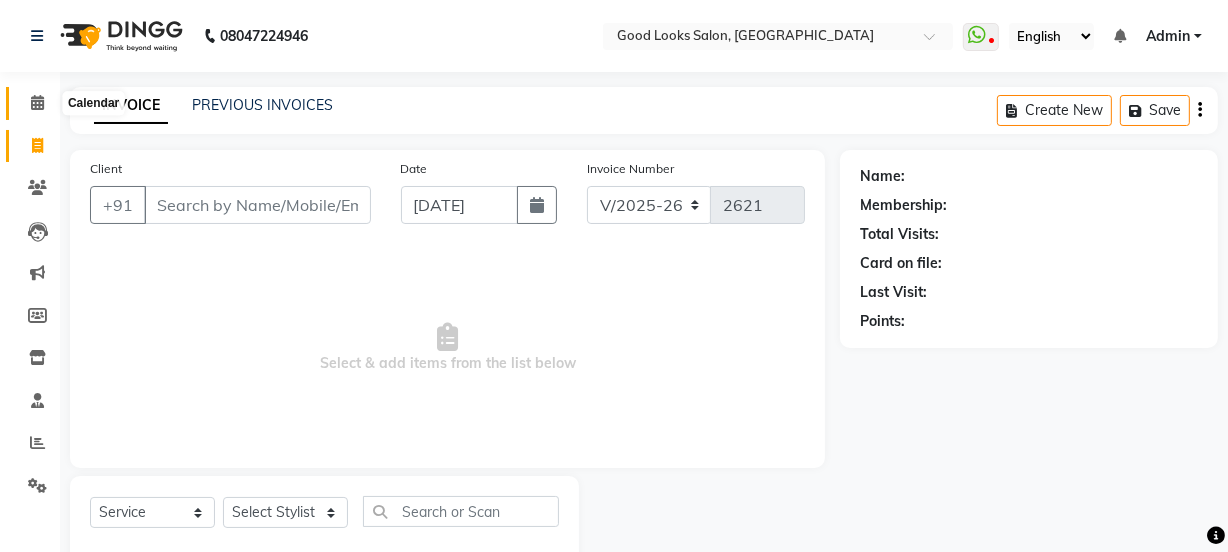 click 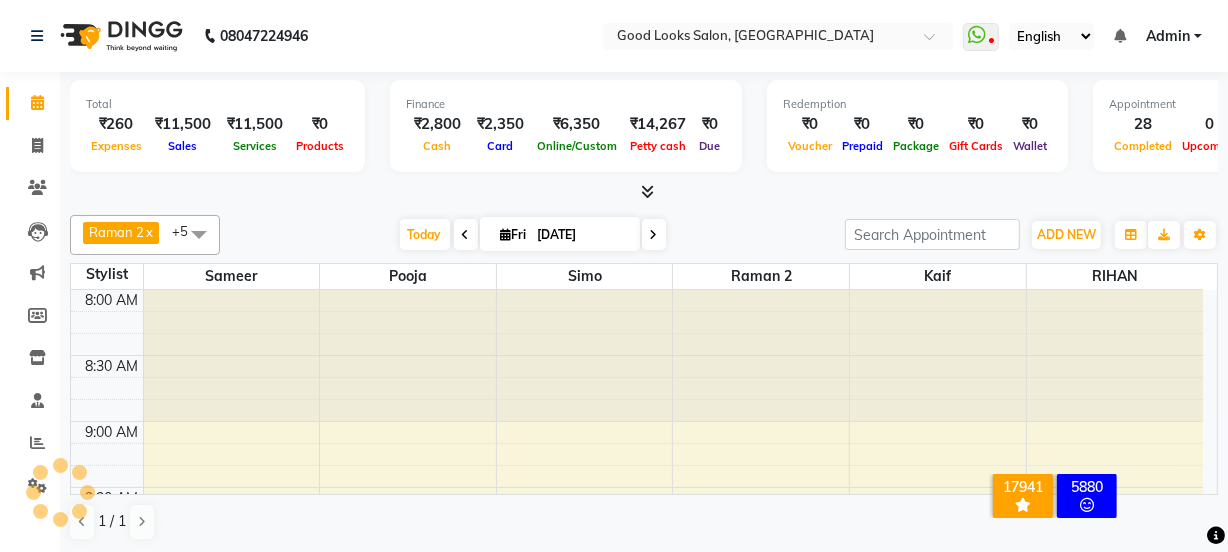 scroll, scrollTop: 0, scrollLeft: 0, axis: both 